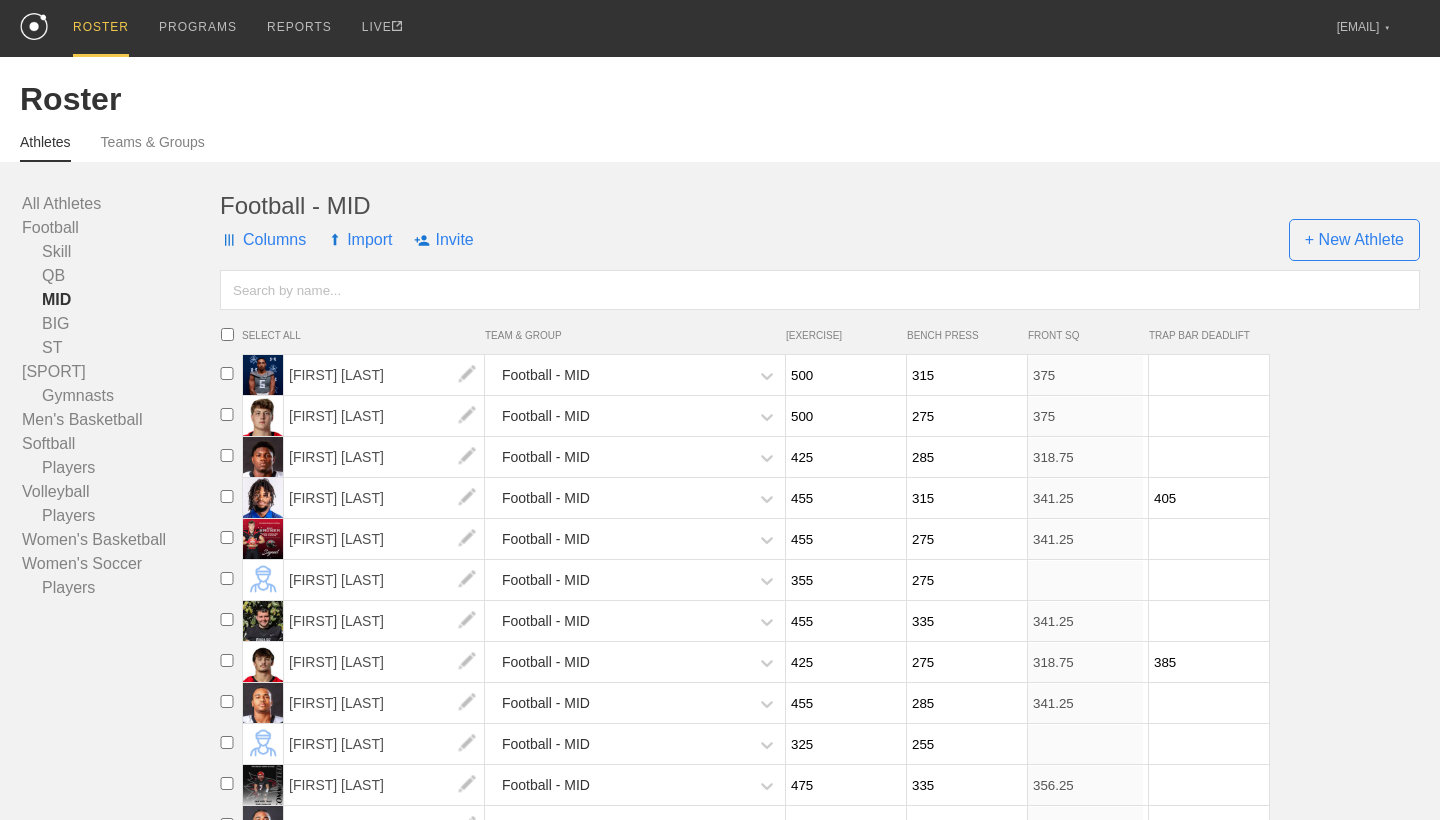 click on "PROGRAMS" at bounding box center [198, 27] 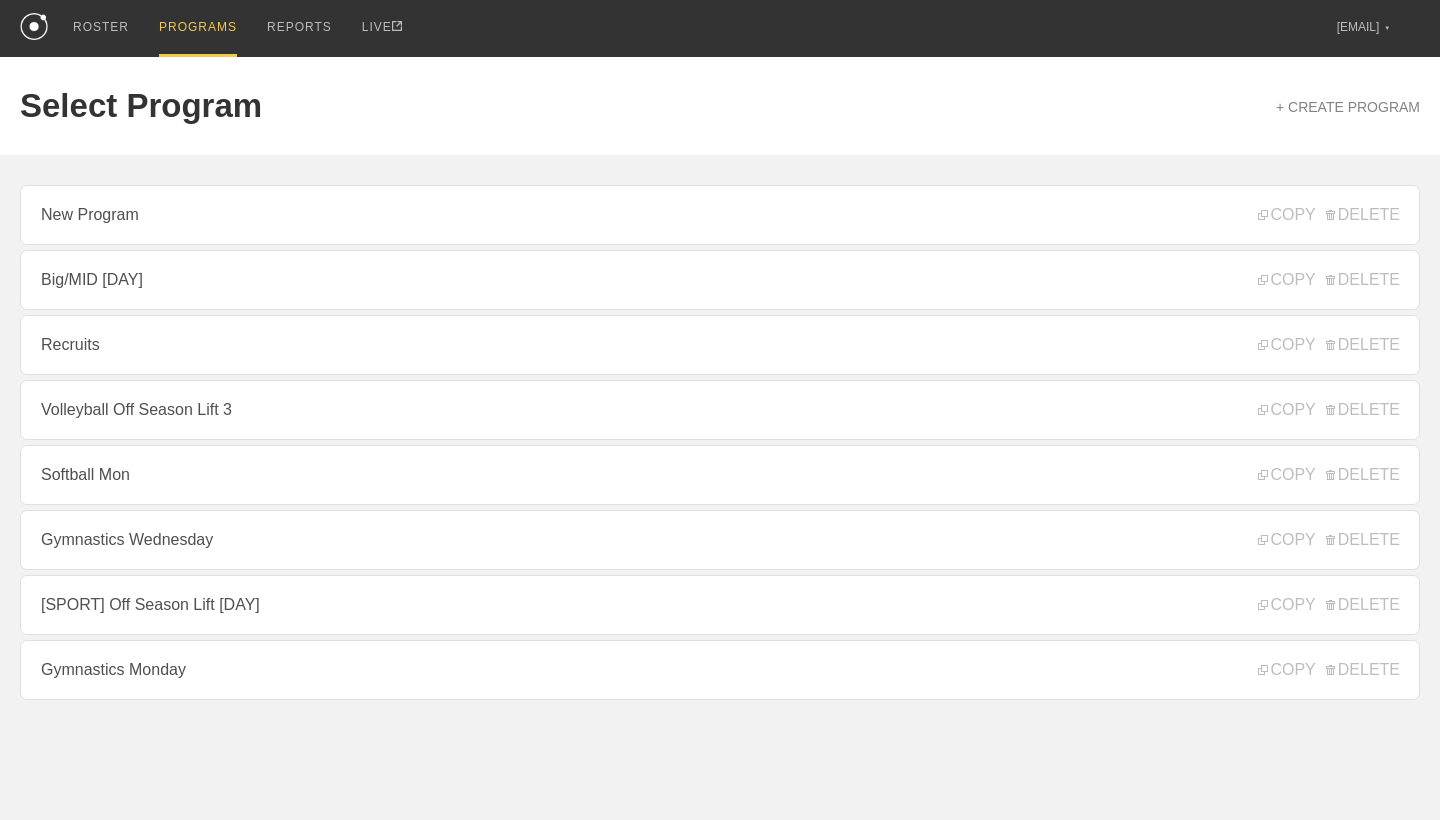 scroll, scrollTop: 0, scrollLeft: 0, axis: both 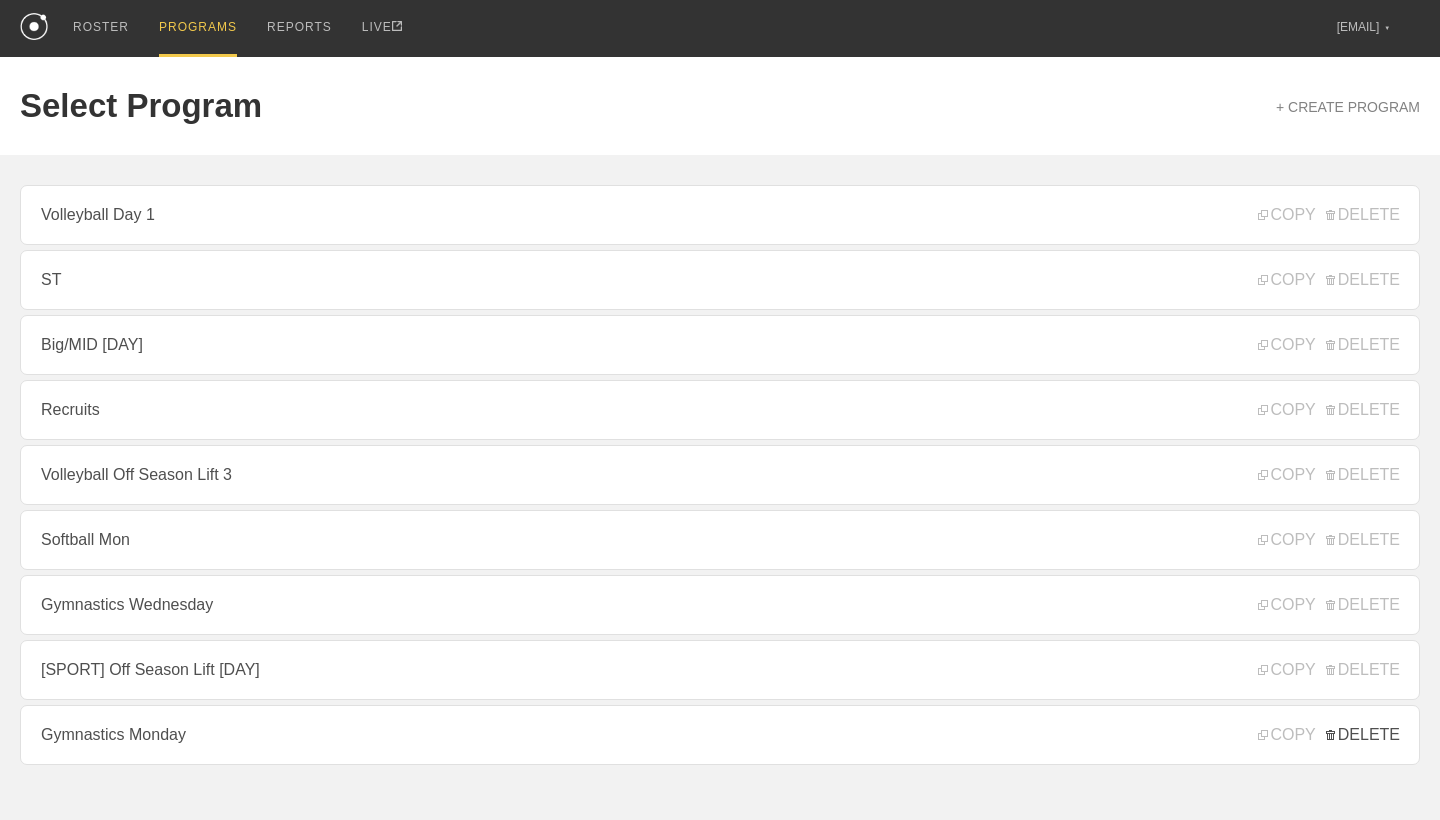 click on "DELETE" at bounding box center [1363, 735] 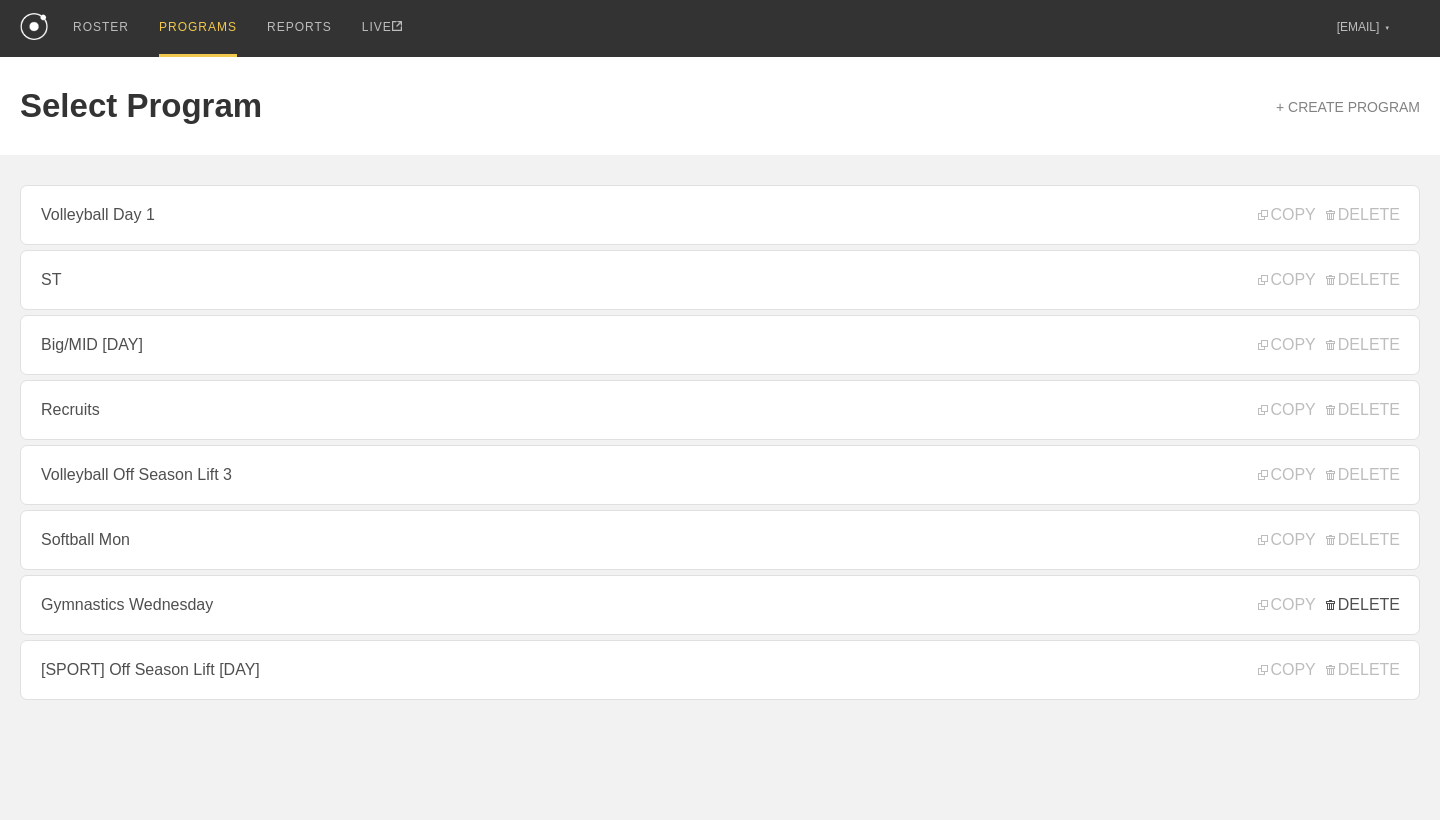 click on "DELETE" at bounding box center [1363, 605] 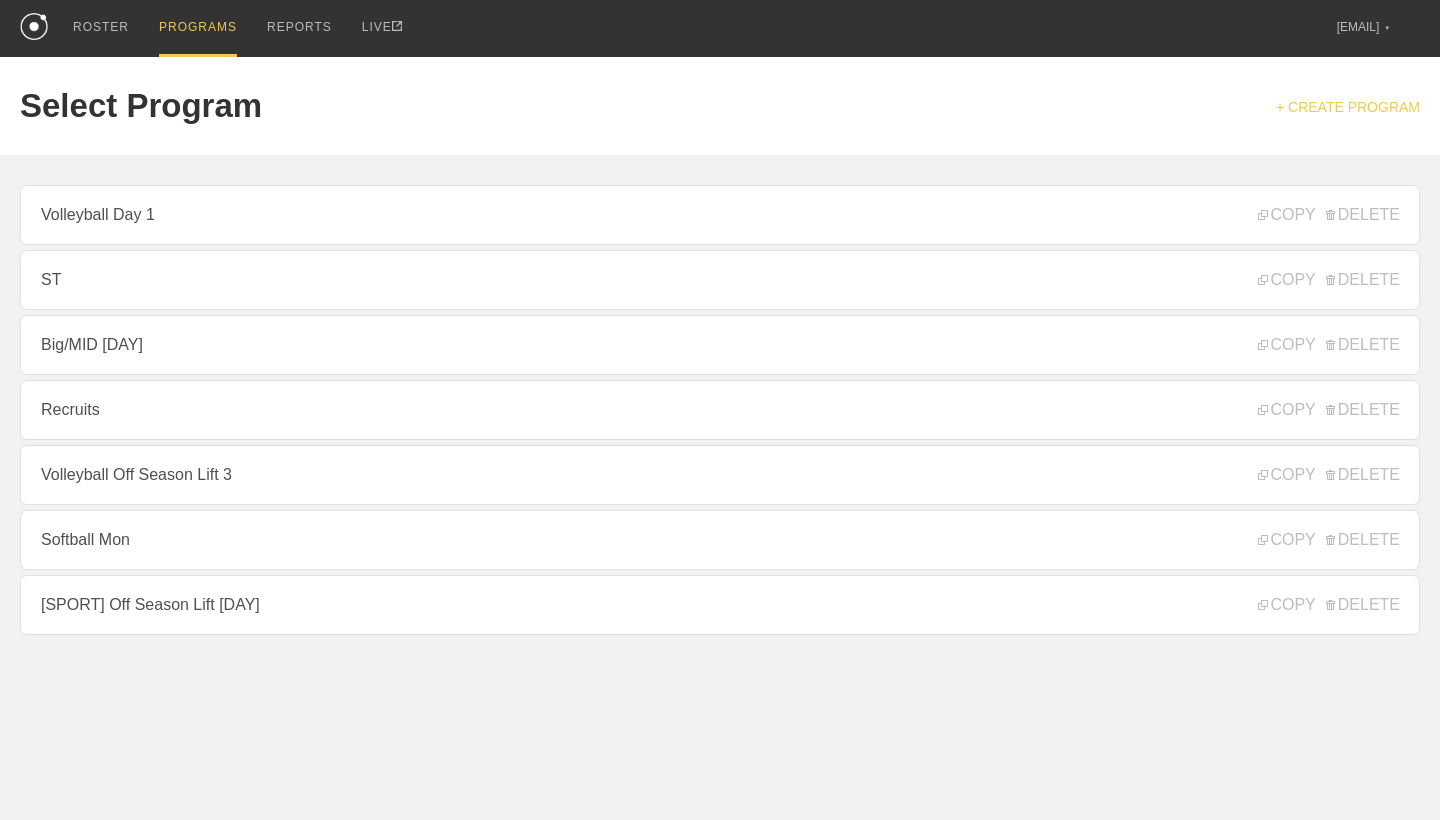 click on "+ CREATE PROGRAM" at bounding box center [1348, 107] 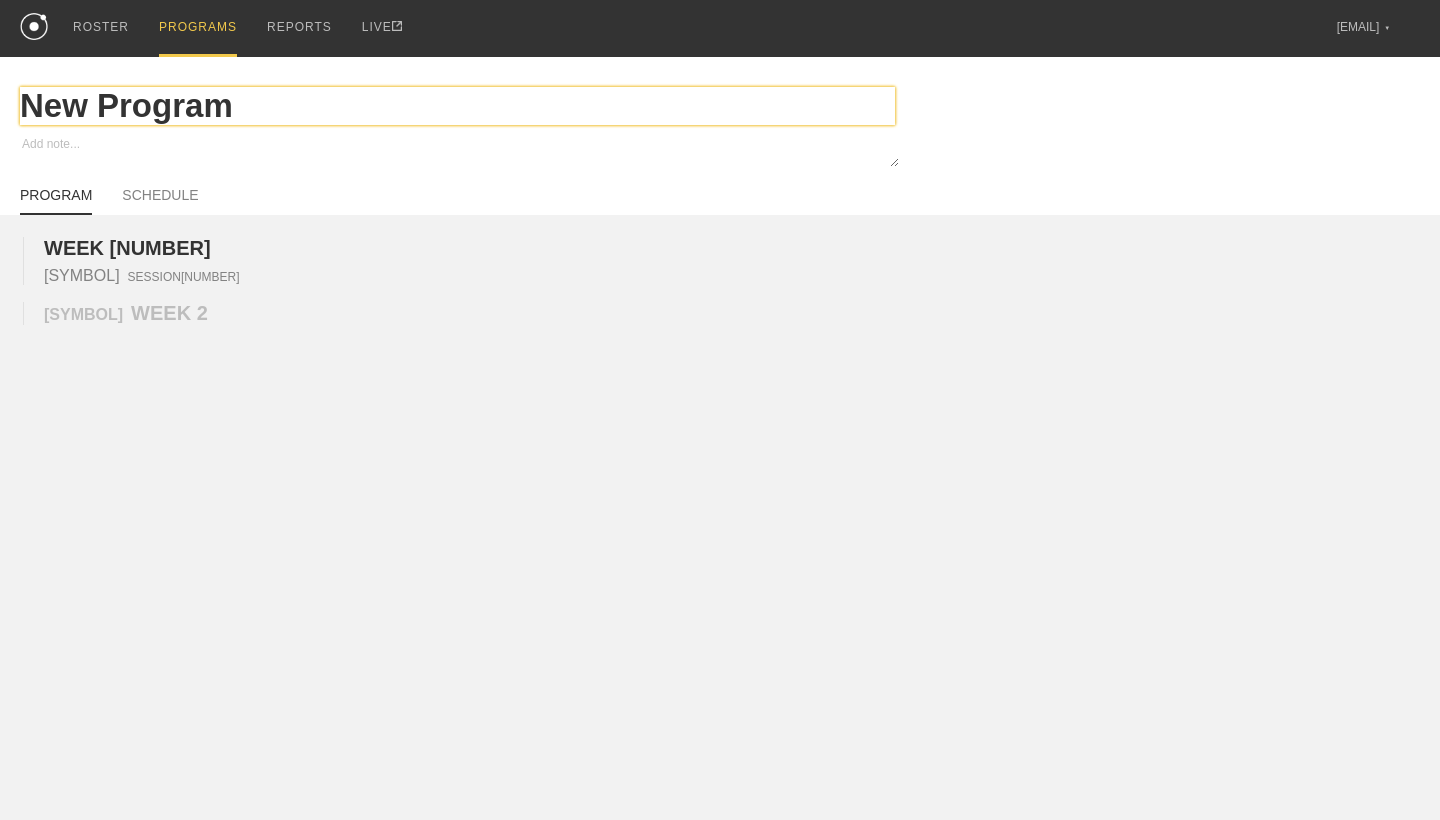 click on "New Program" at bounding box center (457, 106) 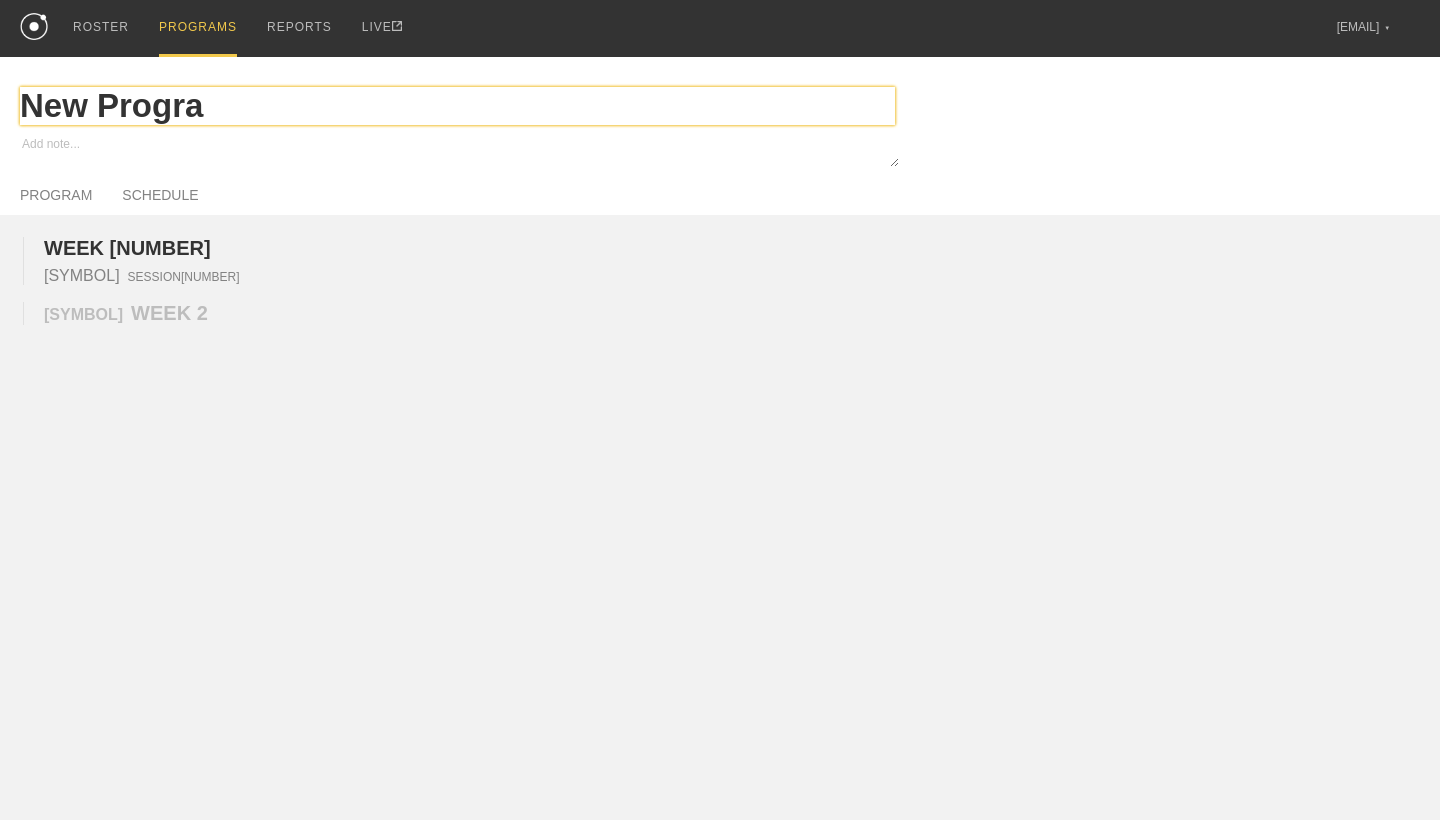 type on "x" 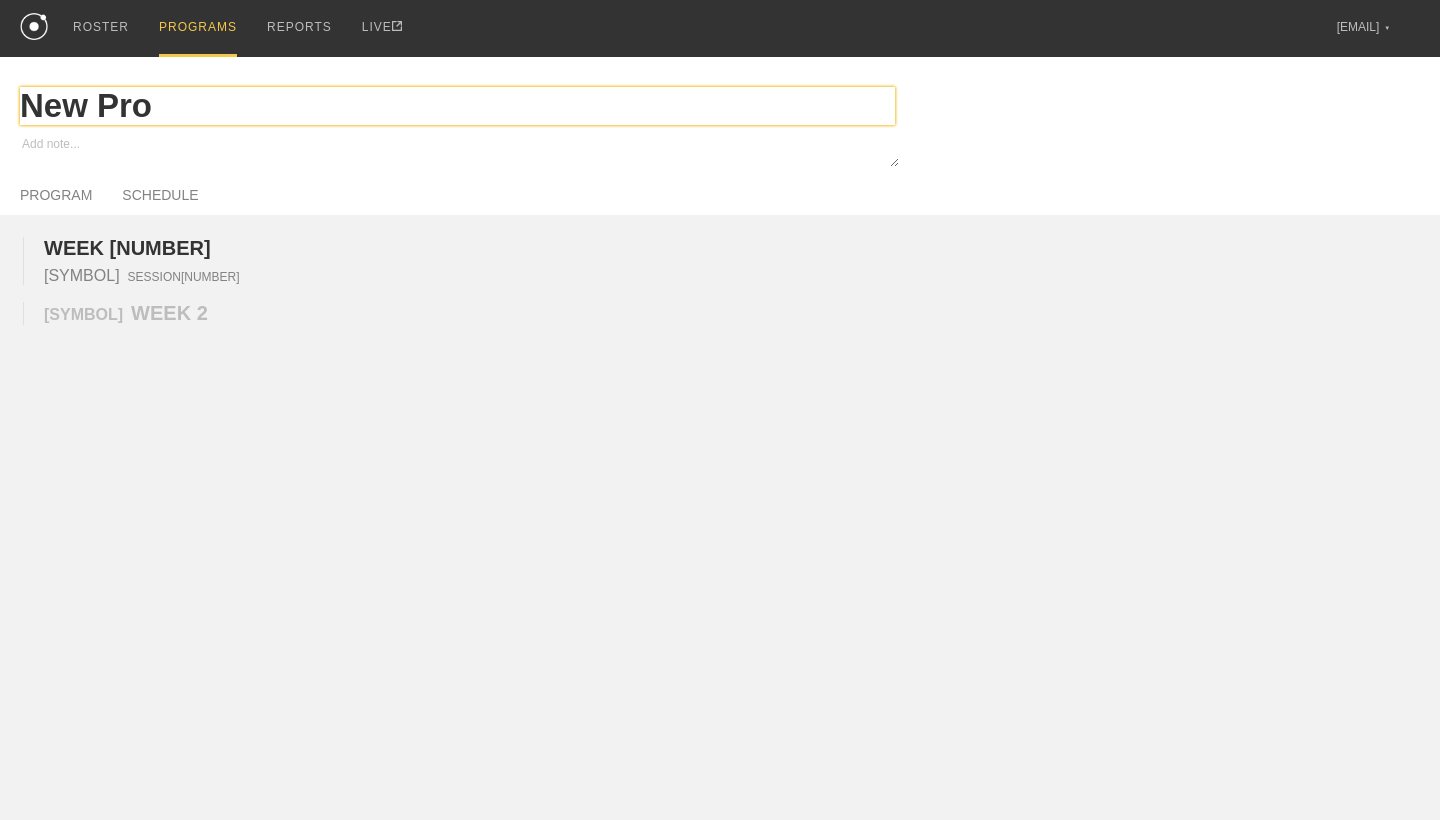 type on "x" 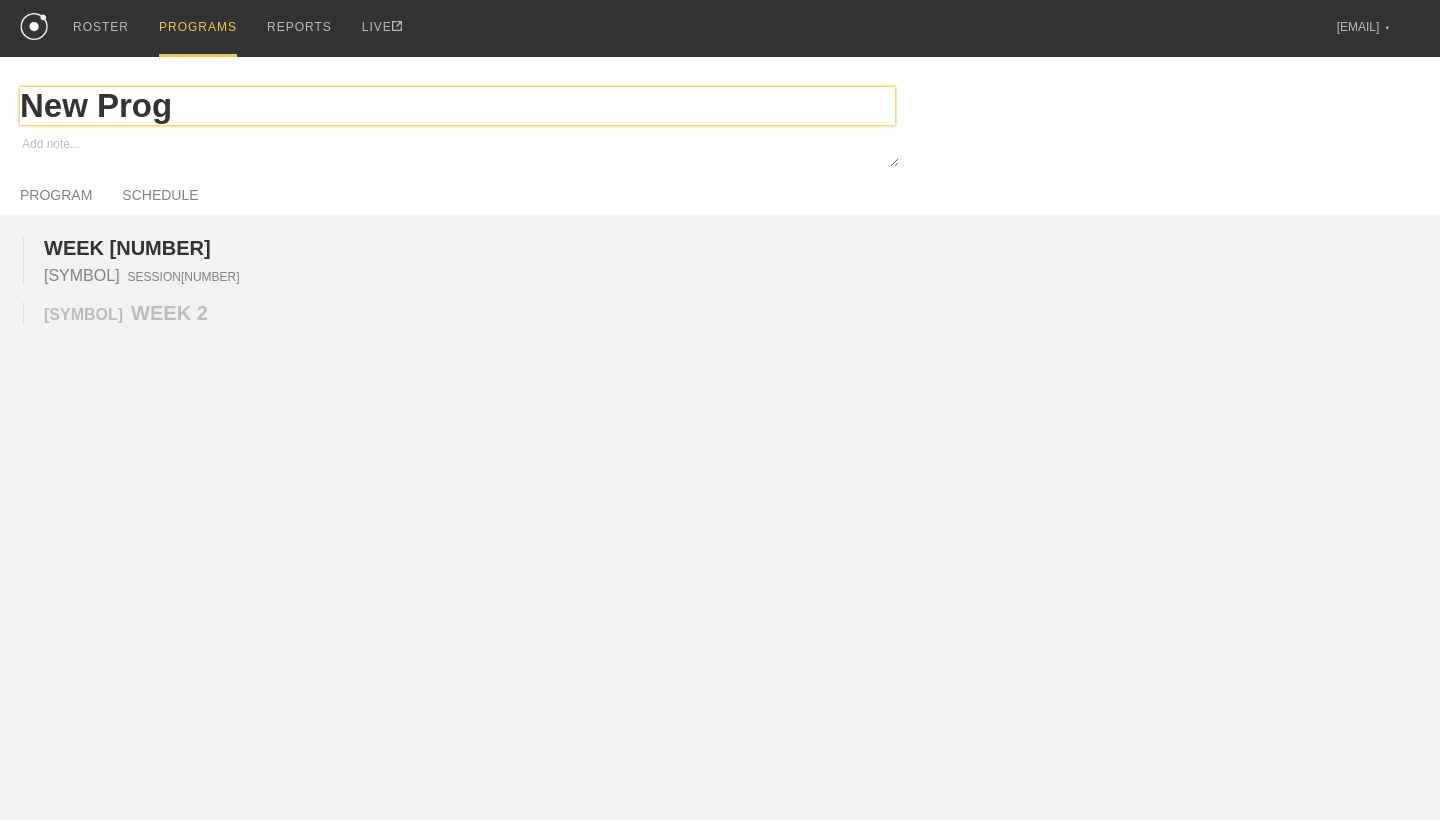 type on "x" 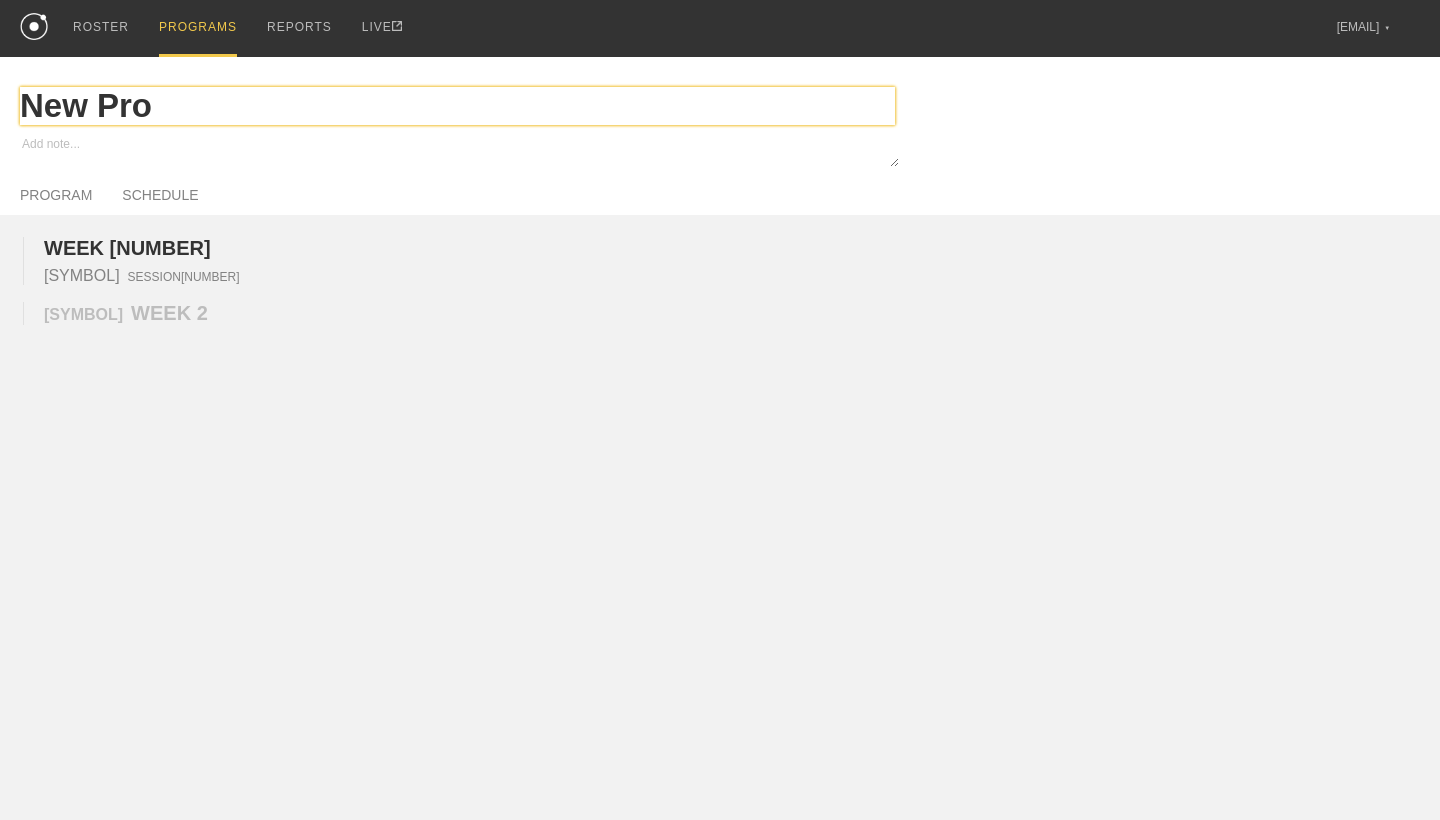 type on "x" 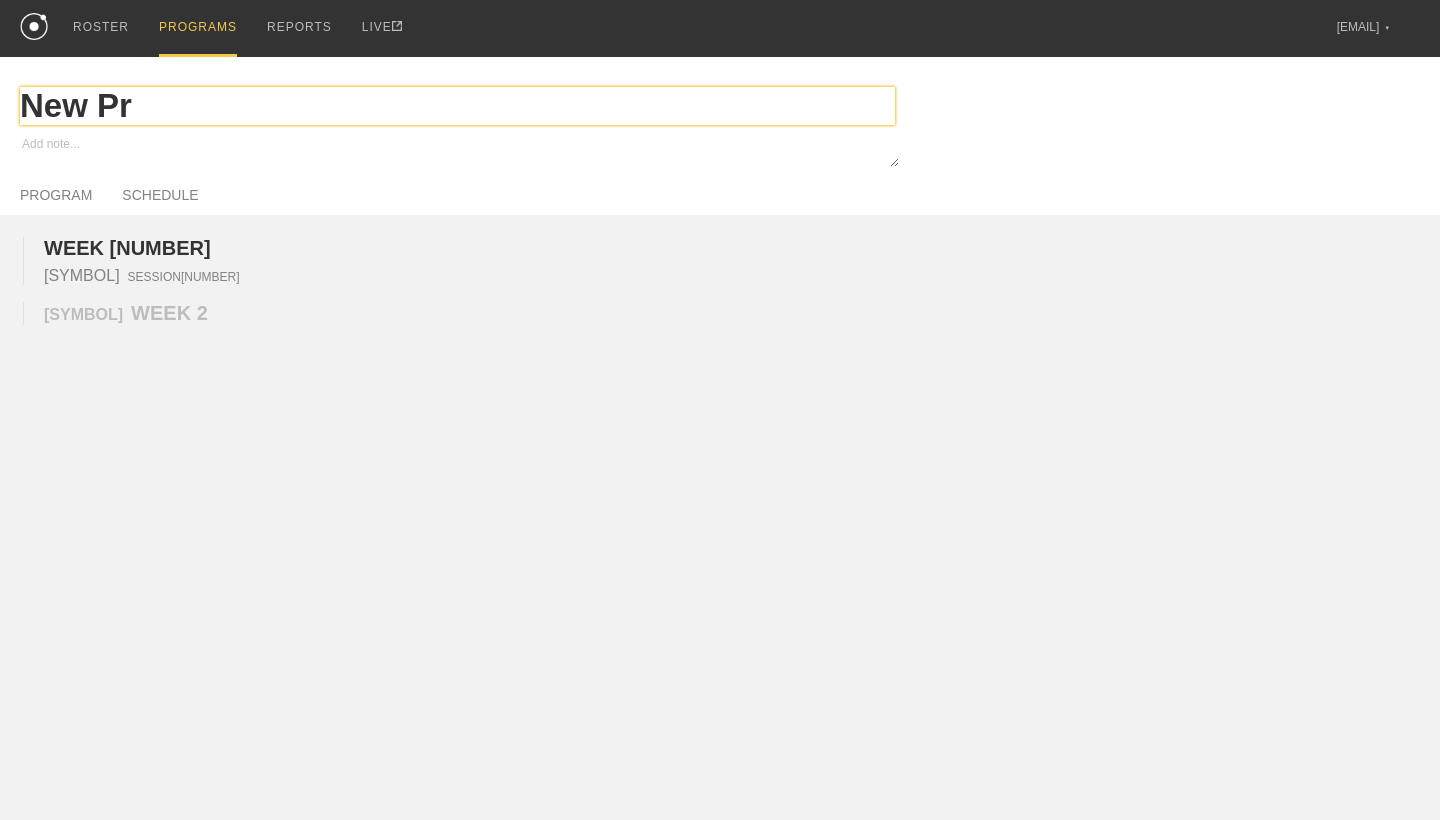 type on "x" 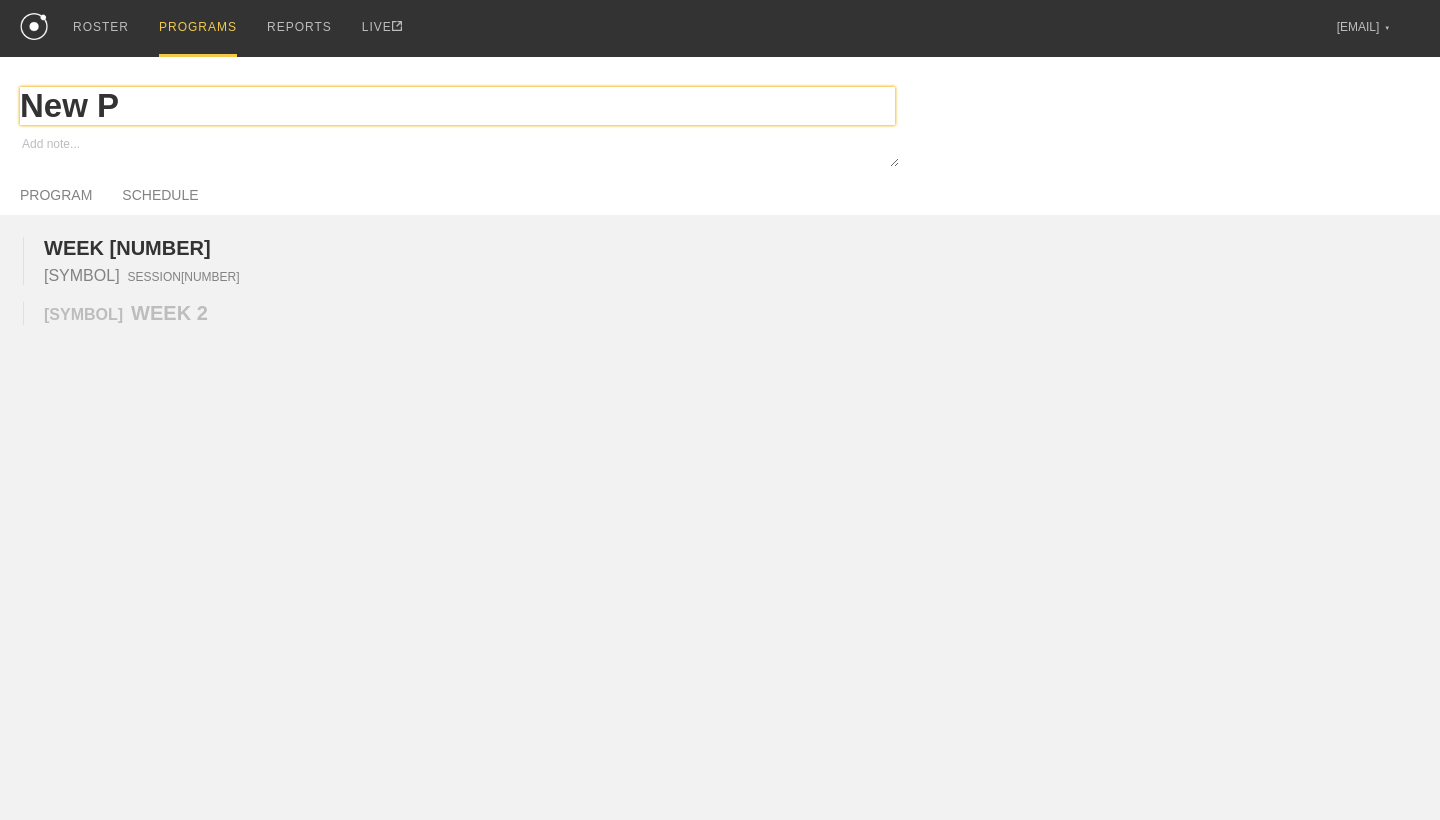type on "x" 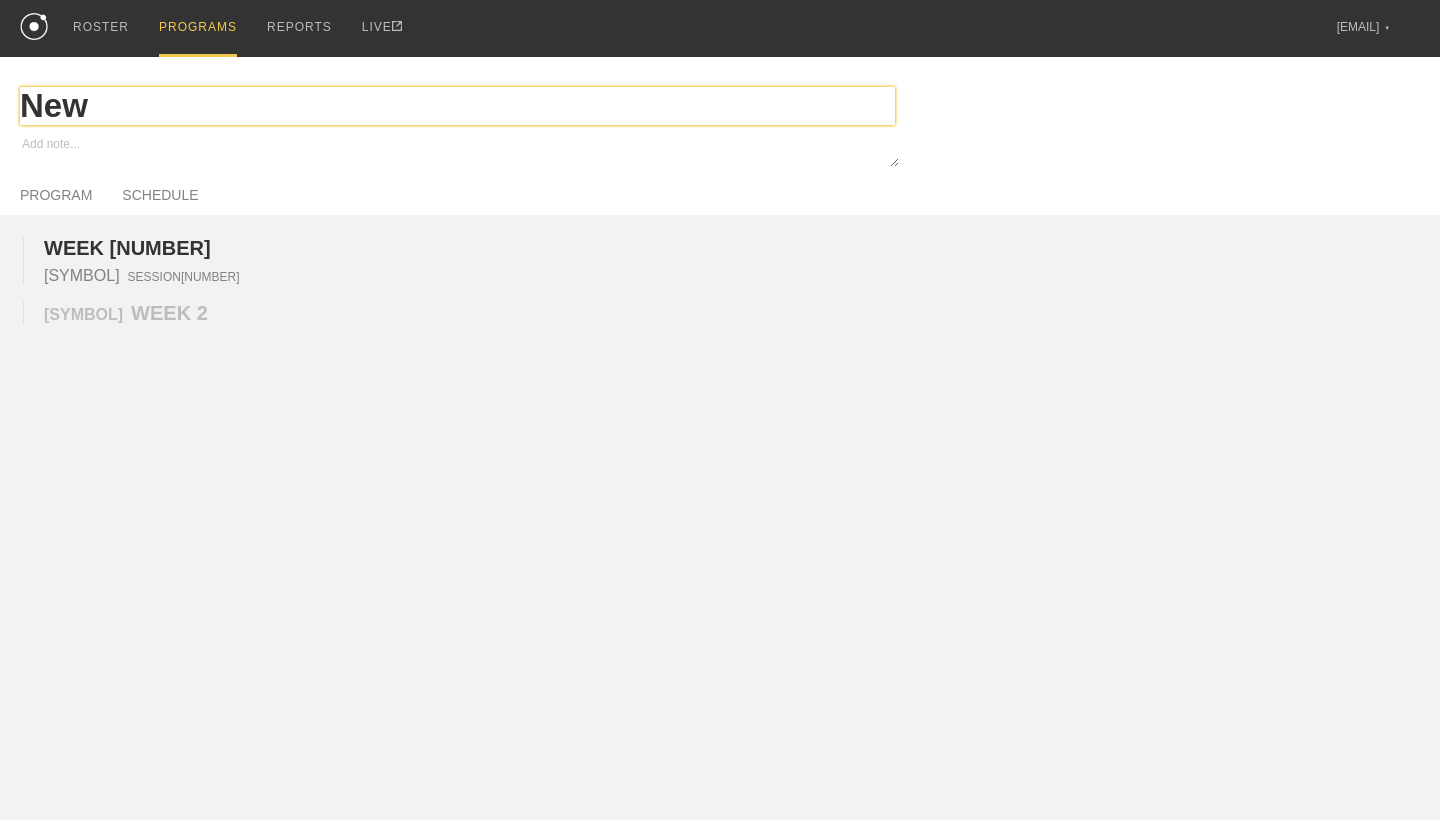 type on "x" 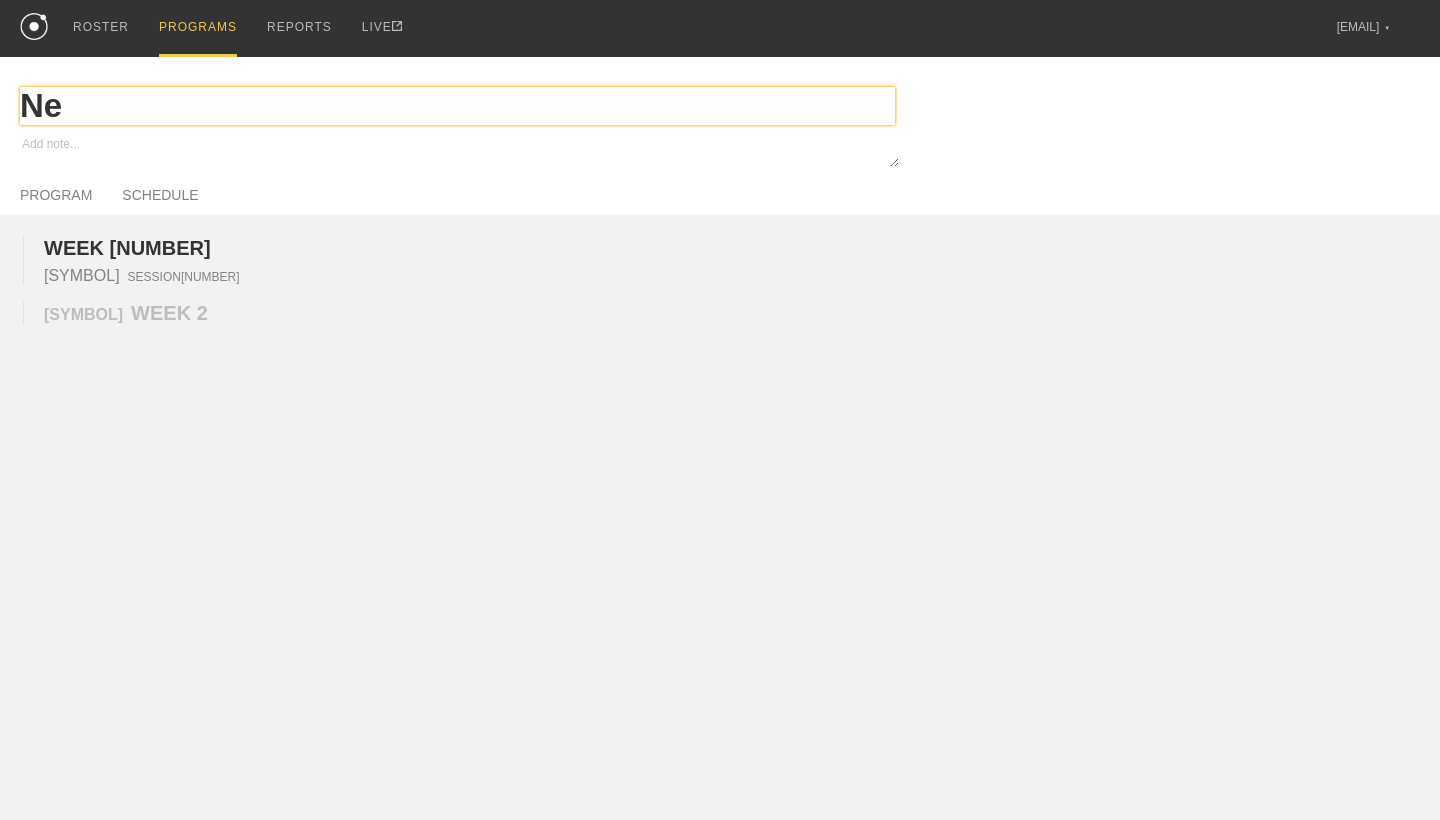 type on "x" 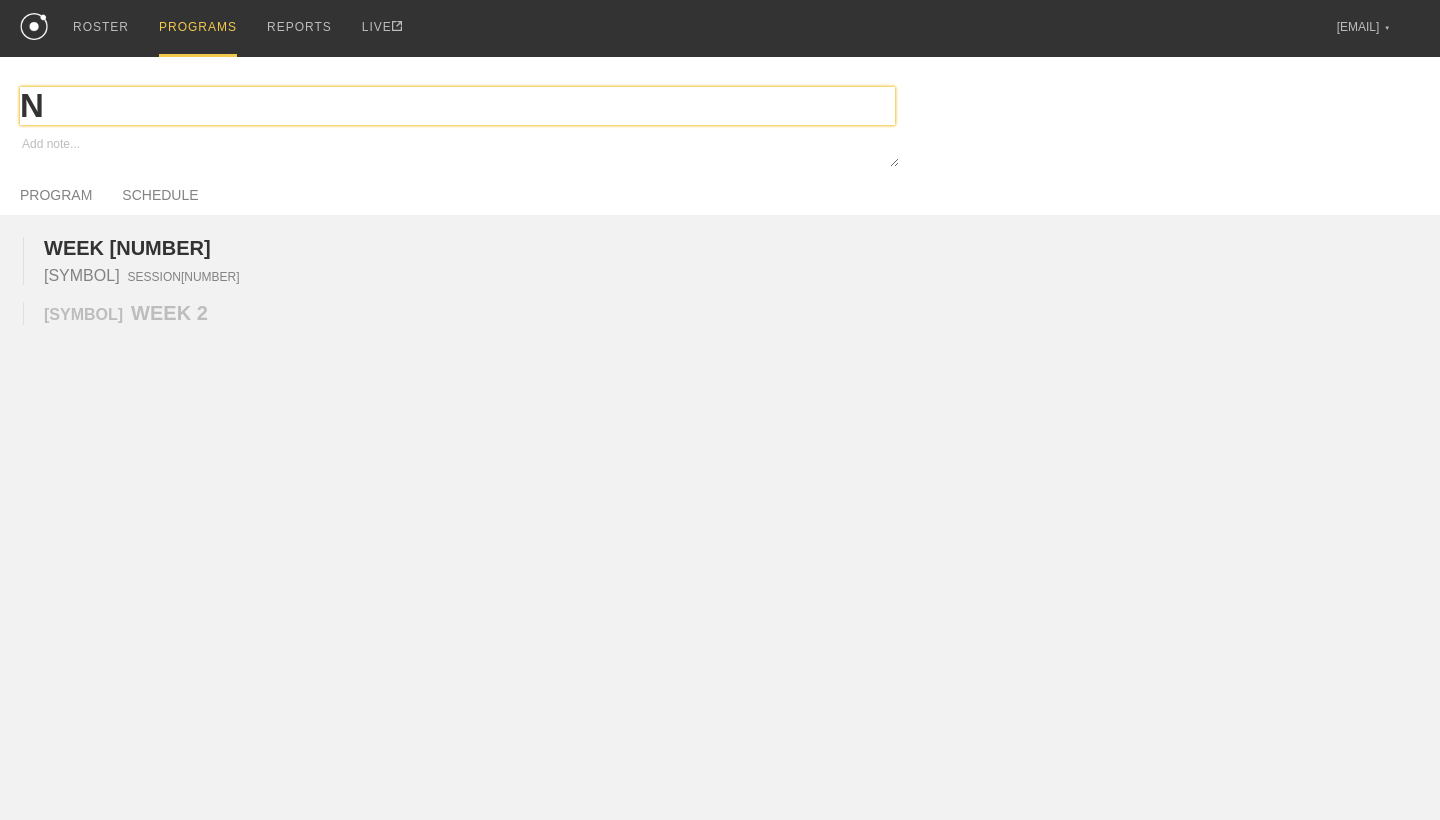type on "x" 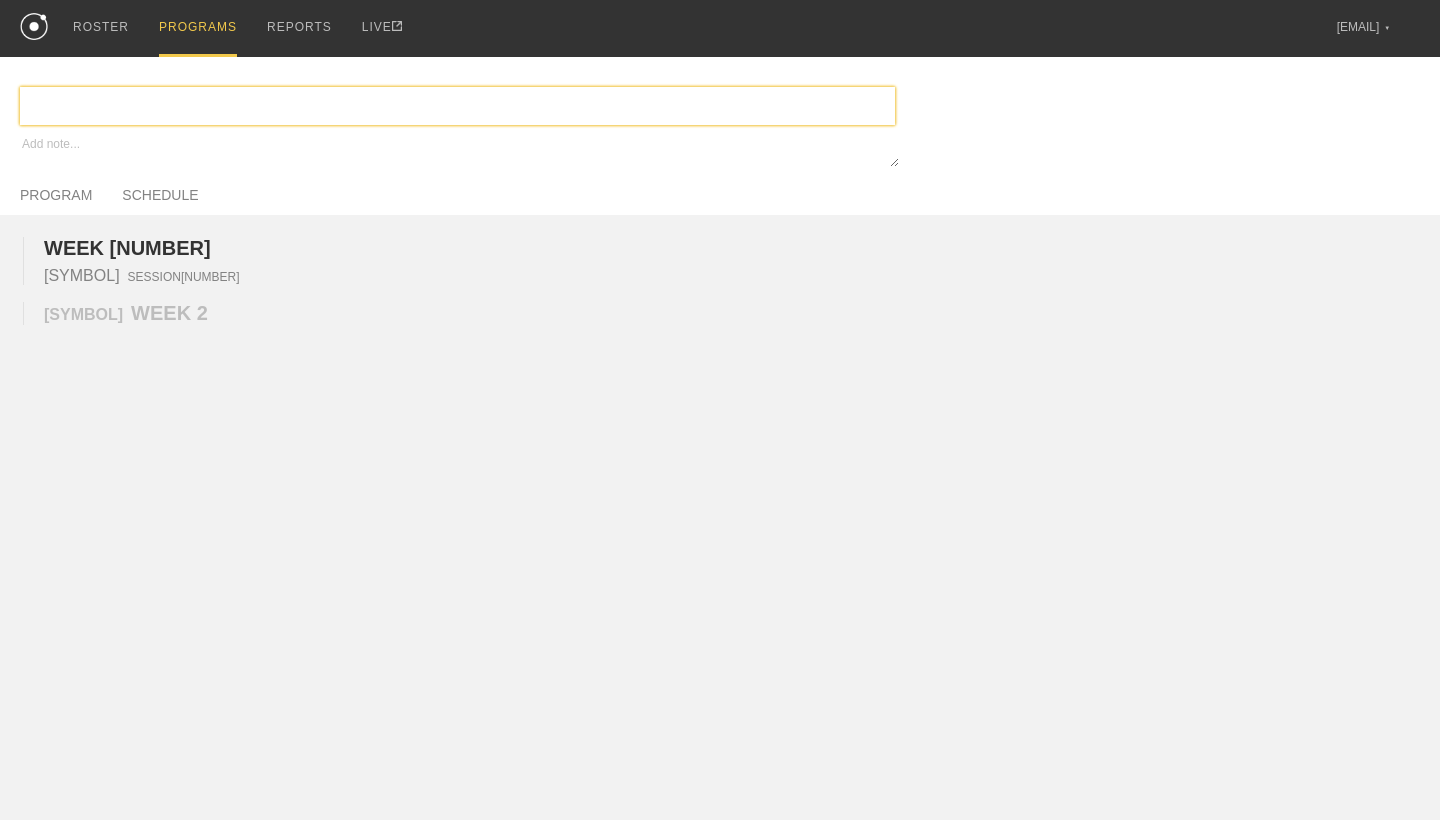 type 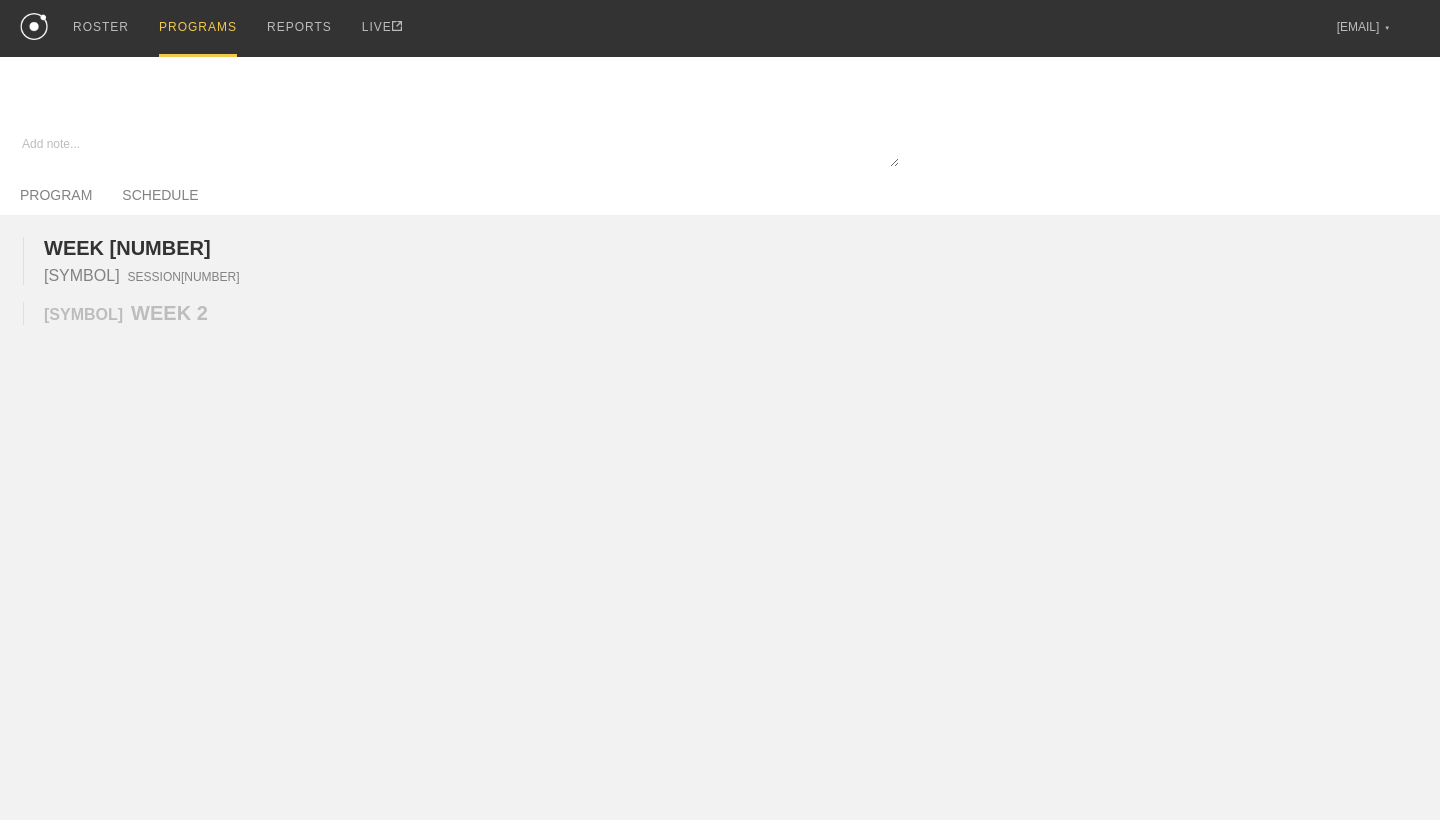 click at bounding box center (34, 26) 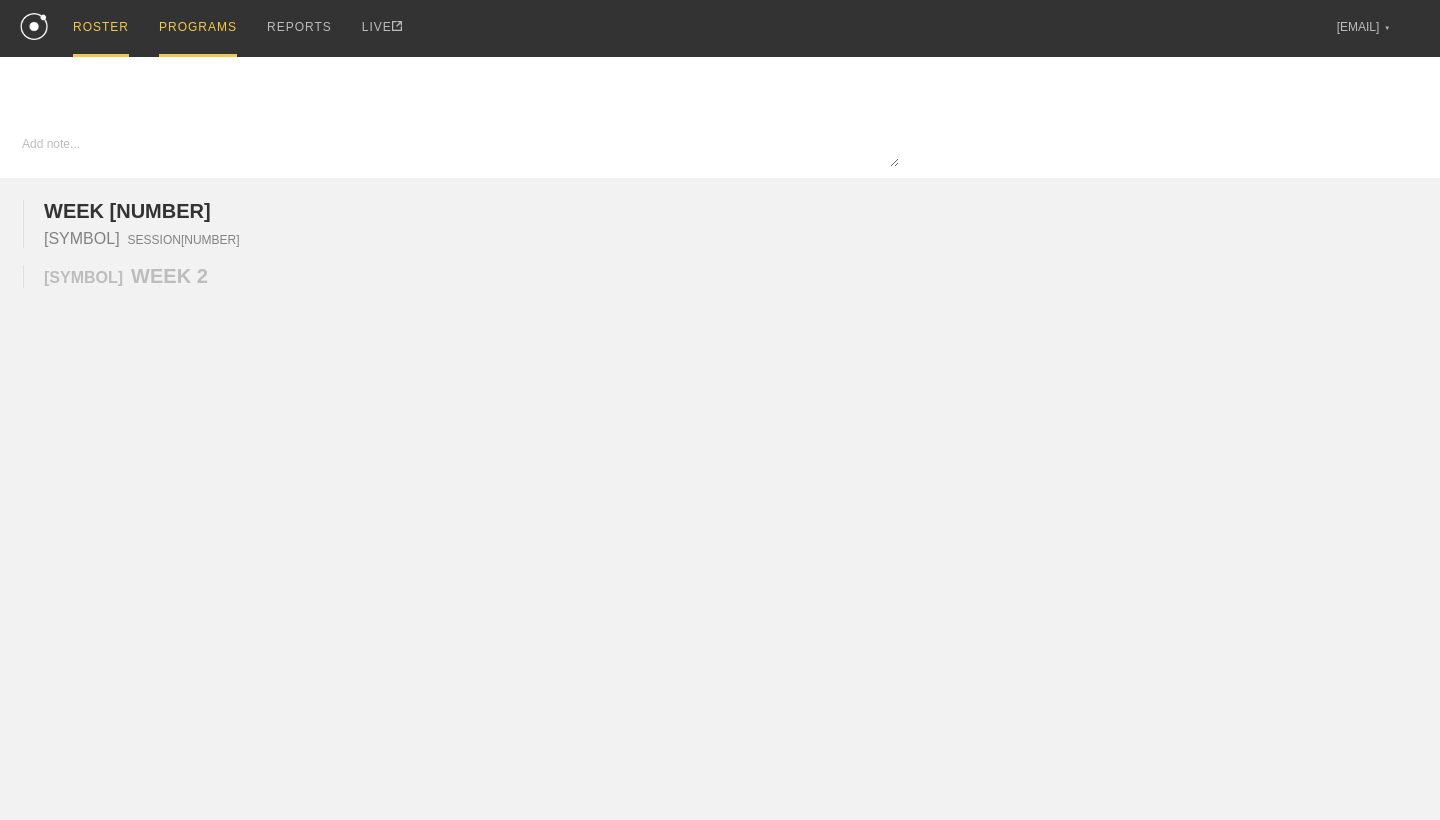 click on "ROSTER" at bounding box center (101, 28) 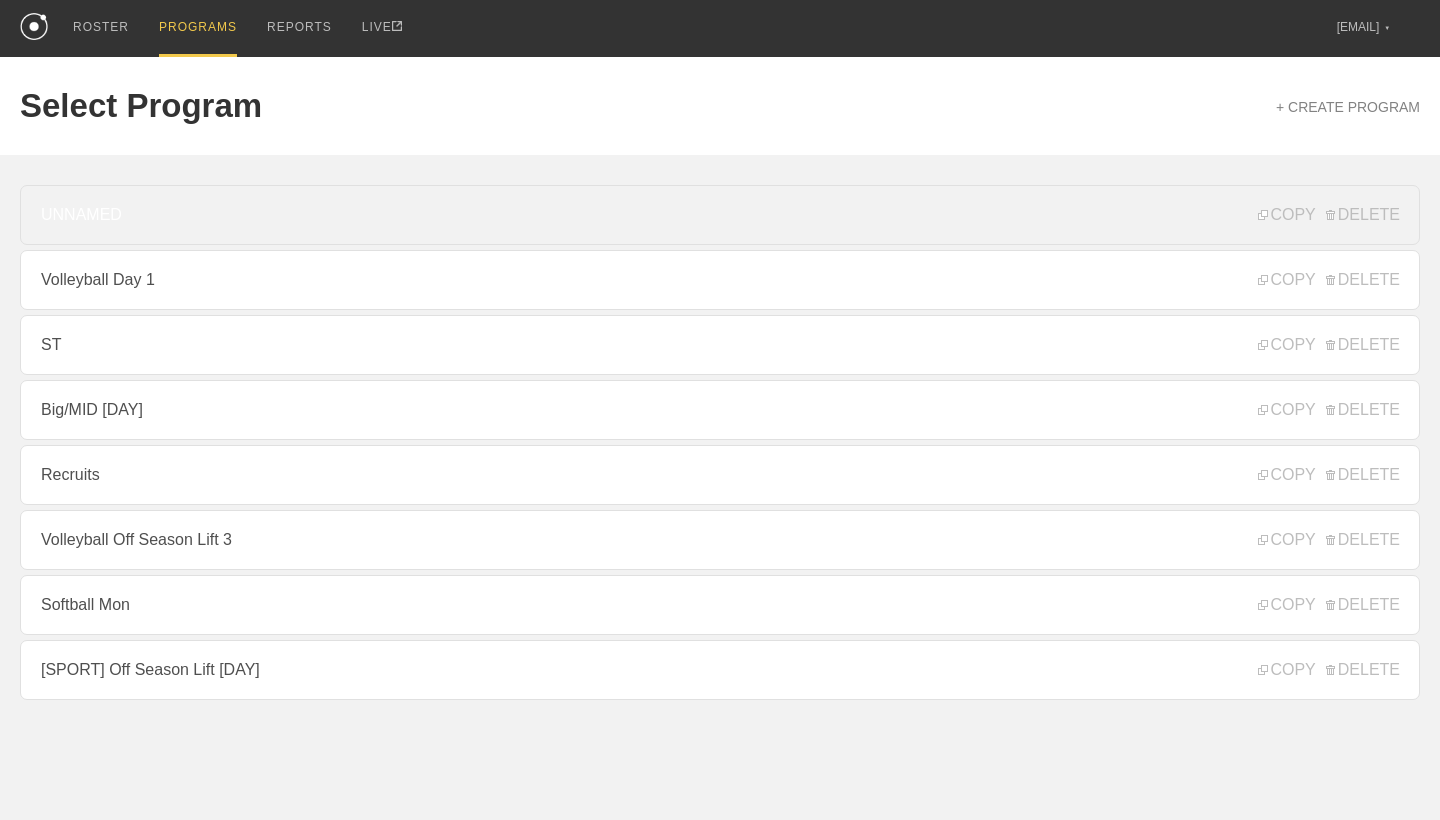 click on "UNNAMED" at bounding box center [720, 215] 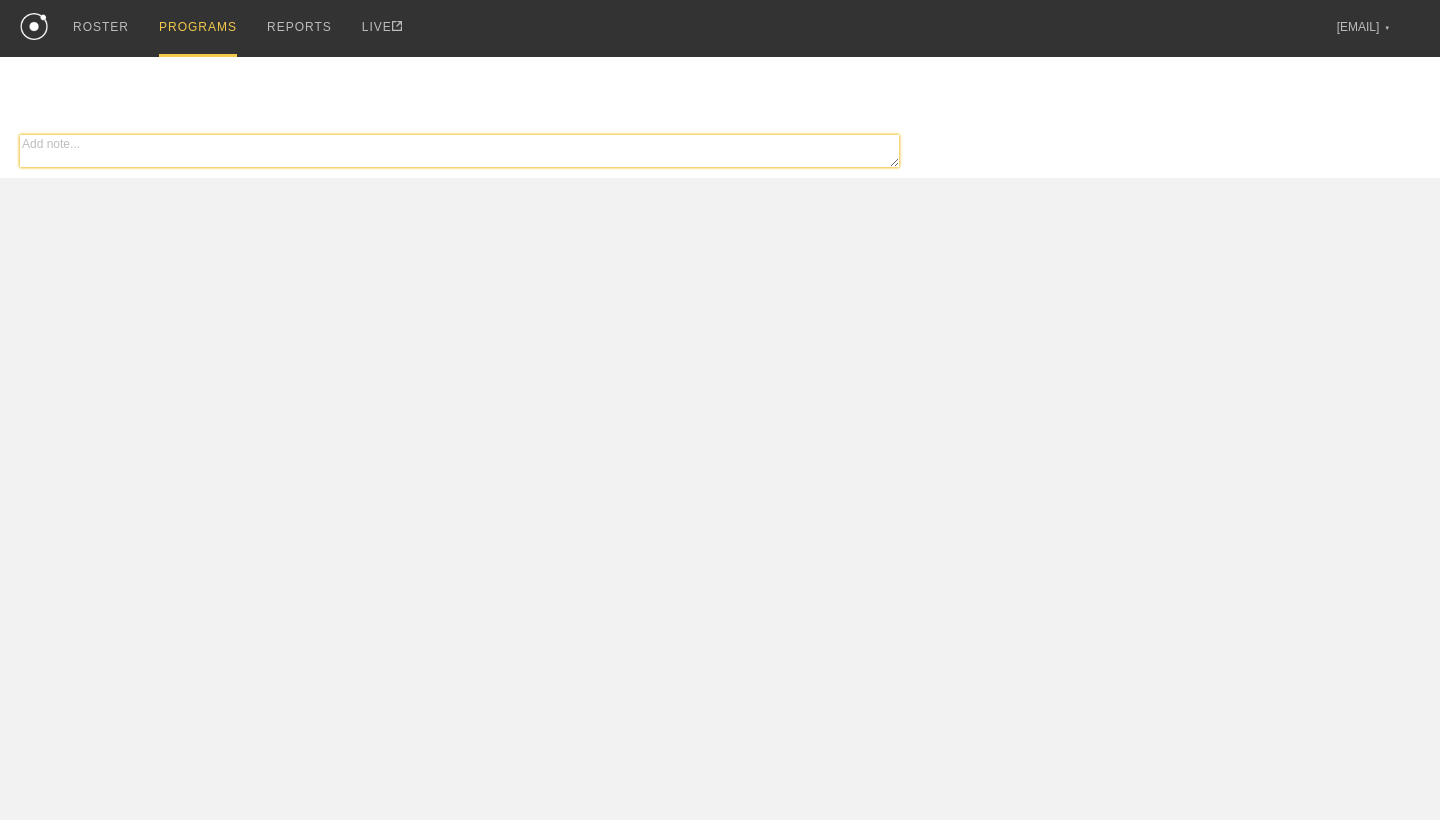 click at bounding box center (459, 151) 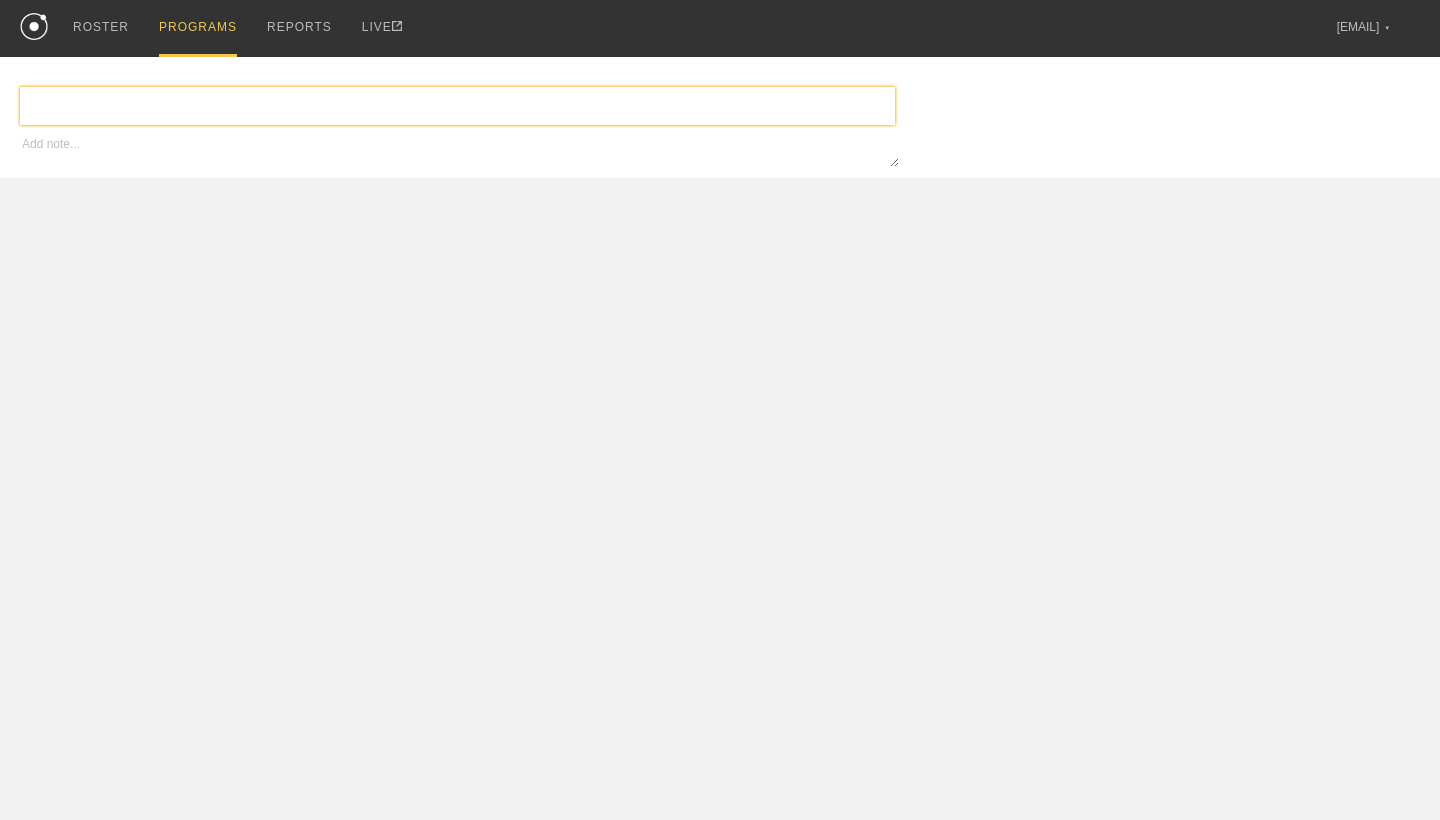 click at bounding box center [457, 106] 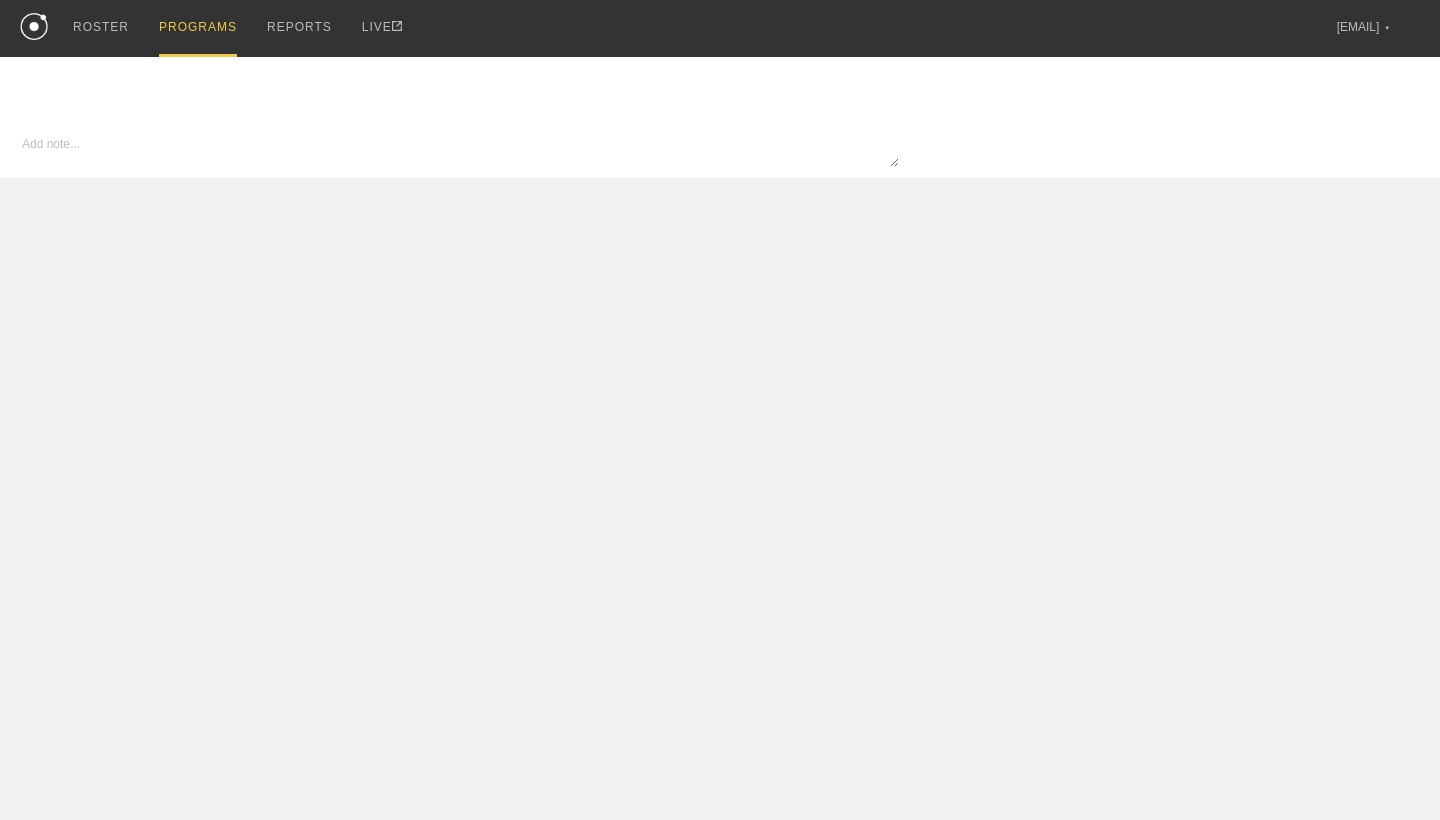 click at bounding box center [34, 26] 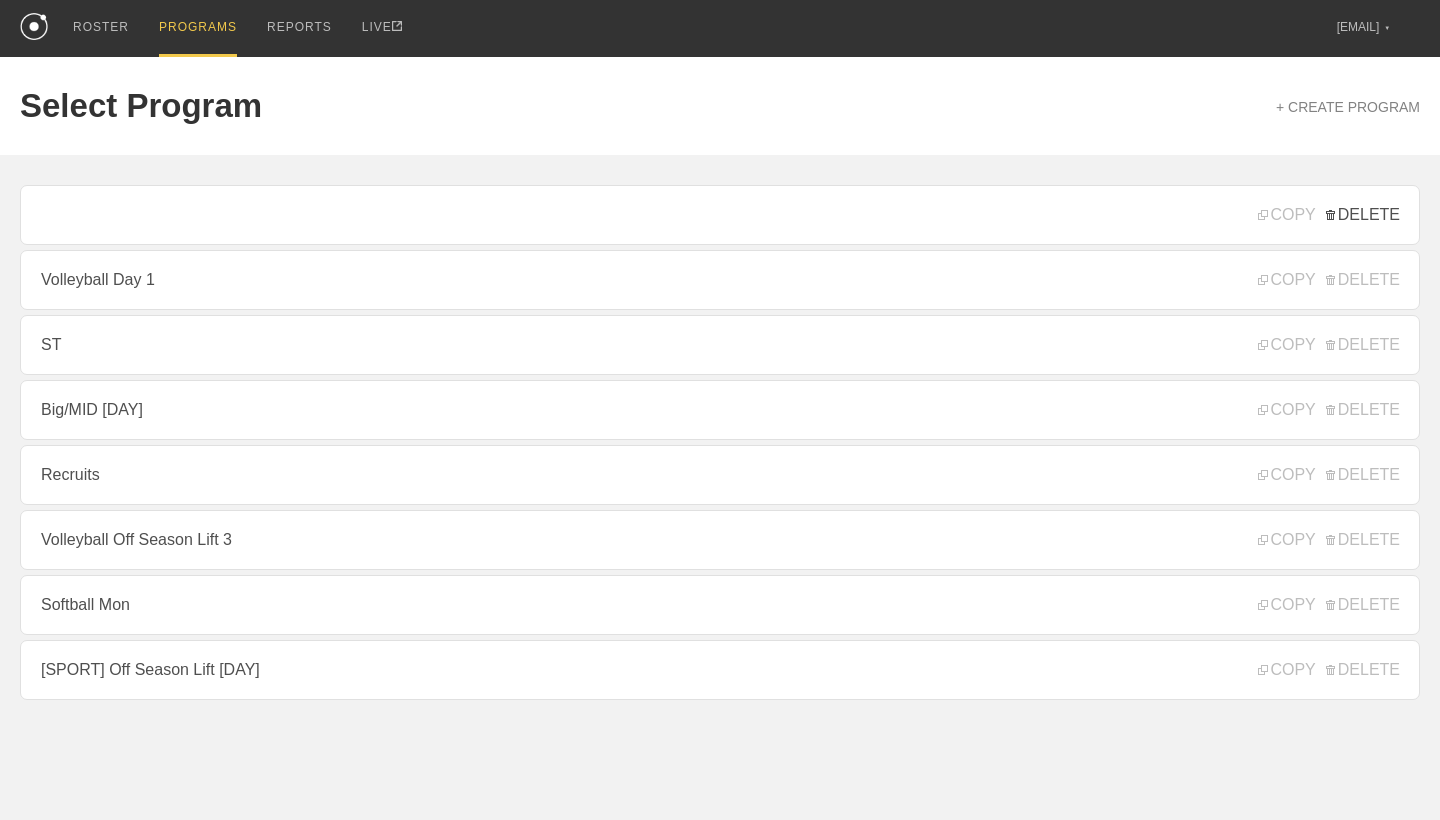 click on "DELETE" at bounding box center (1363, 215) 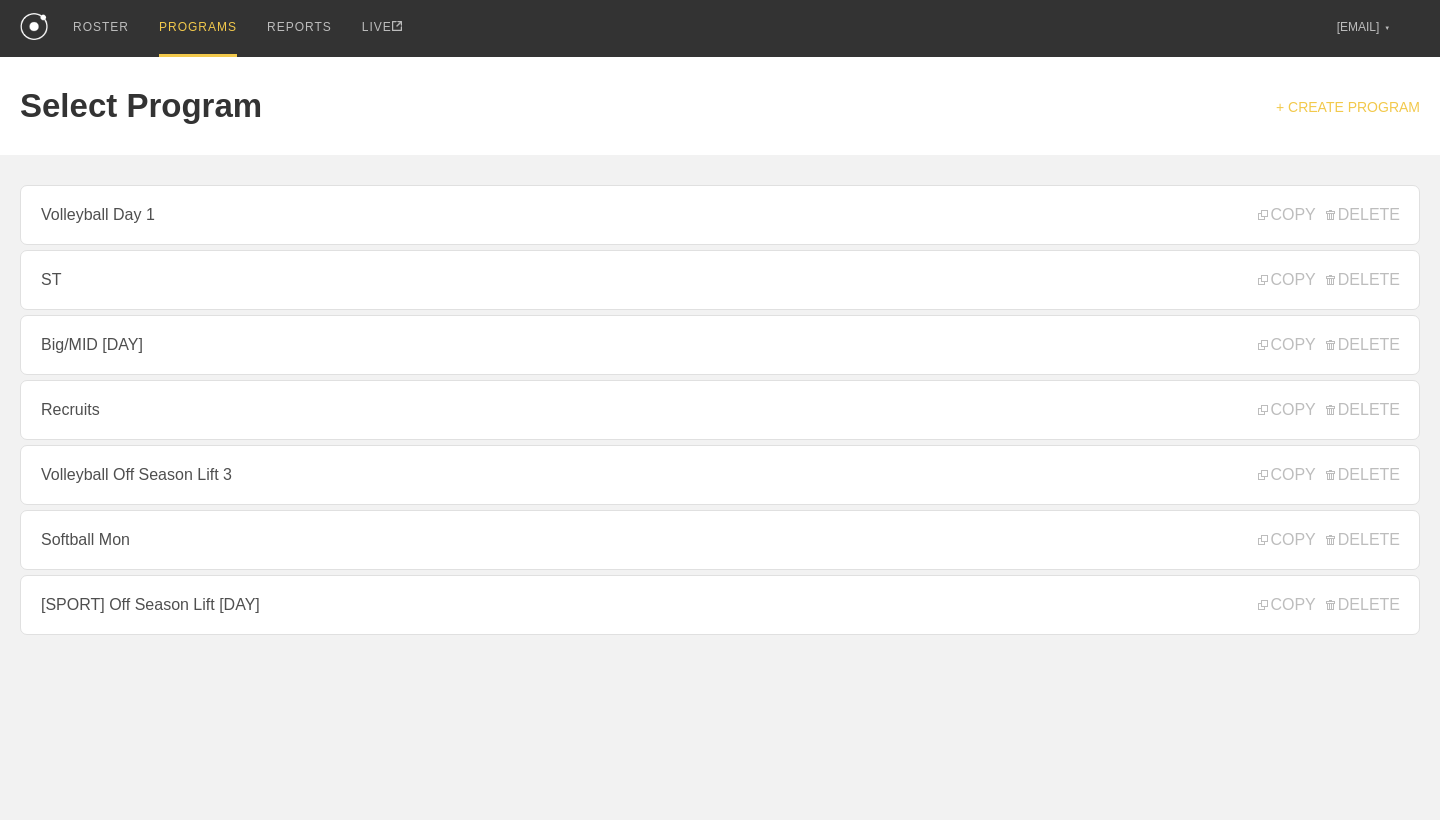 click on "+ CREATE PROGRAM" at bounding box center [1348, 107] 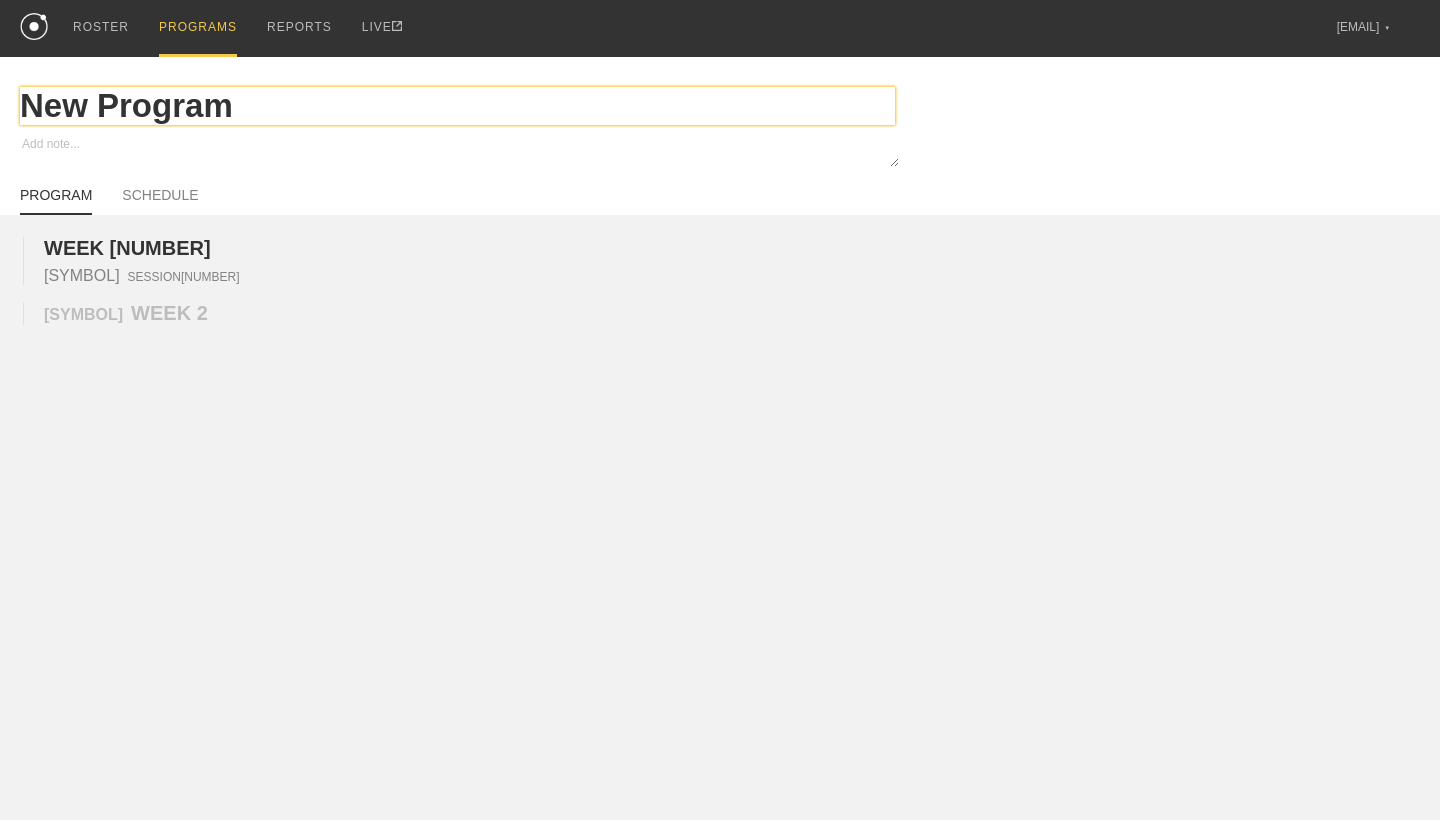 click on "New Program" at bounding box center (457, 106) 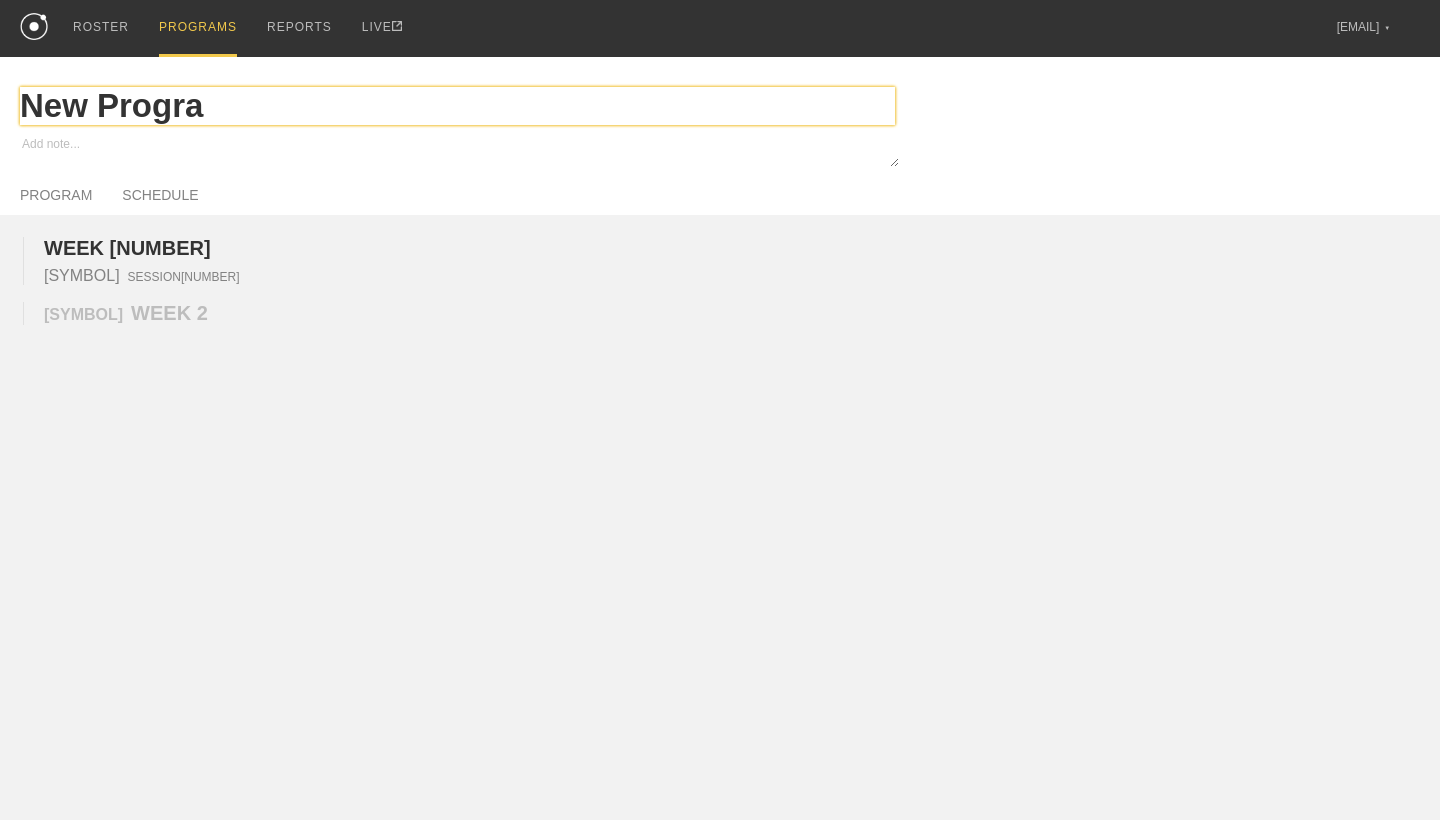 type on "x" 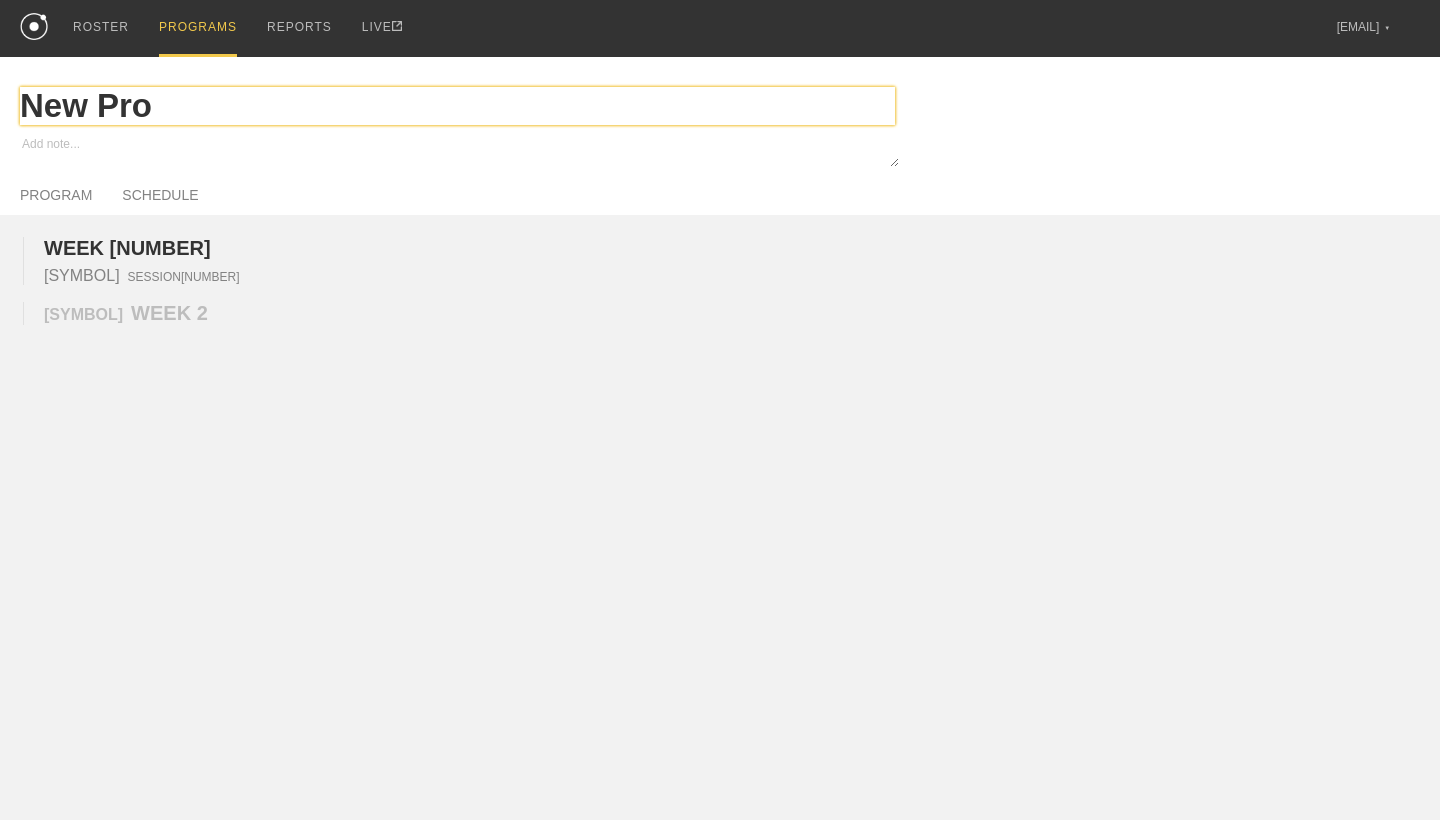 type on "x" 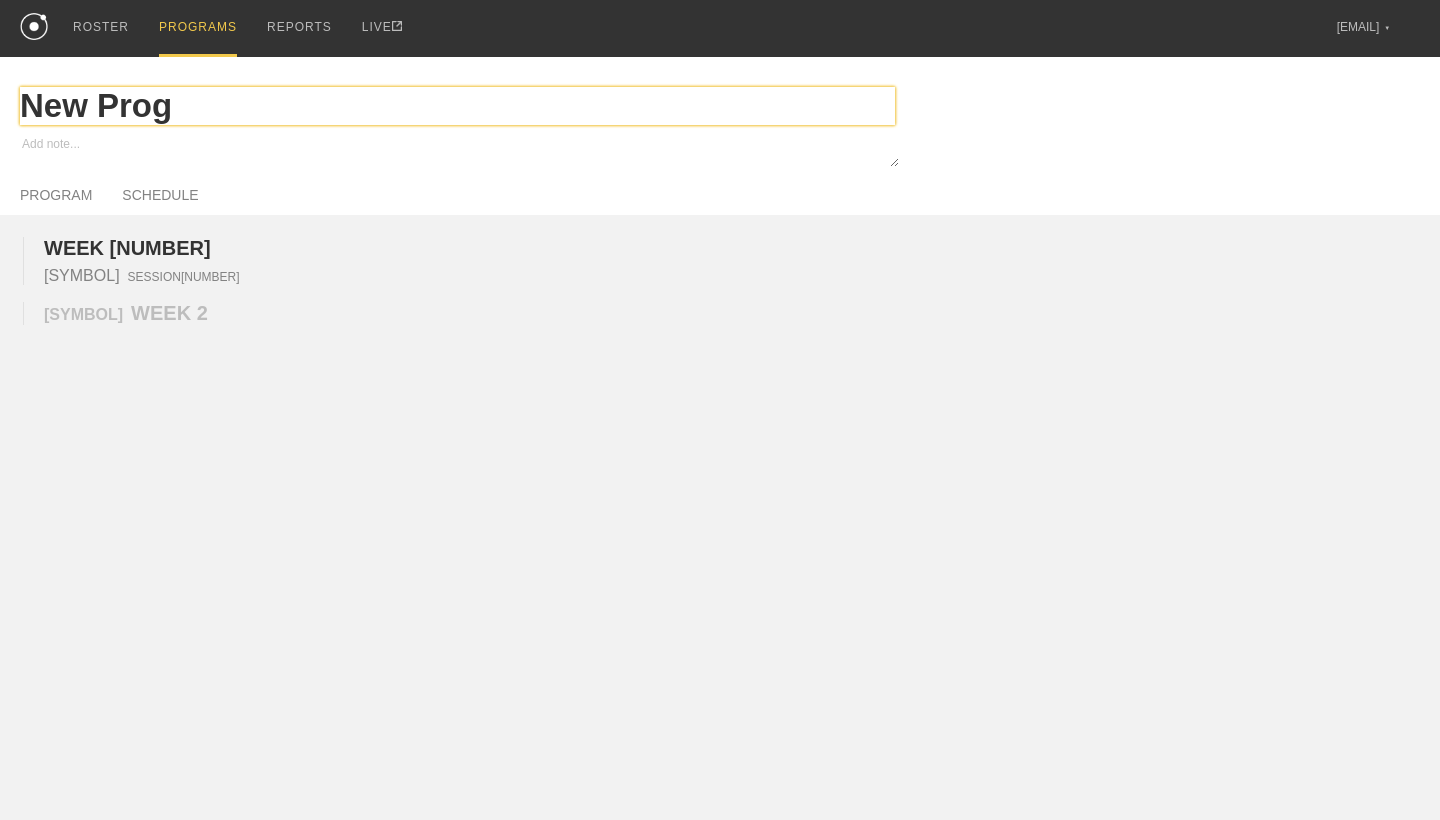 type on "x" 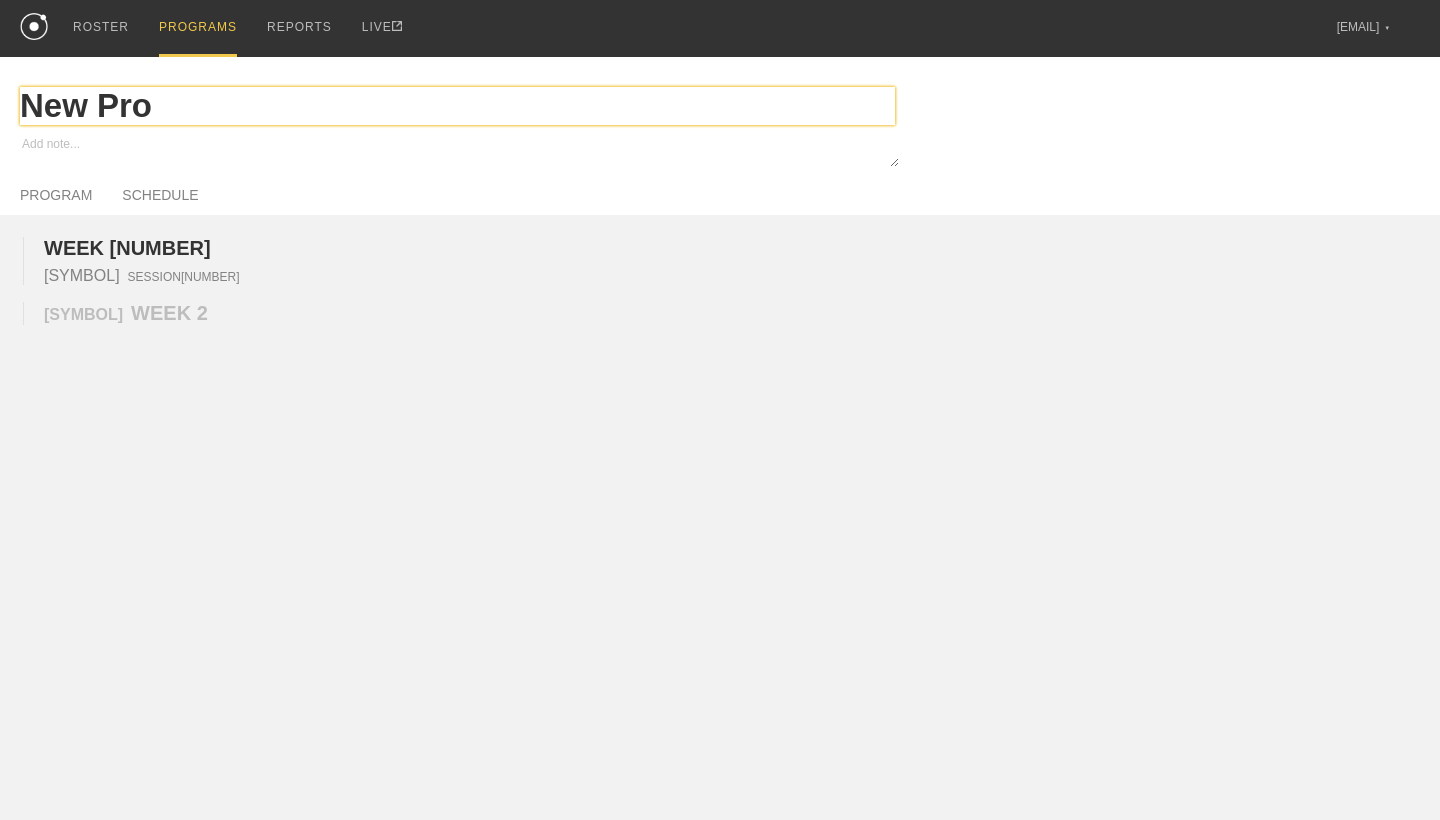 type on "x" 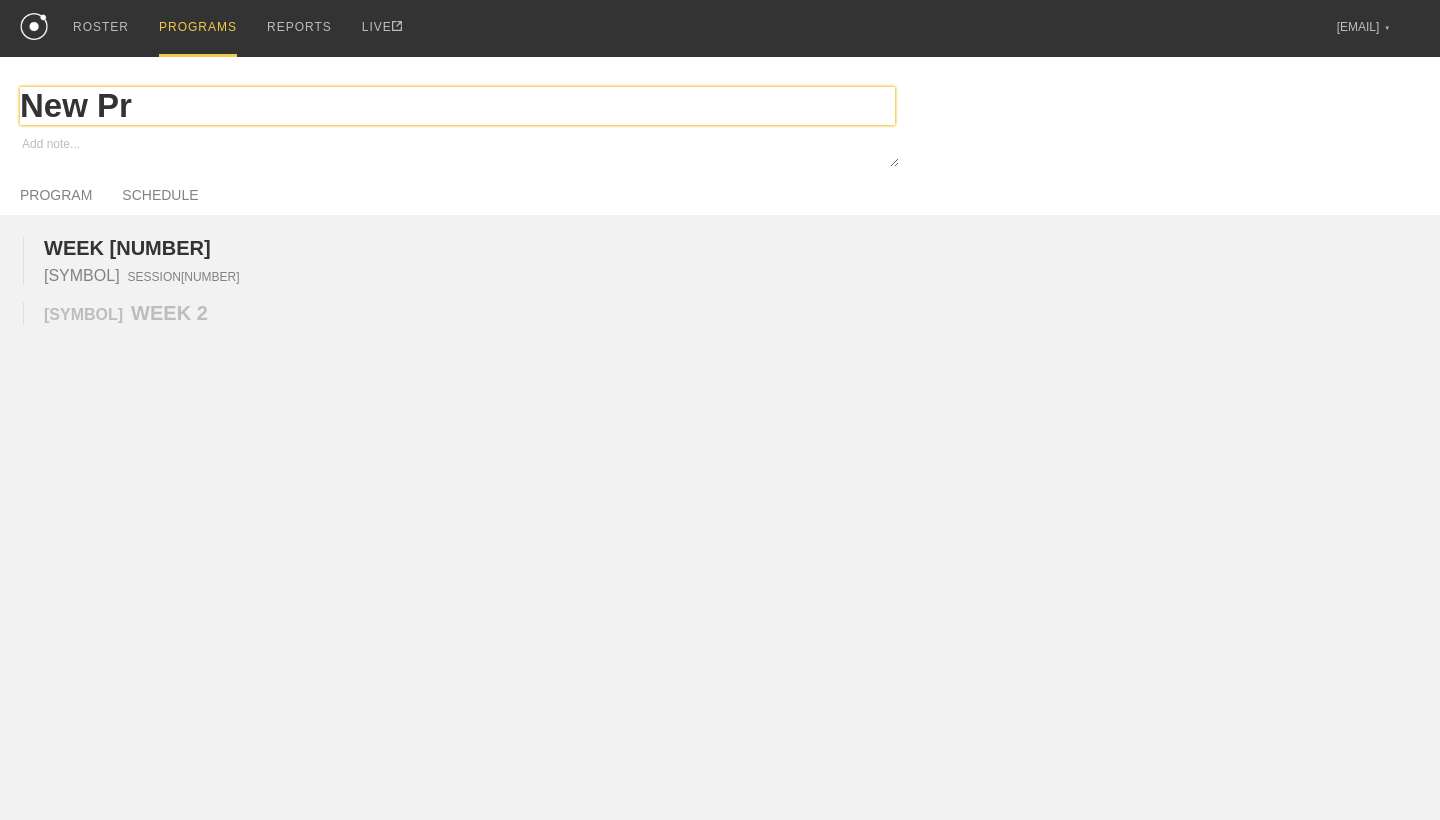 type on "x" 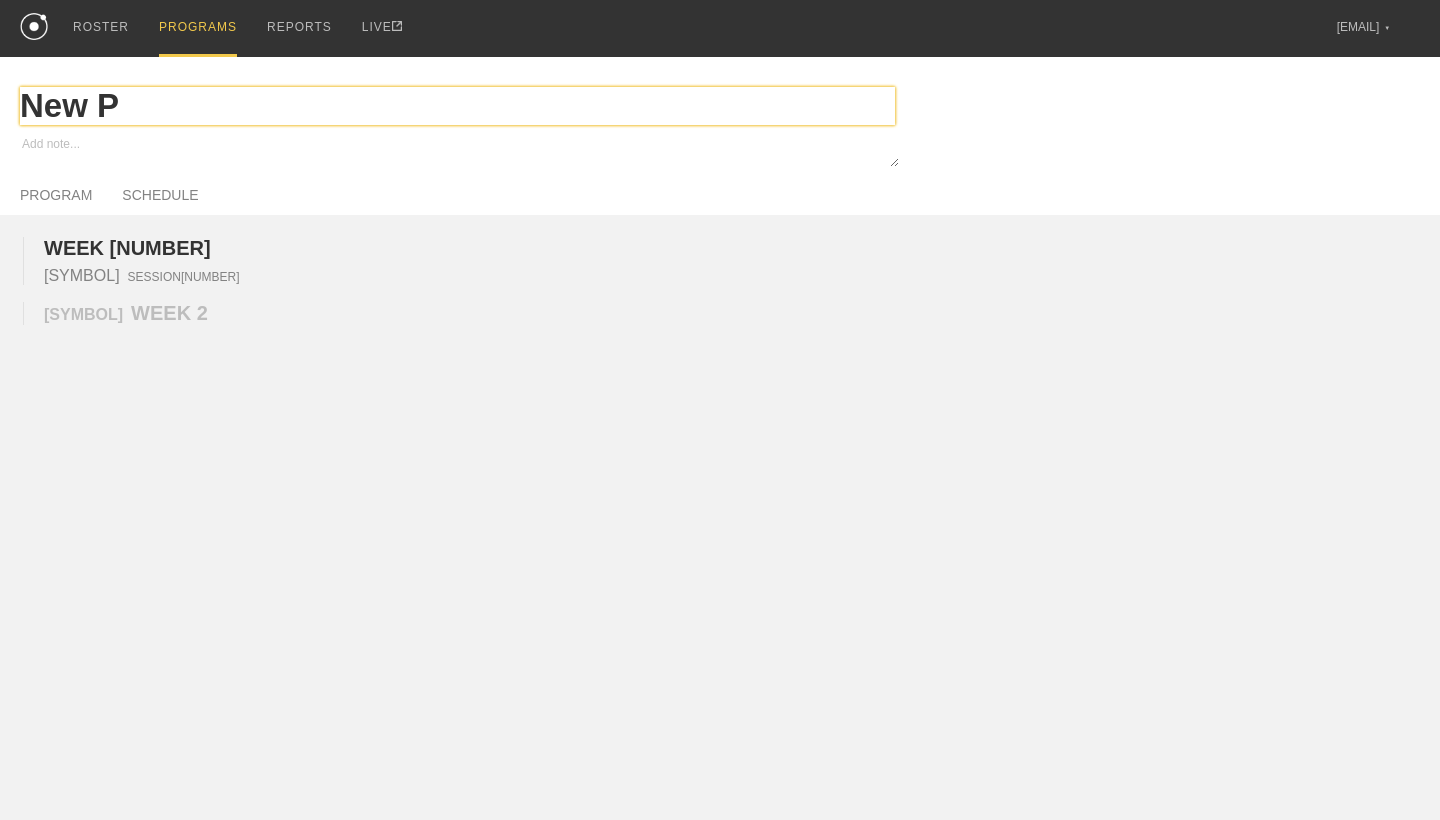 type on "x" 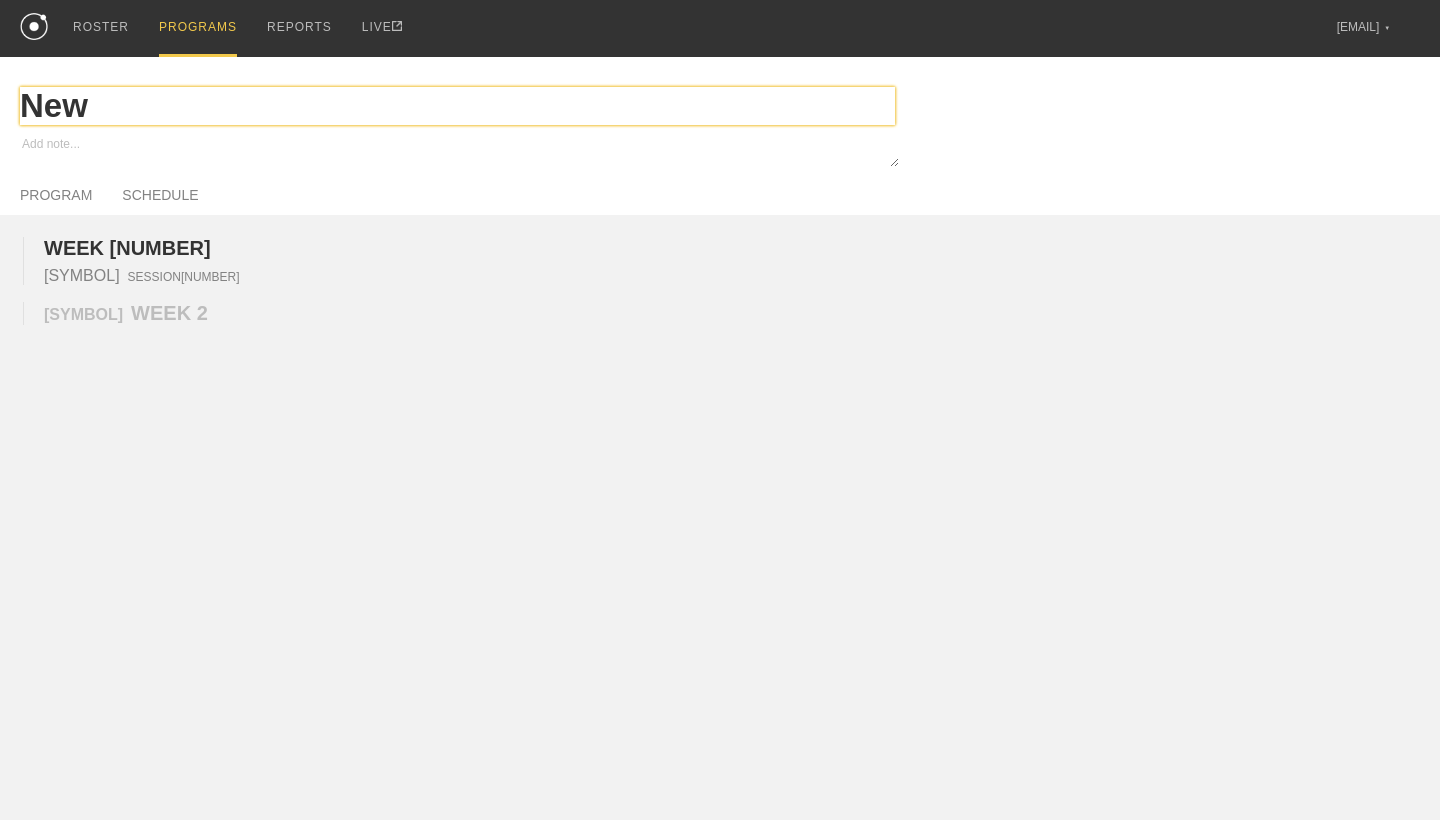type on "x" 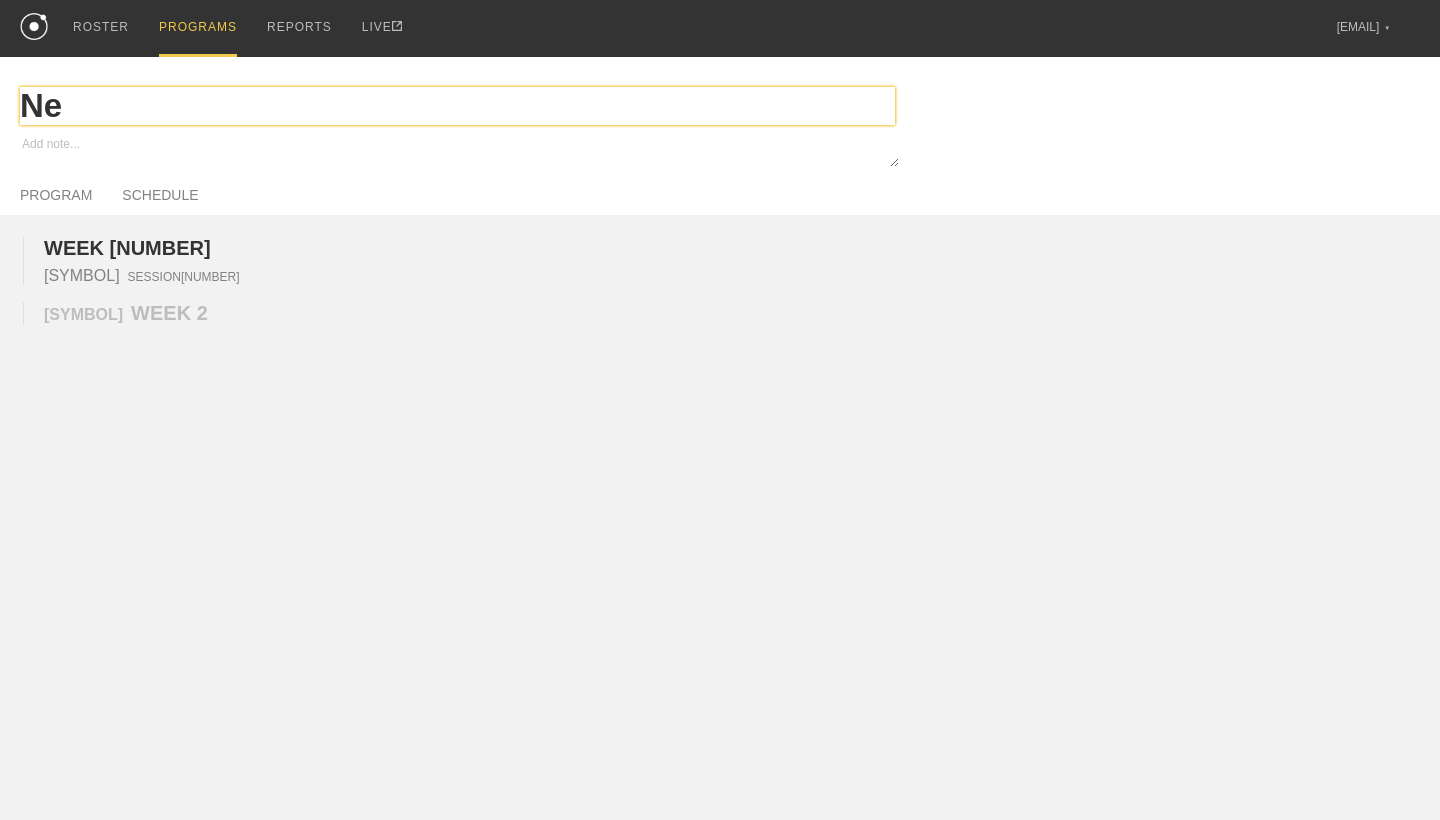 type on "x" 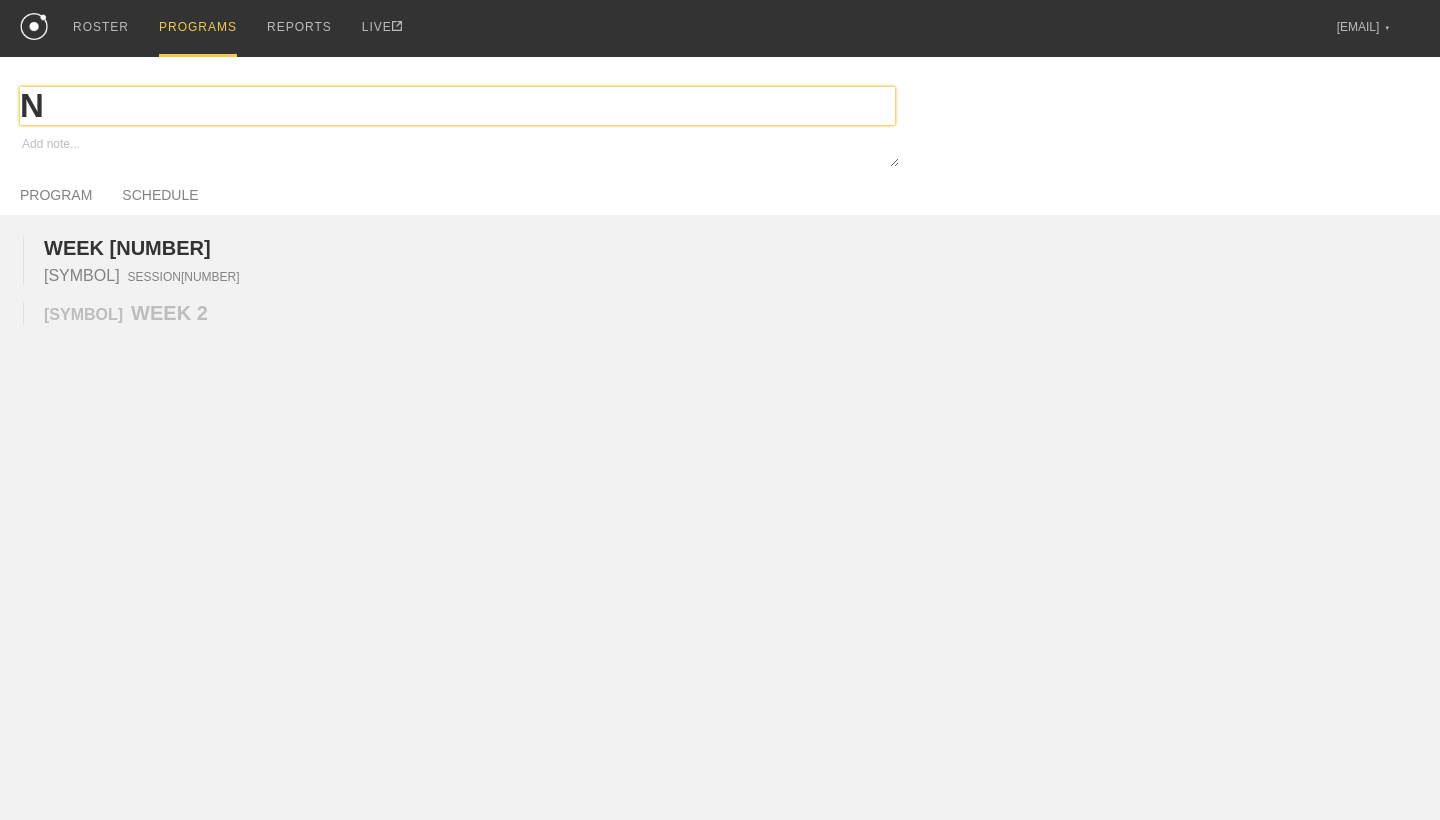 type on "x" 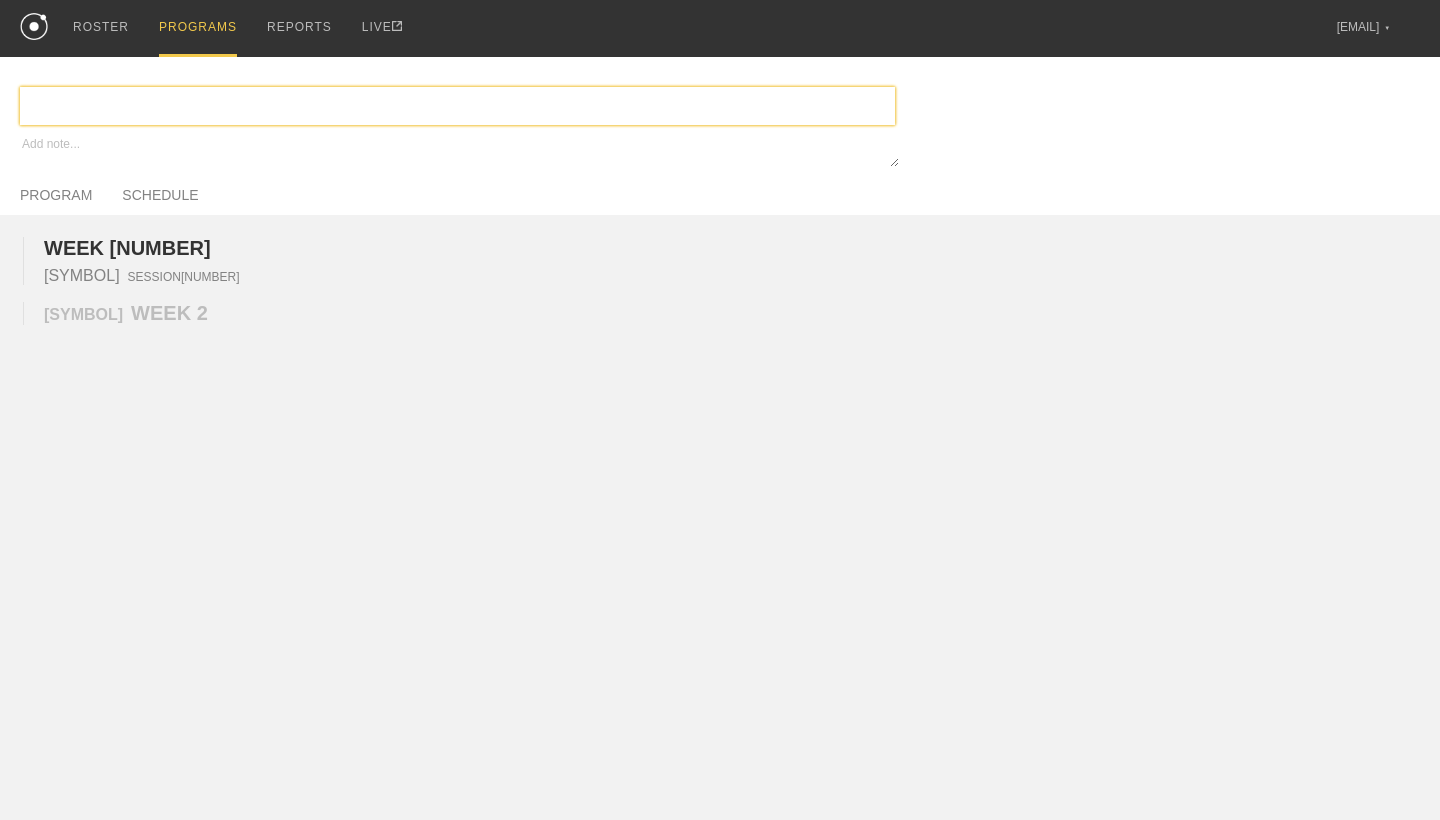 type on "x" 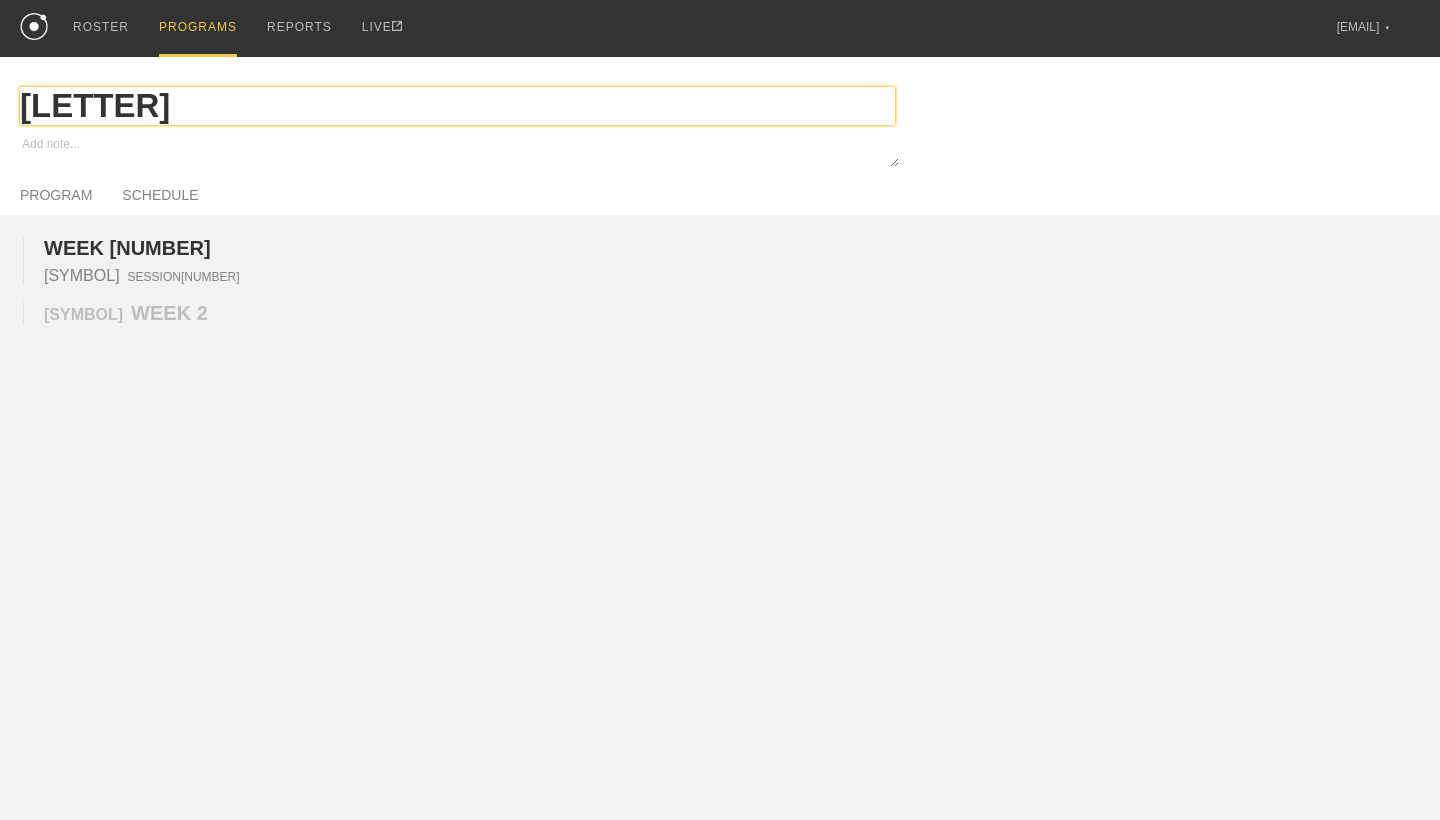 type on "x" 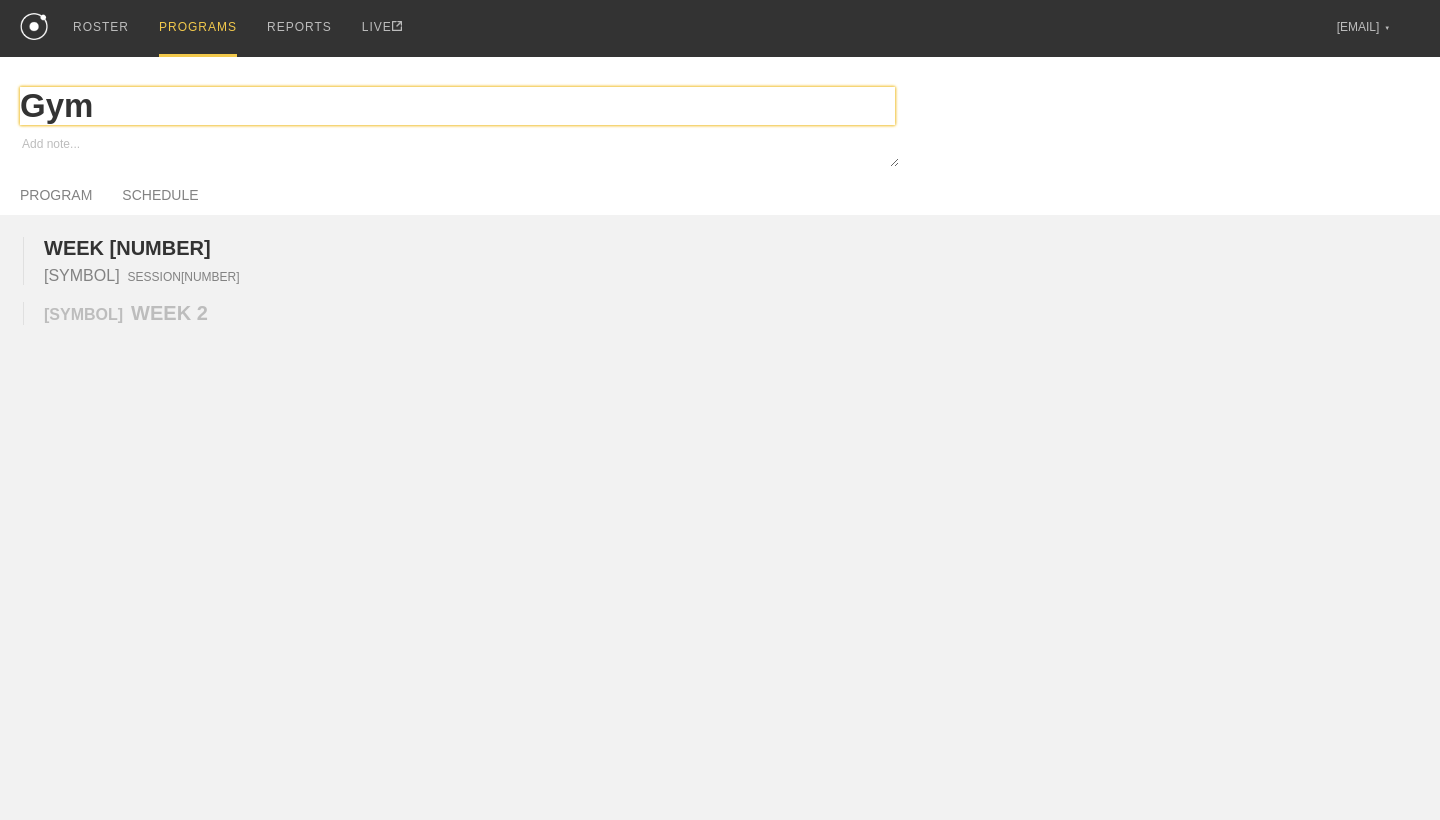 type on "x" 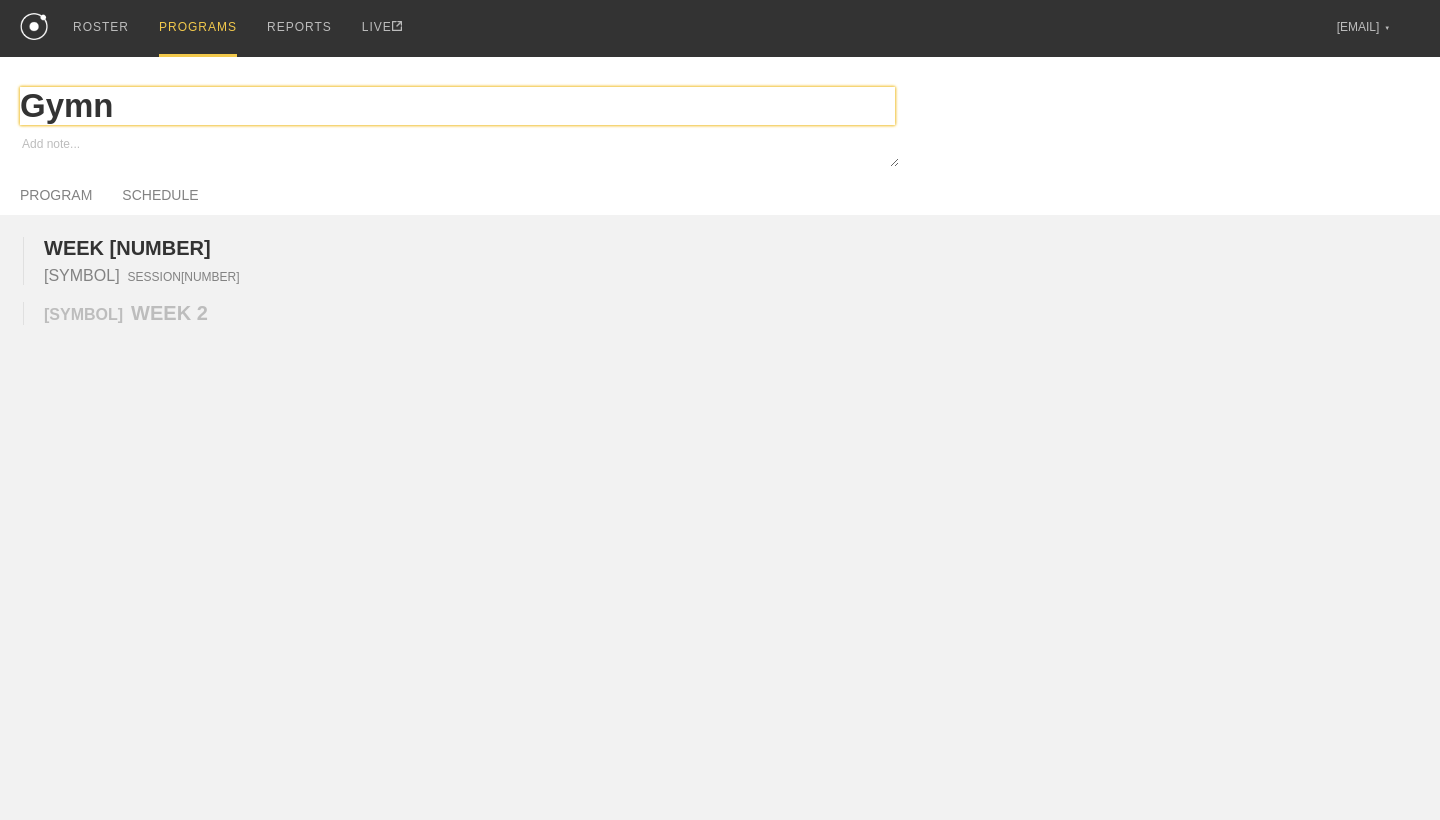 type on "x" 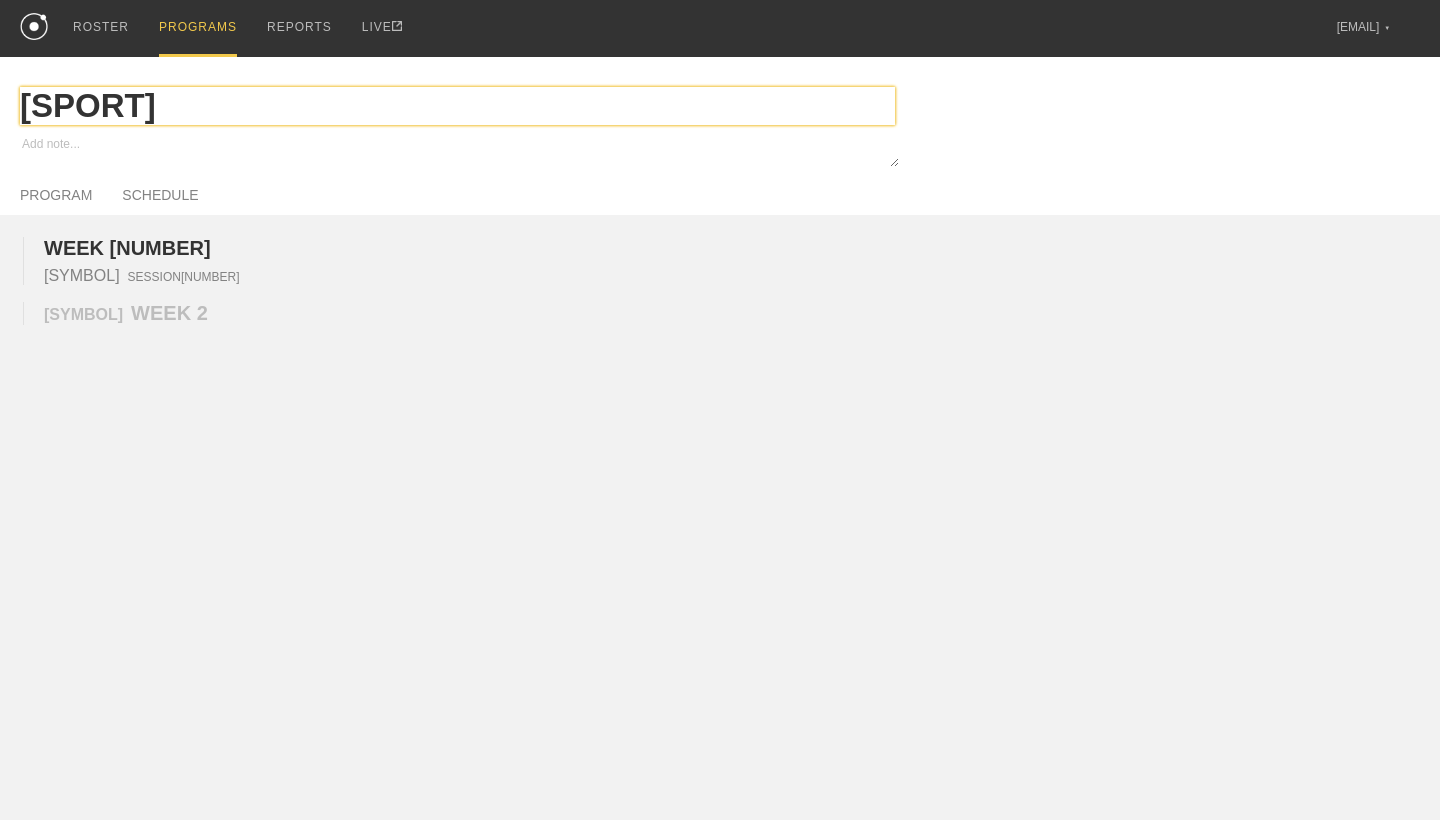 type on "x" 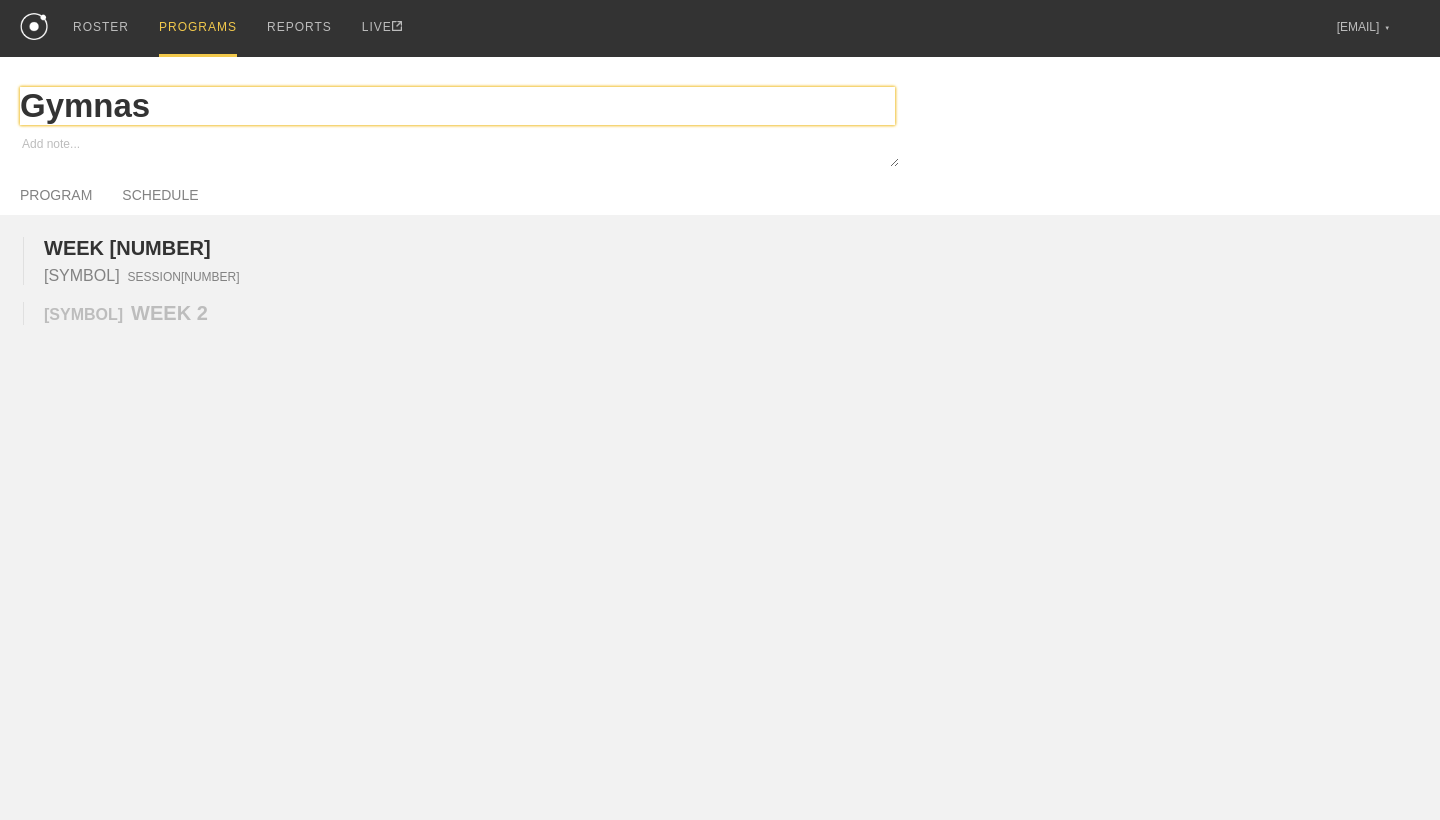 type on "x" 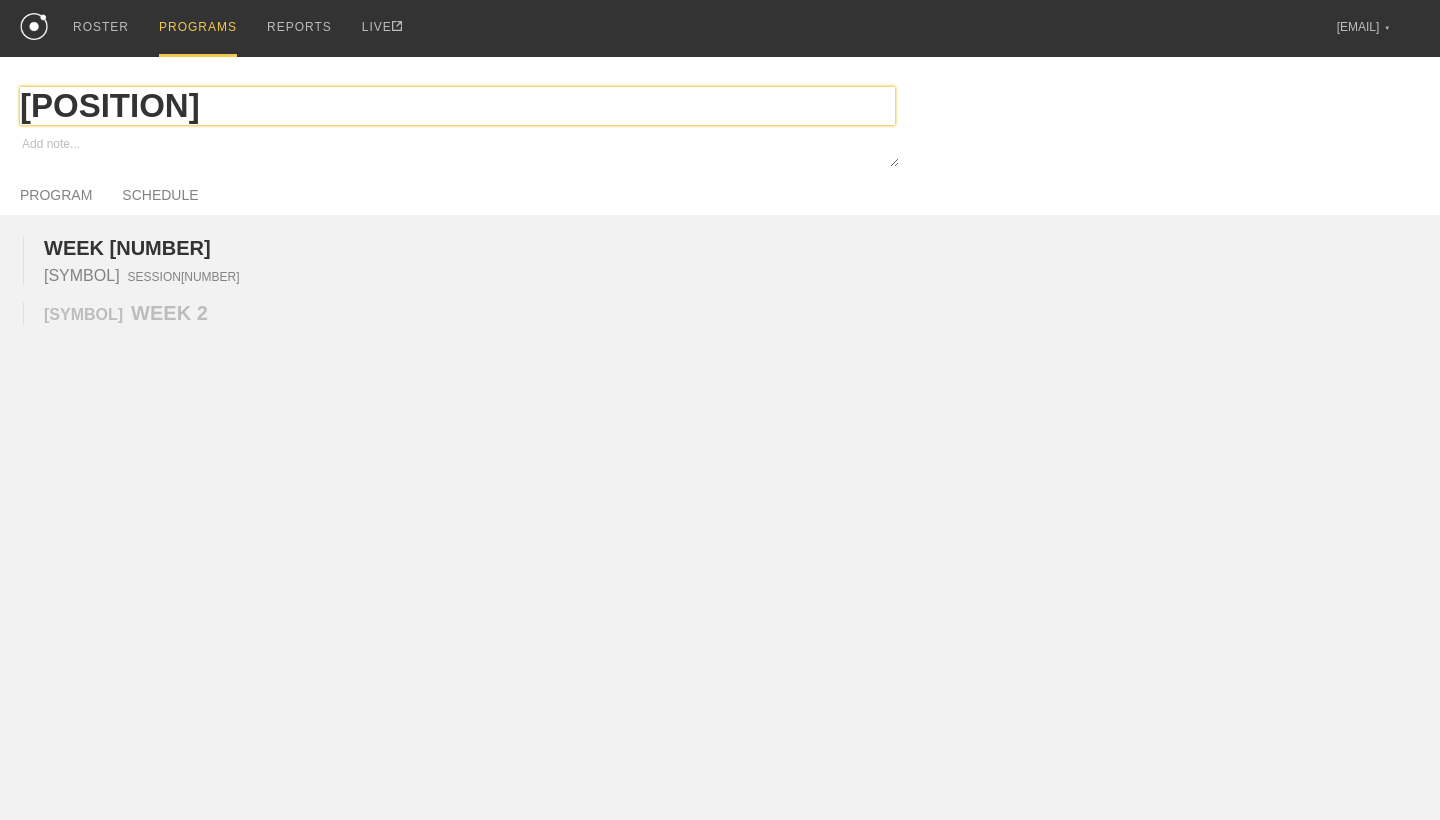 type on "x" 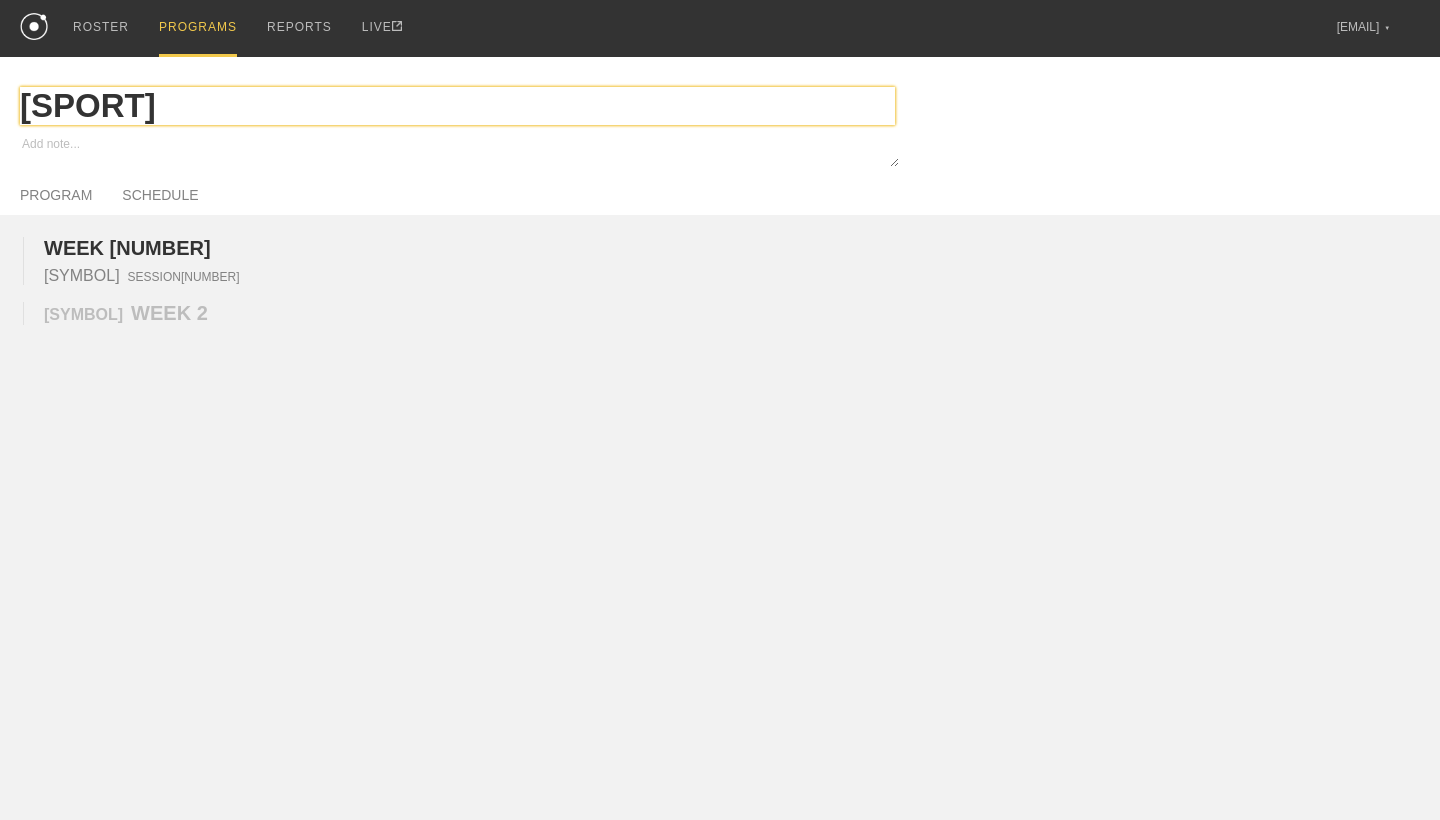 type on "x" 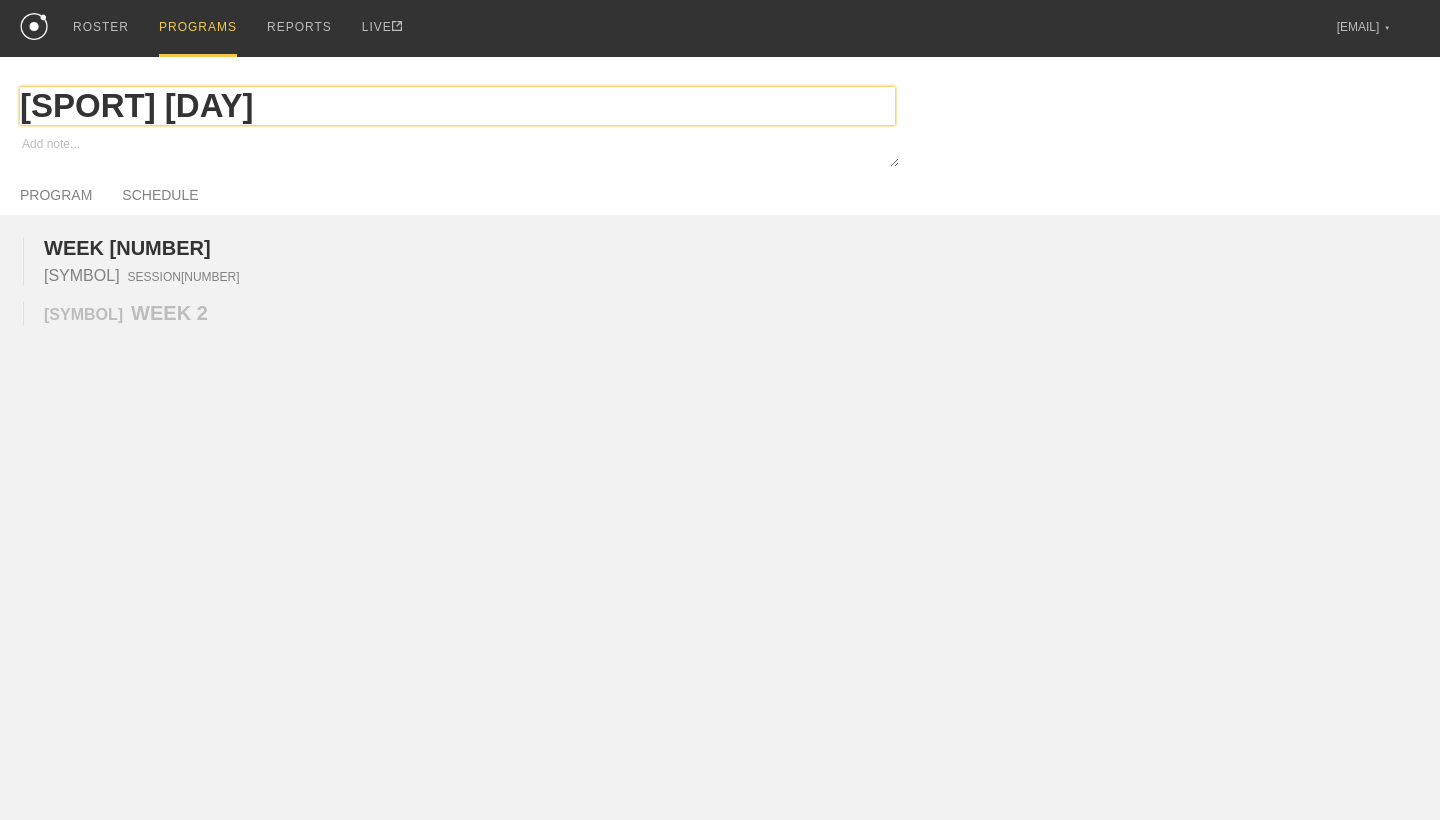 type on "x" 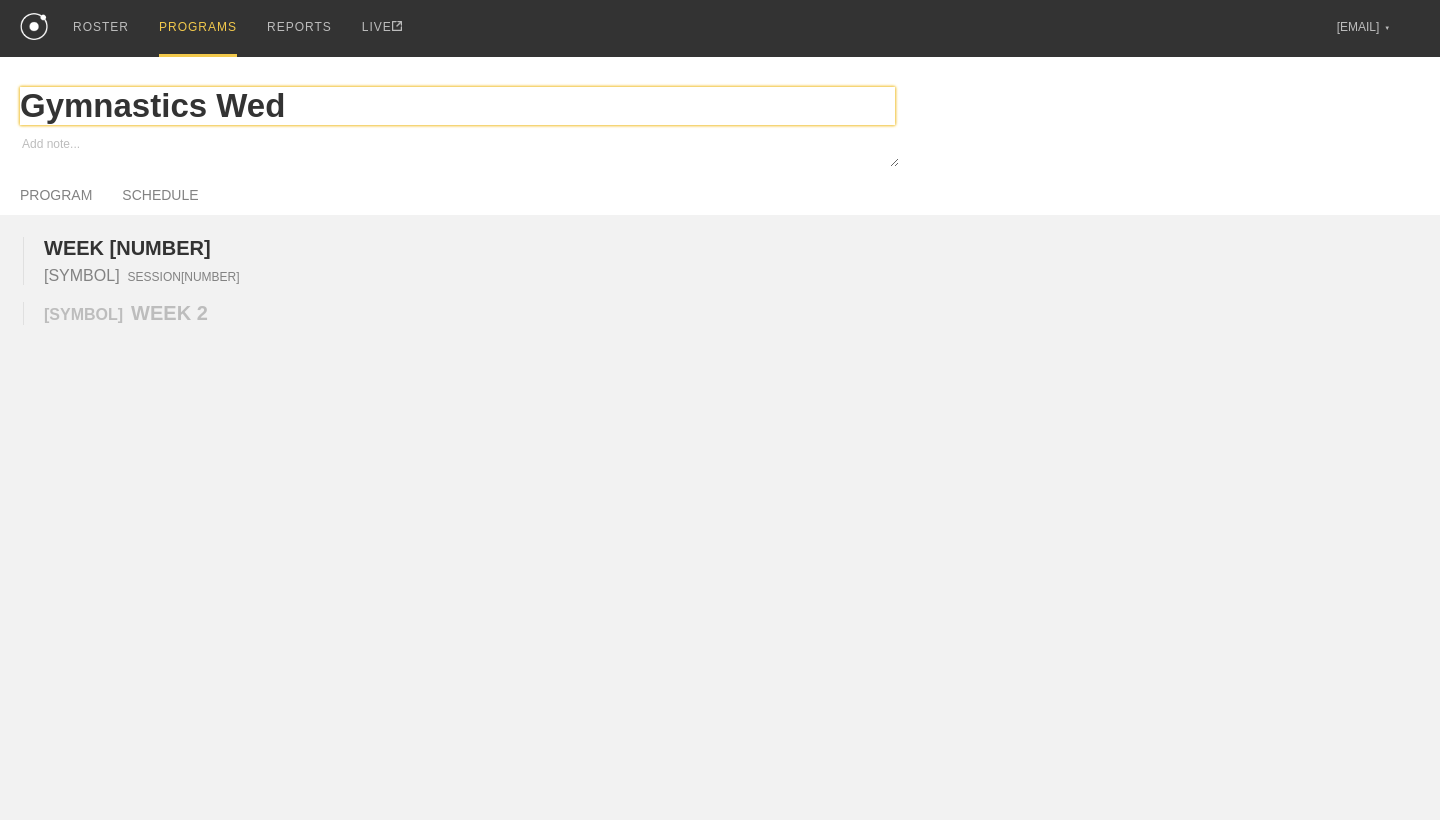 type on "x" 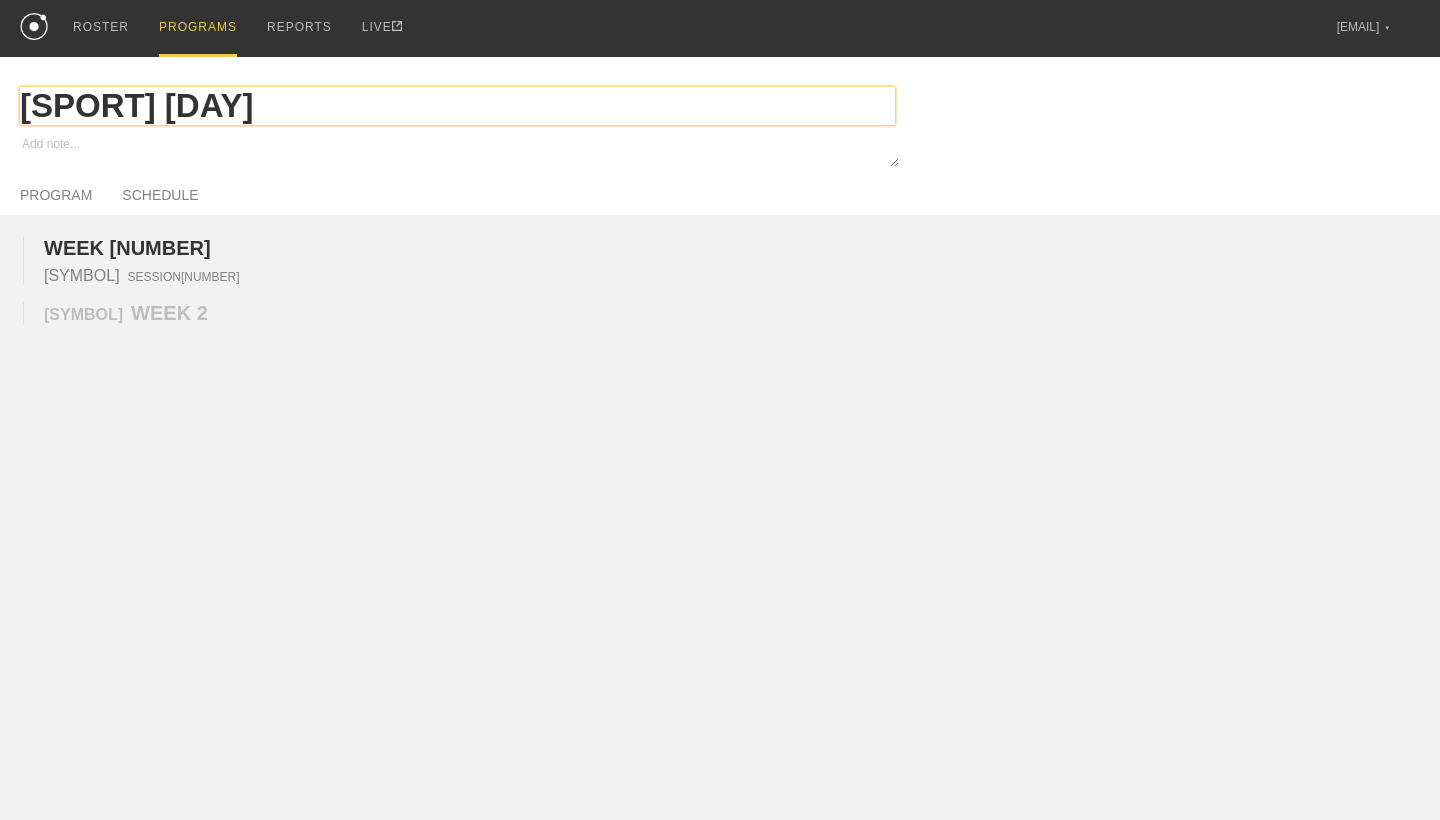 type on "x" 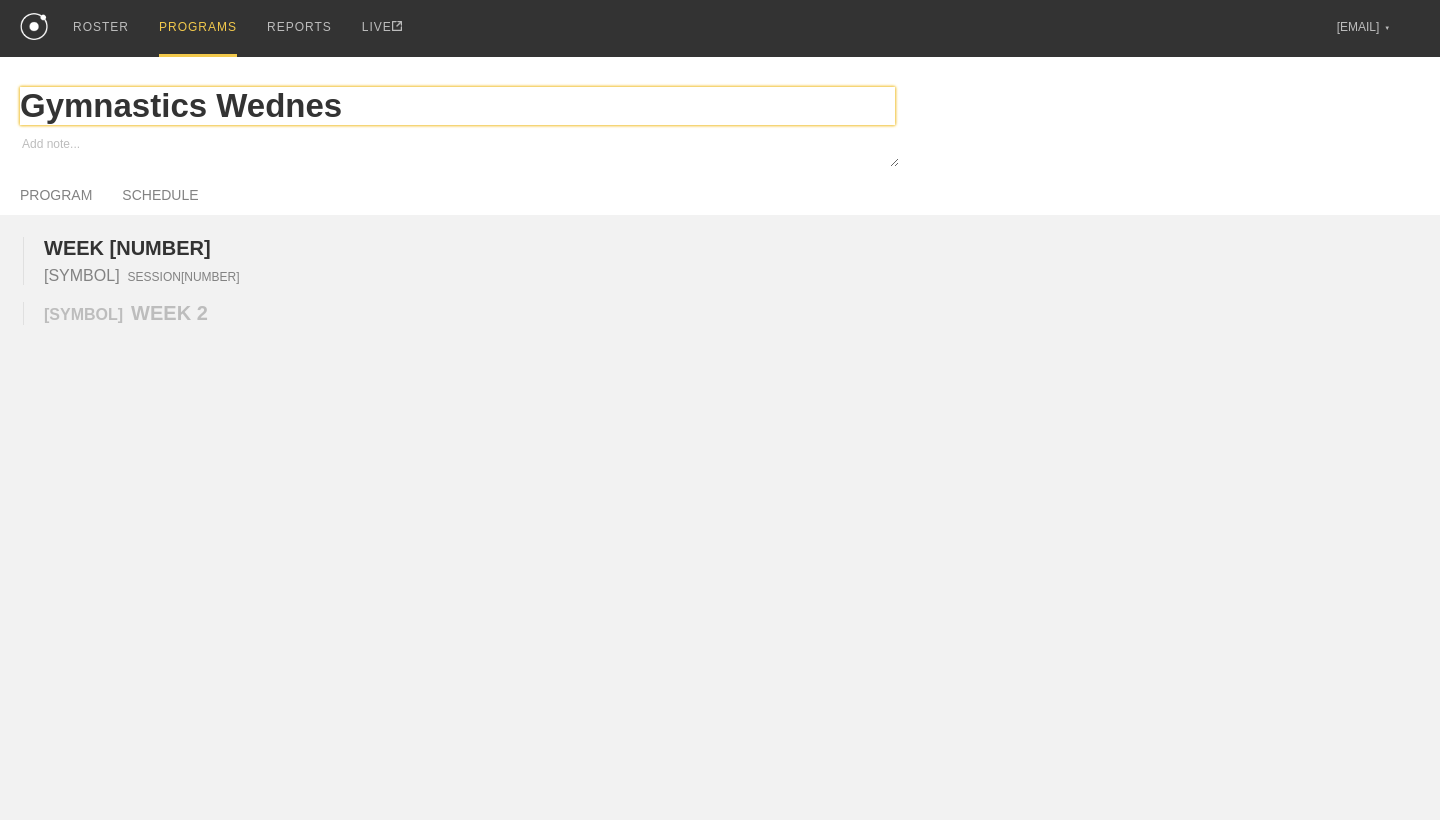 type on "x" 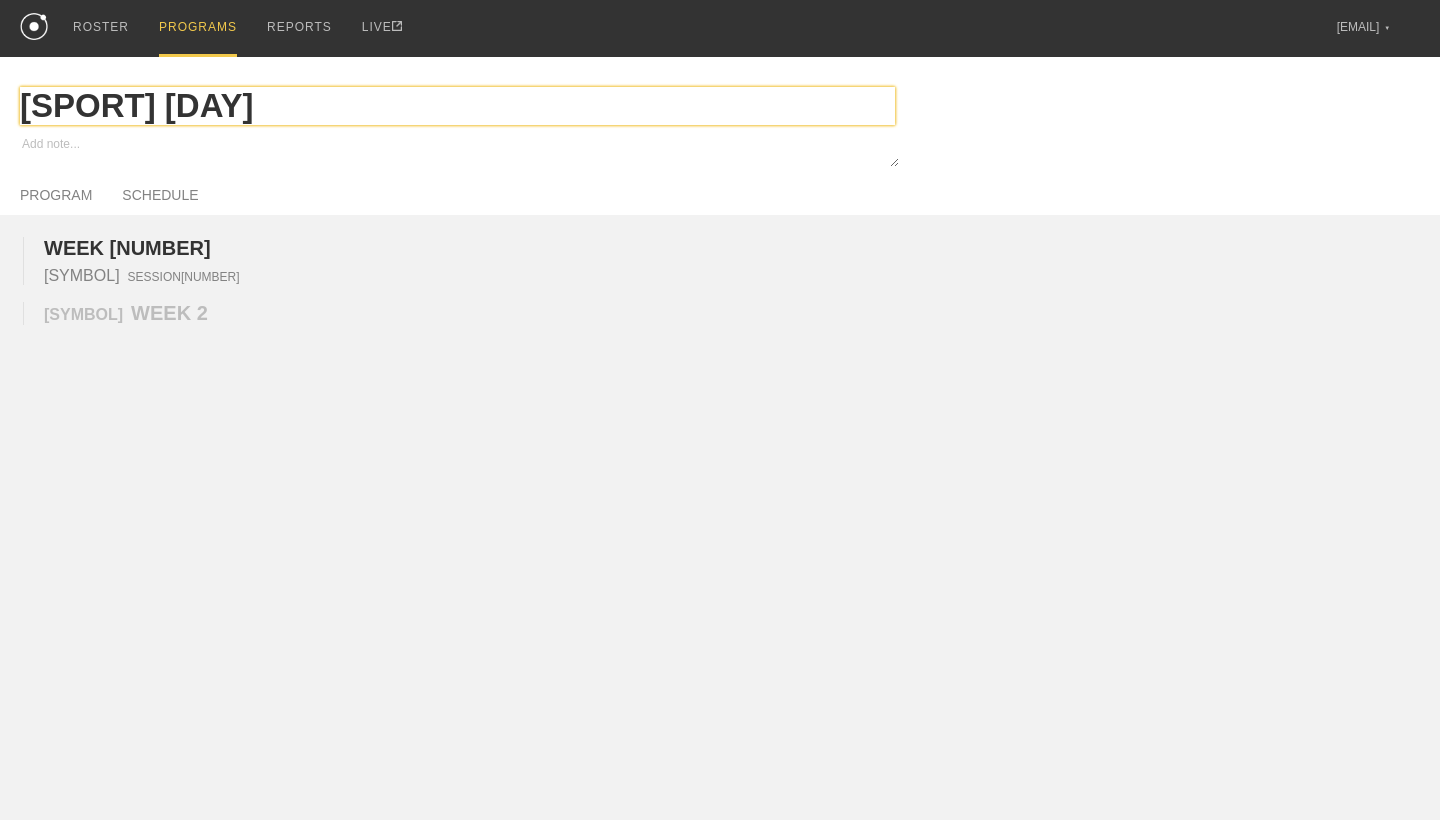 type on "x" 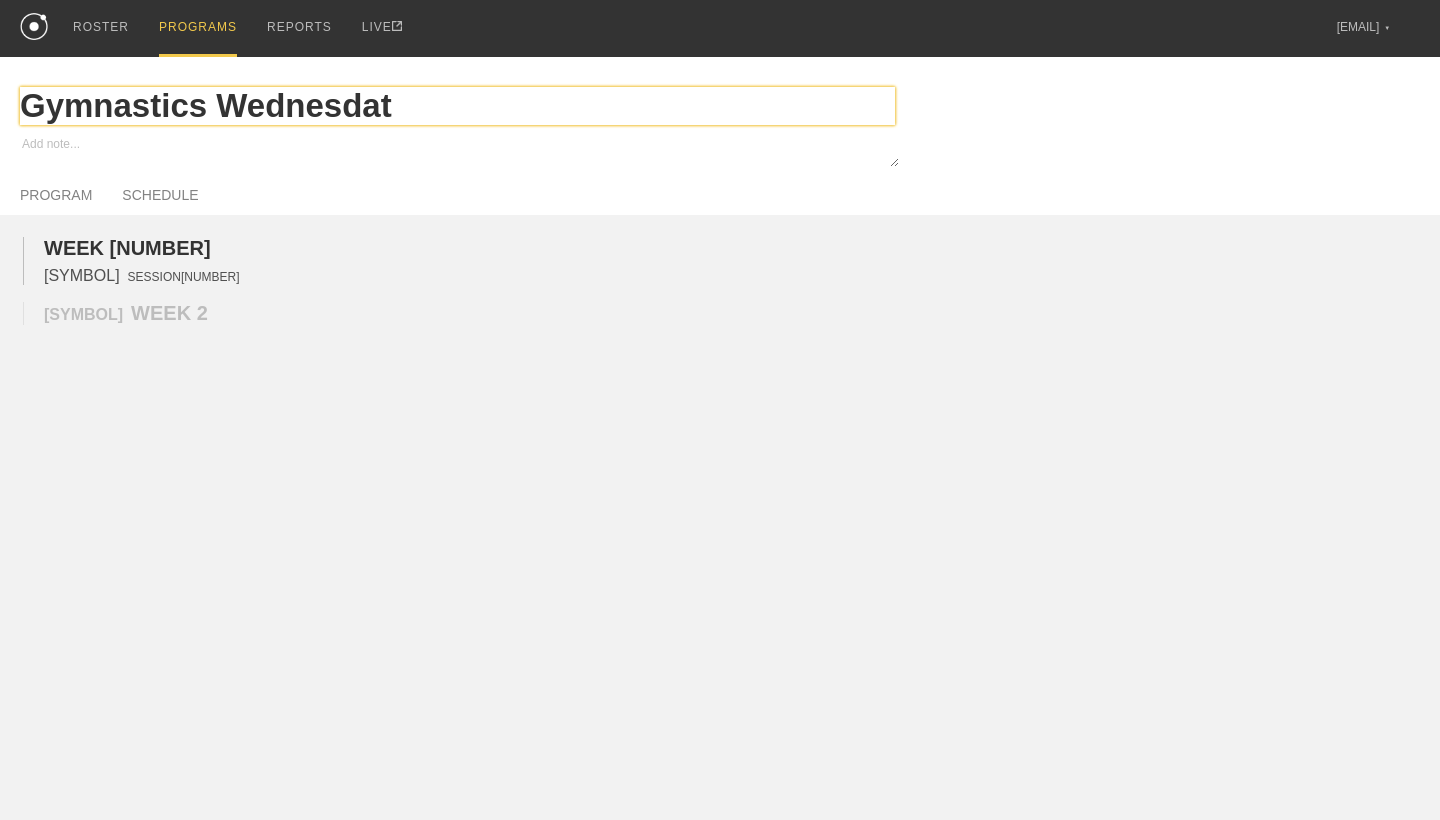 type on "Gymnastics Wednesdat" 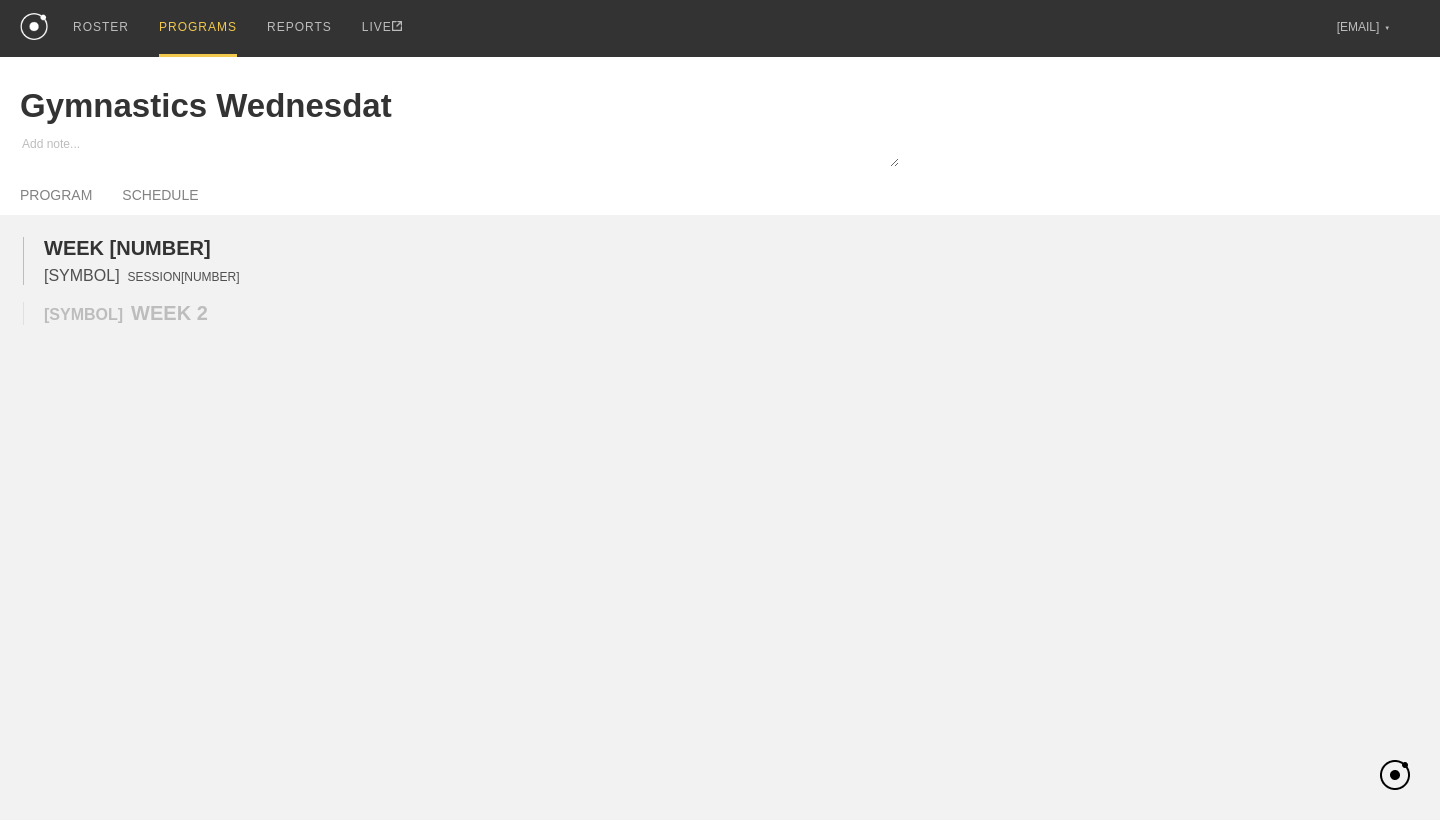 click on "+ SESSION  1" at bounding box center [142, 276] 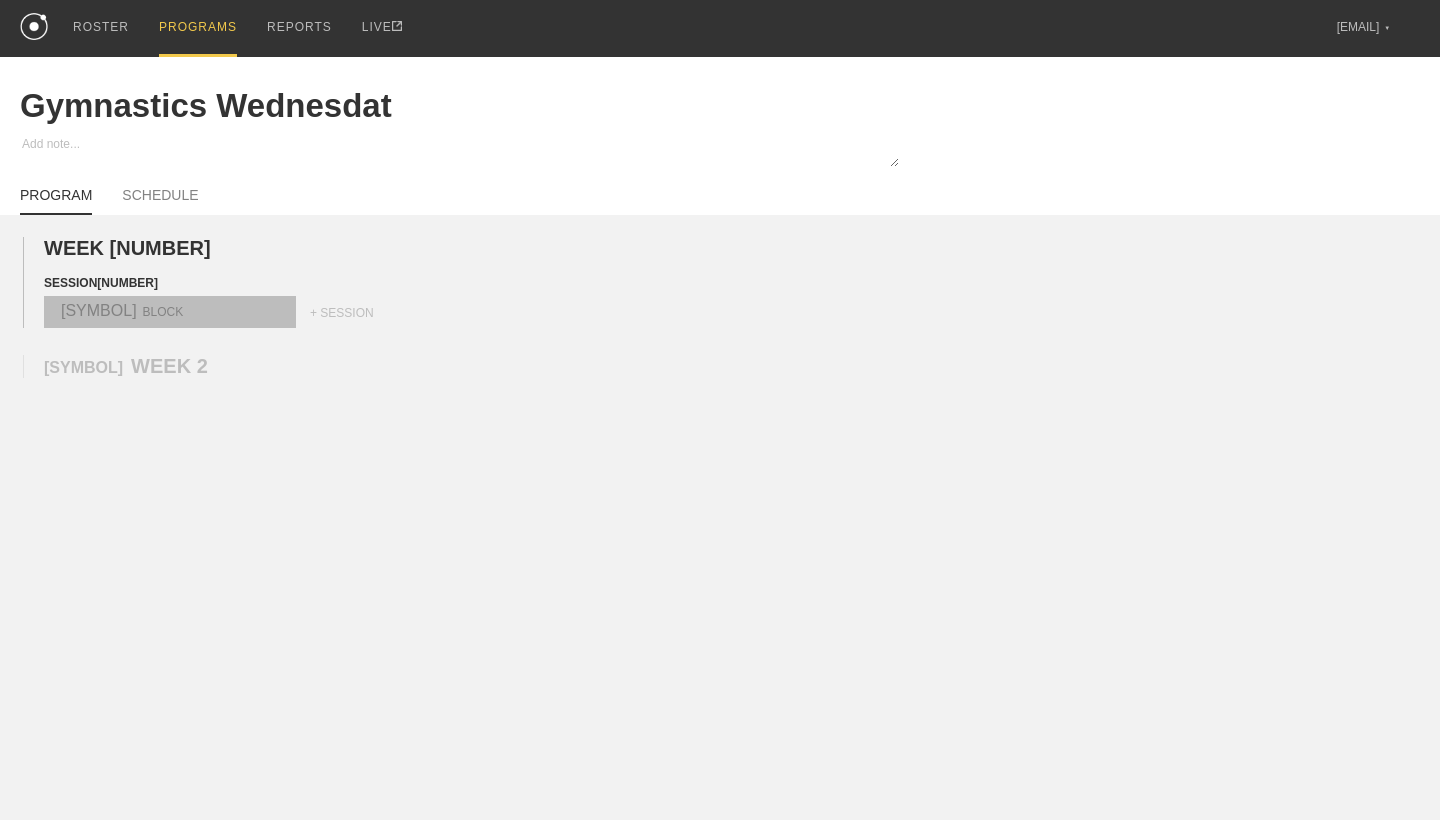 click on "+  BLOCK" at bounding box center [170, 312] 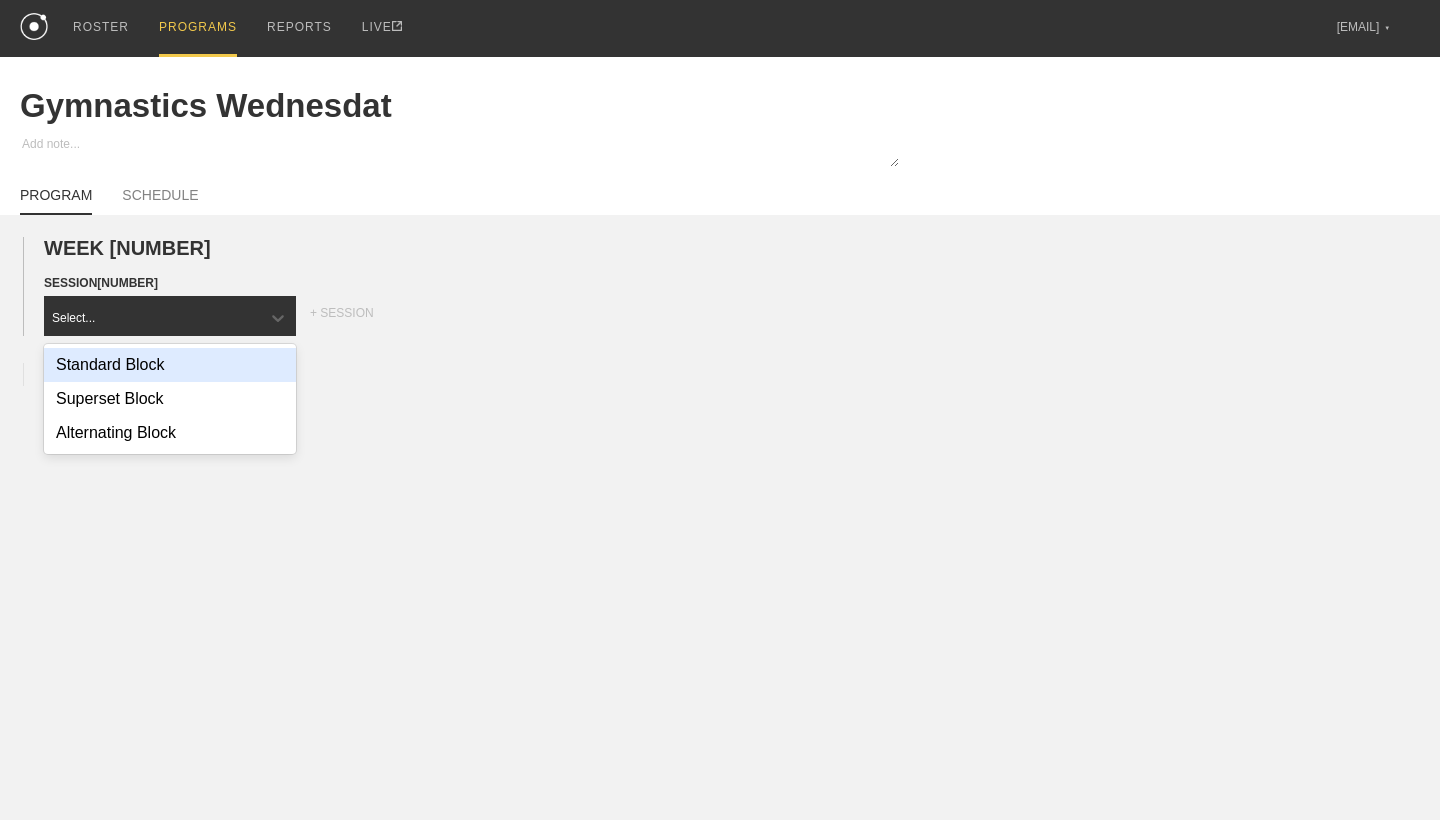 click on "Standard Block" at bounding box center [170, 365] 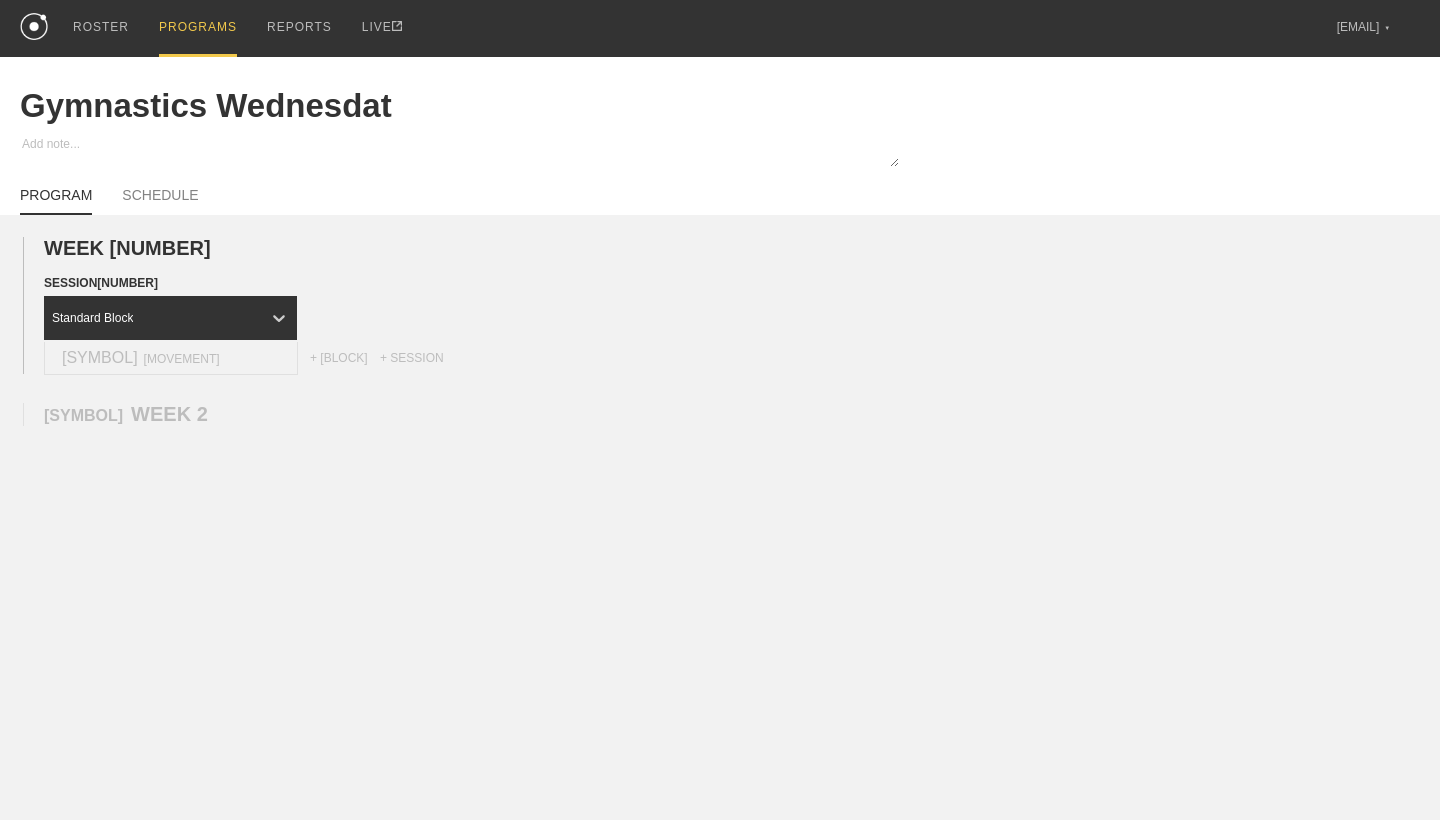 click on "+  MOVEMENT" at bounding box center (171, 358) 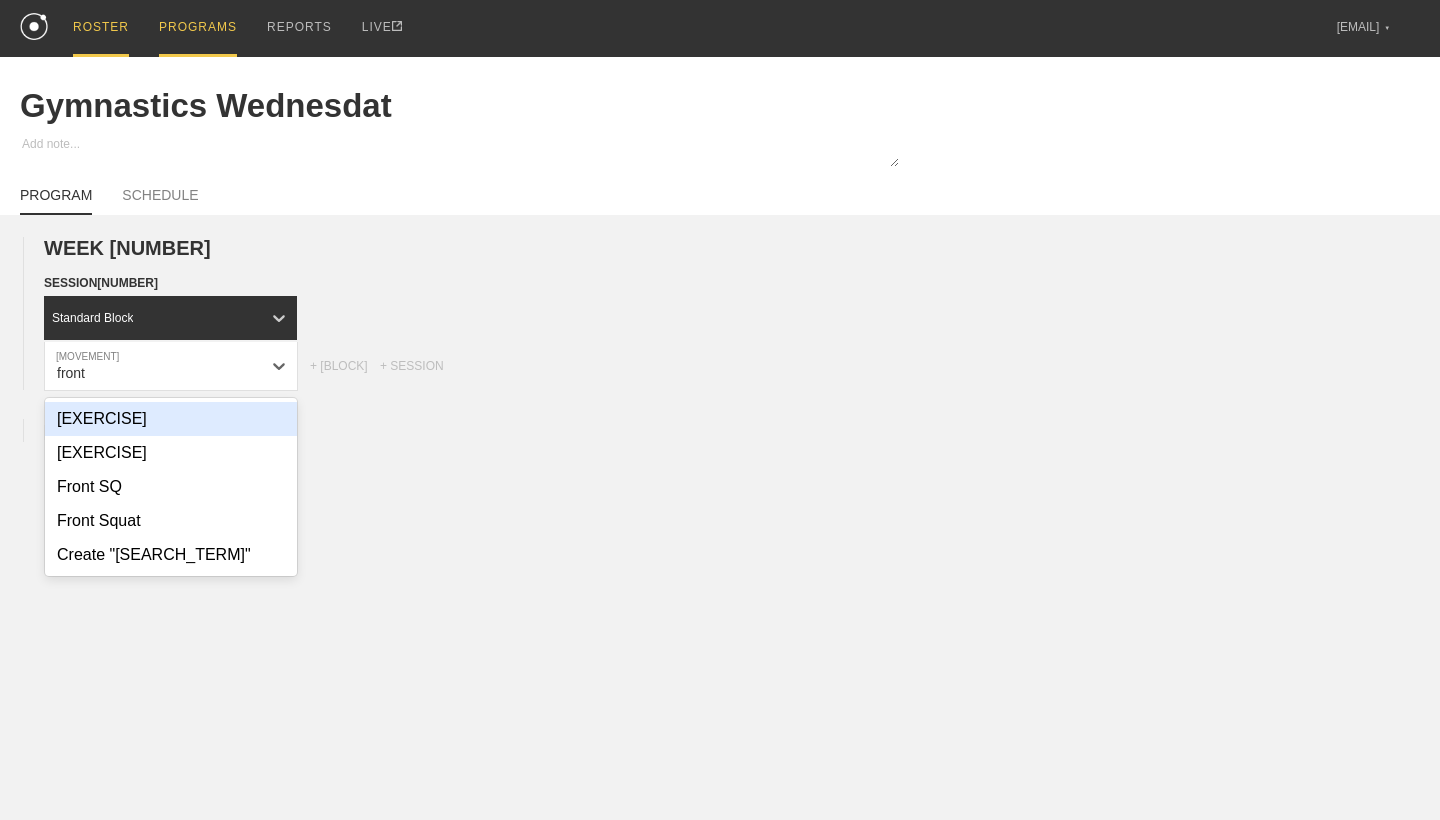 type on "front" 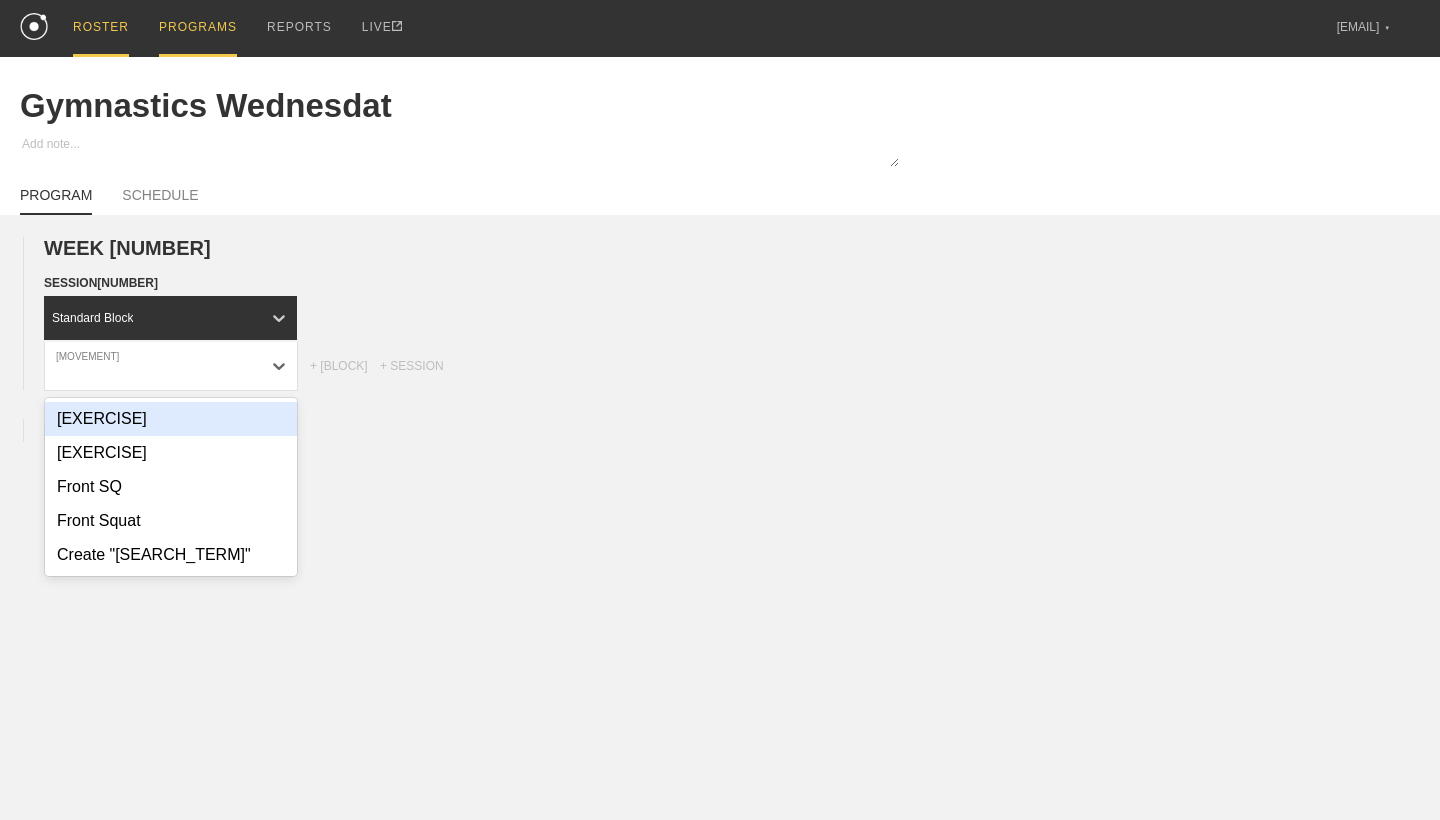 click on "ROSTER" at bounding box center (101, 28) 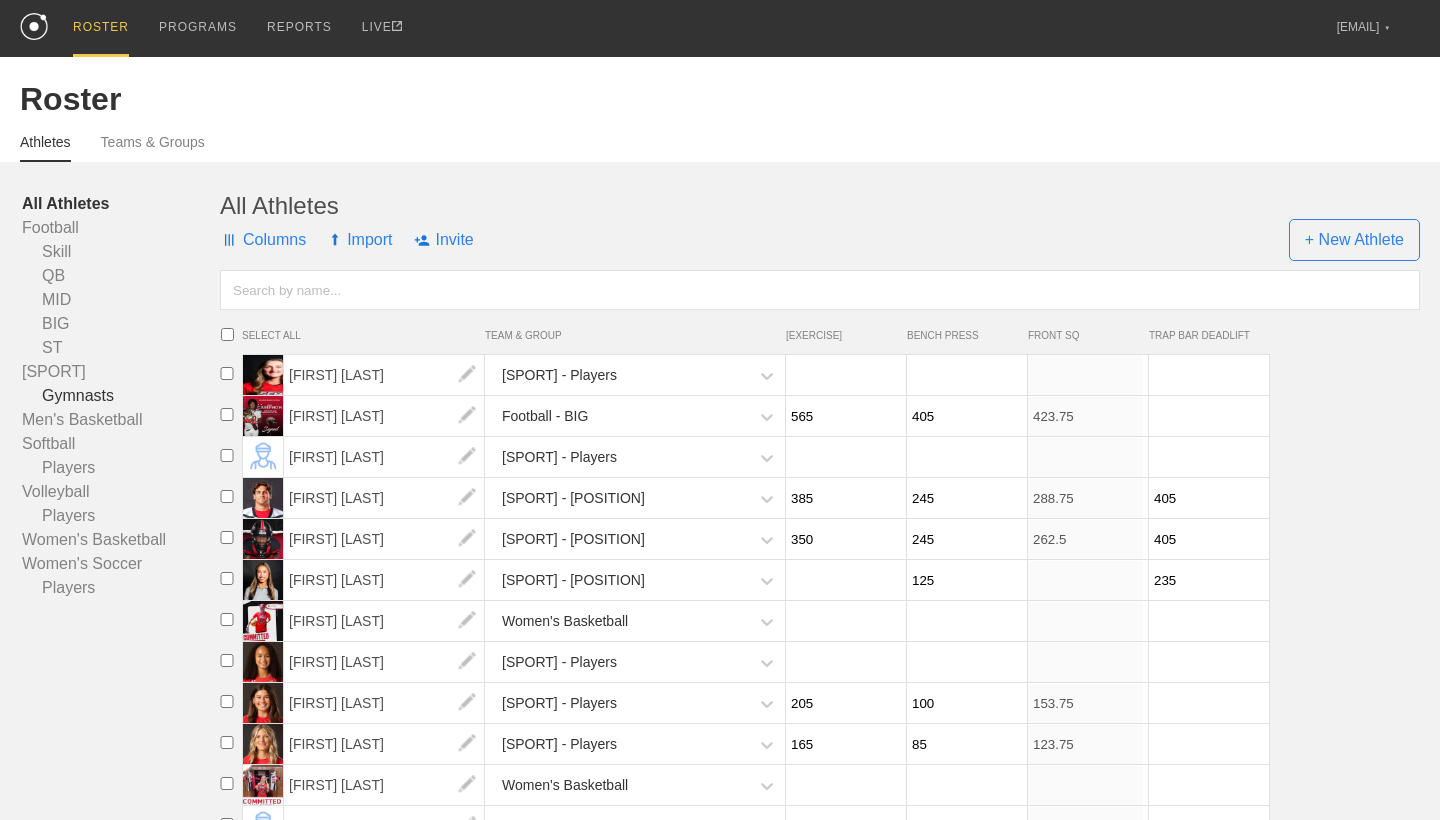 click on "Gymnasts" at bounding box center [121, 396] 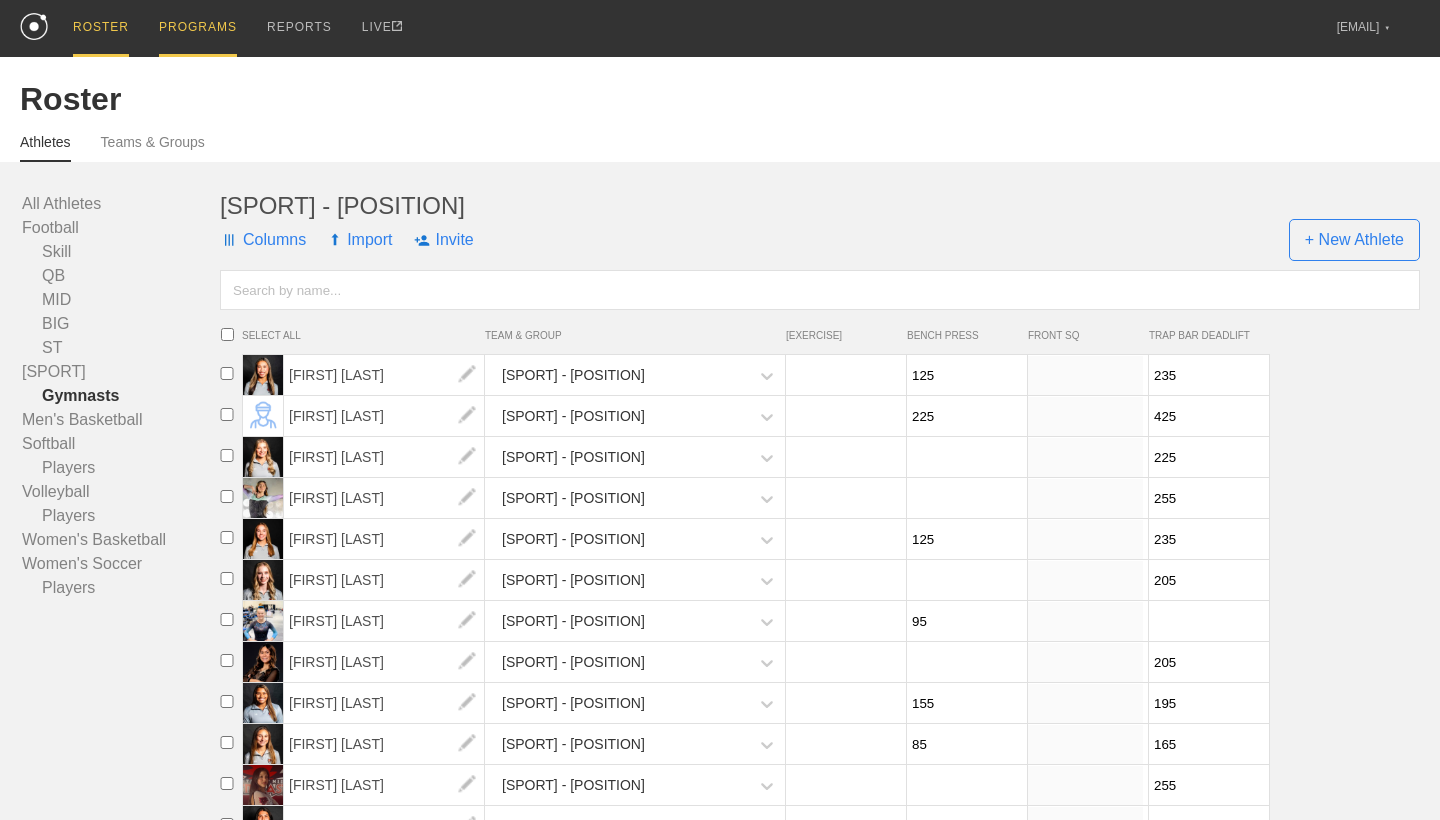 click on "PROGRAMS" at bounding box center [198, 28] 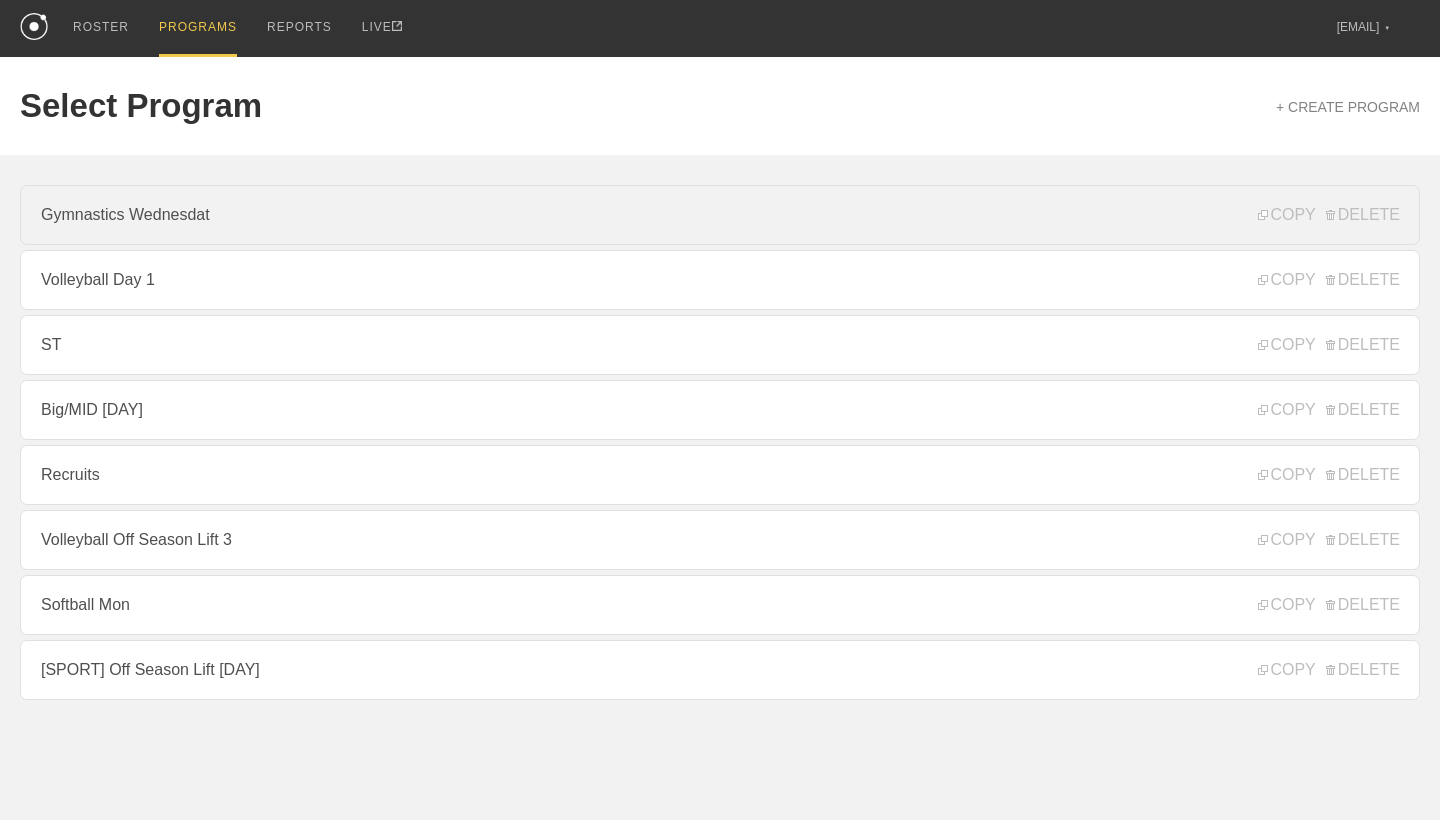 click on "Gymnastics Wednesdat" at bounding box center (720, 215) 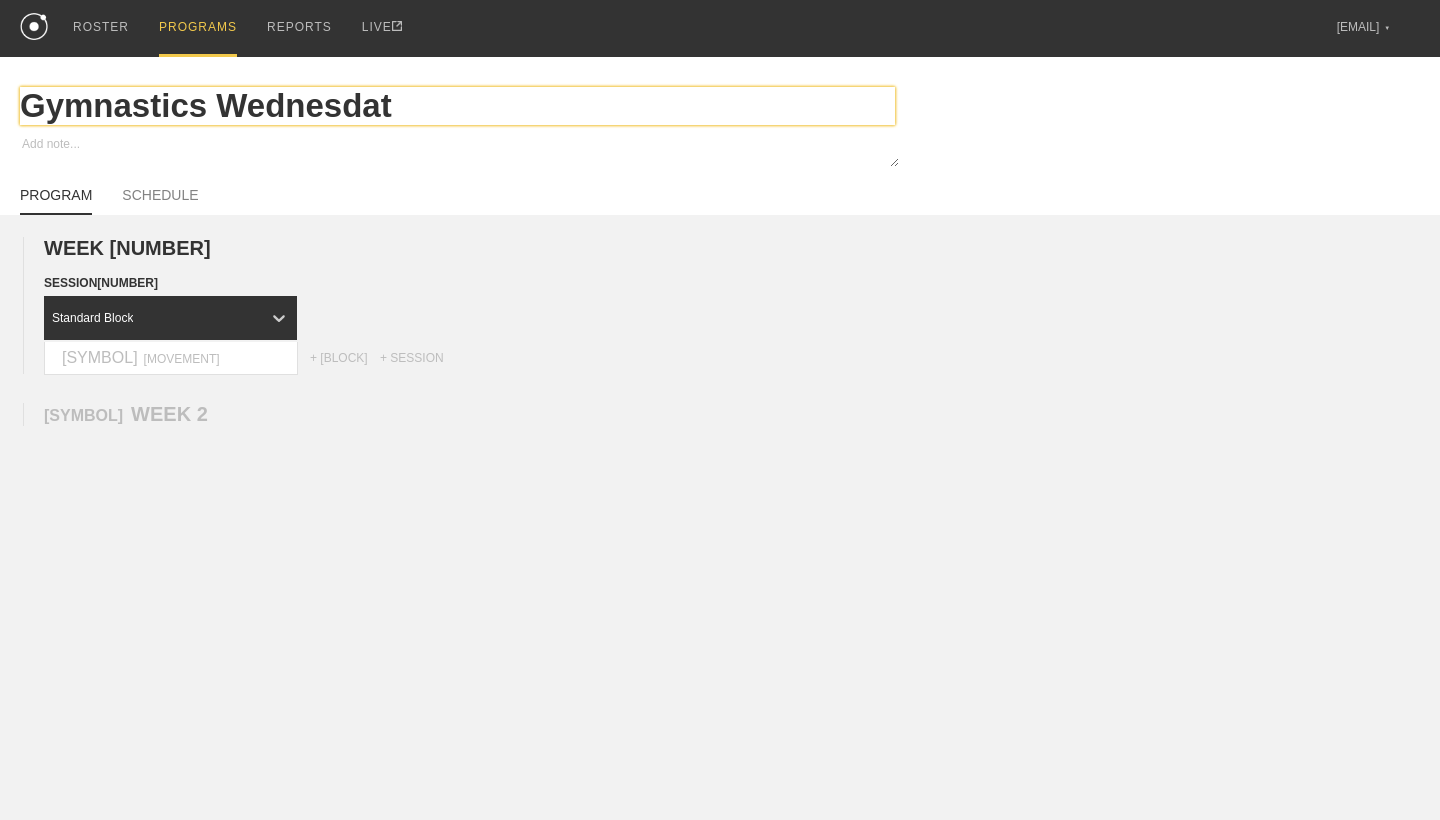 click on "Gymnastics Wednesdat" at bounding box center (457, 106) 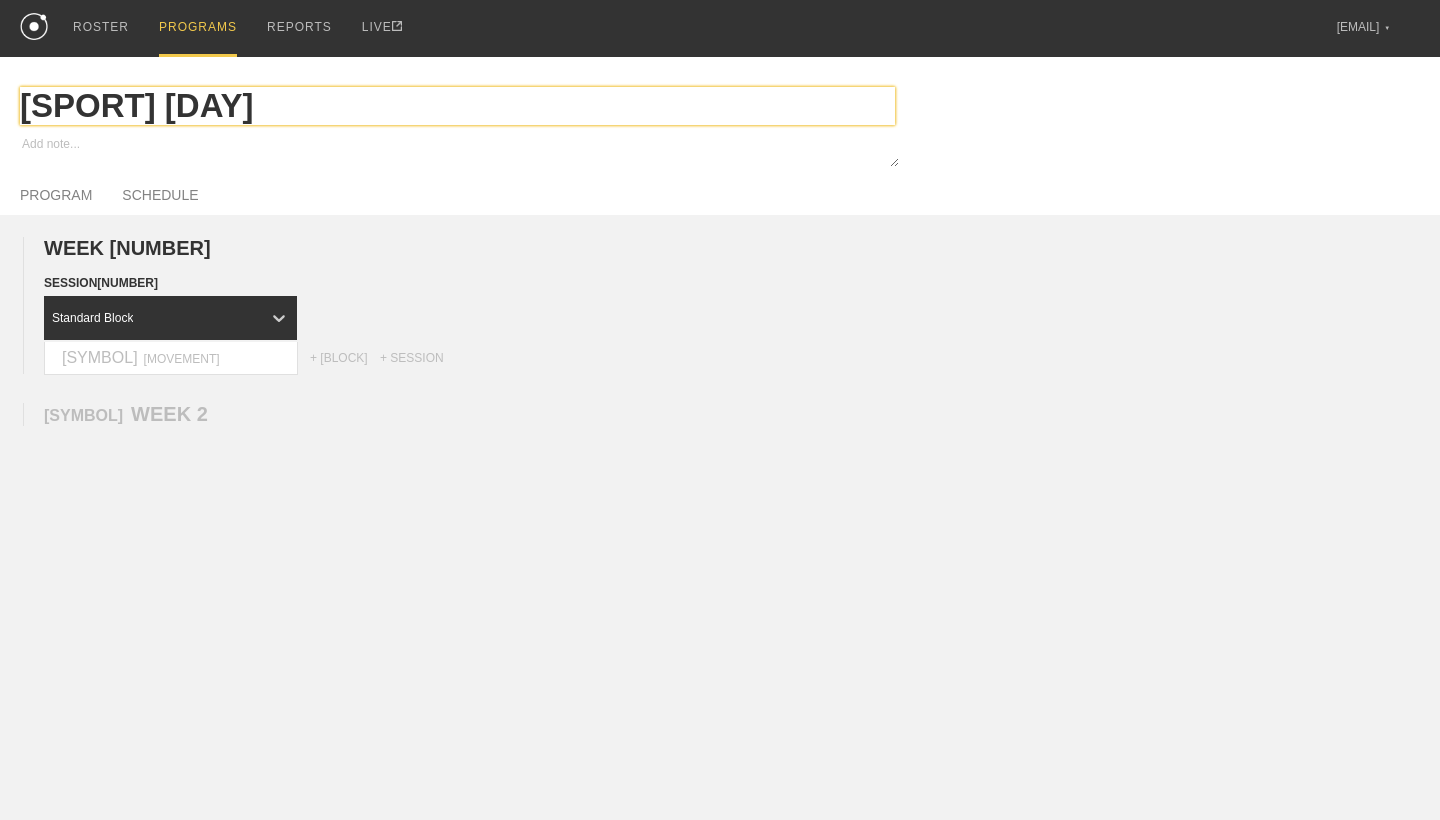 type on "x" 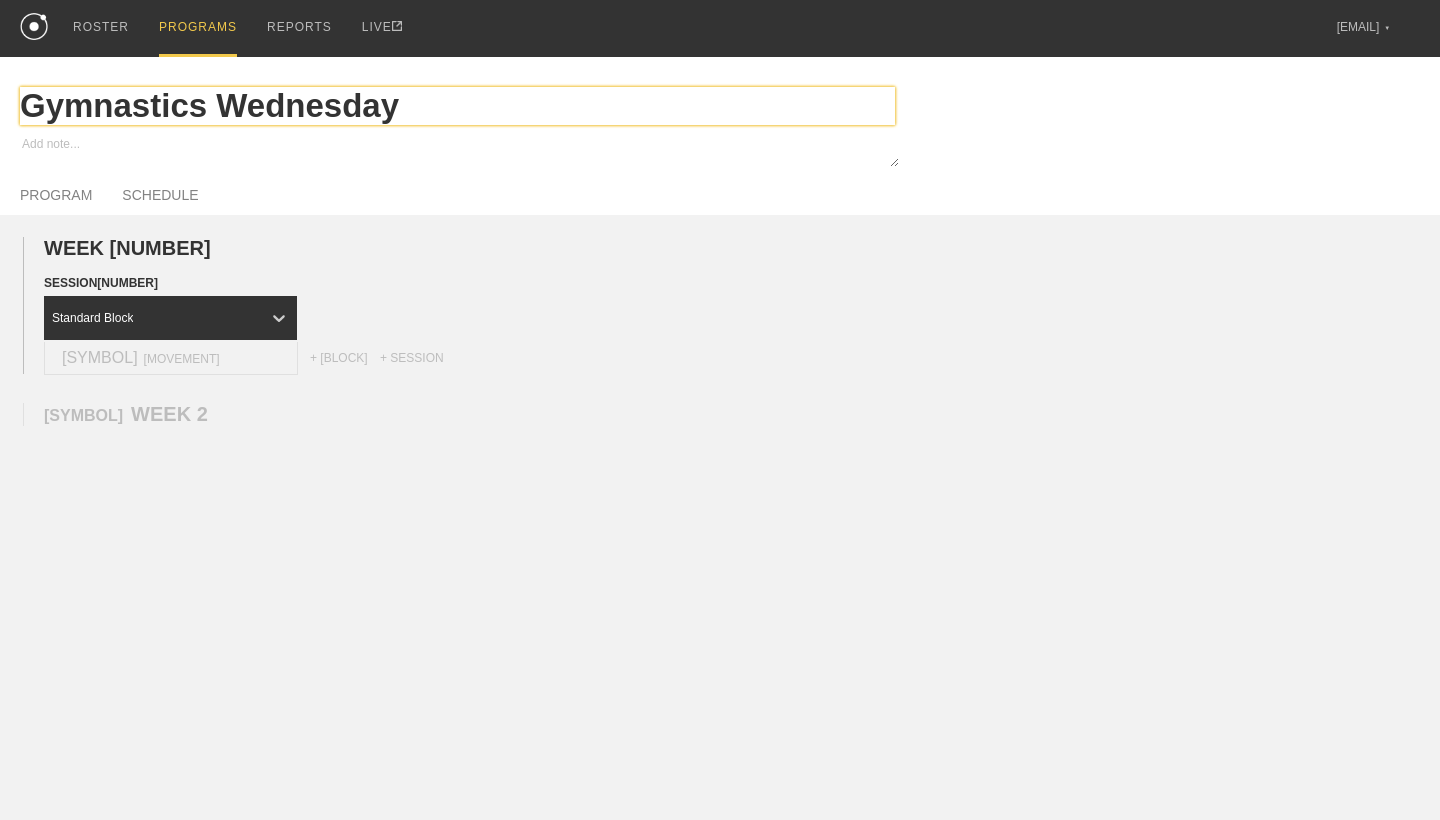 type on "Gymnastics Wednesday" 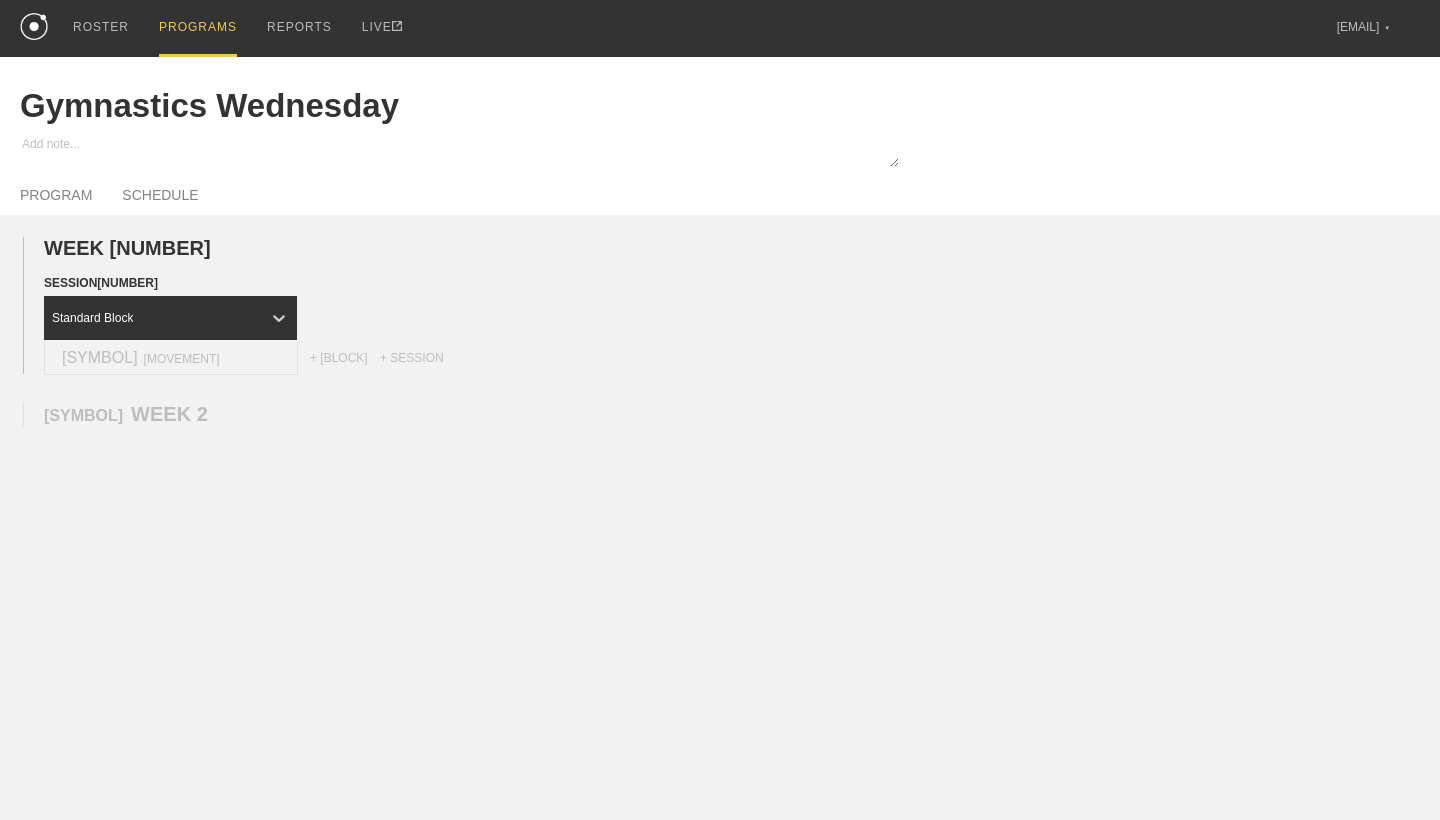 click on "+  MOVEMENT" at bounding box center (171, 358) 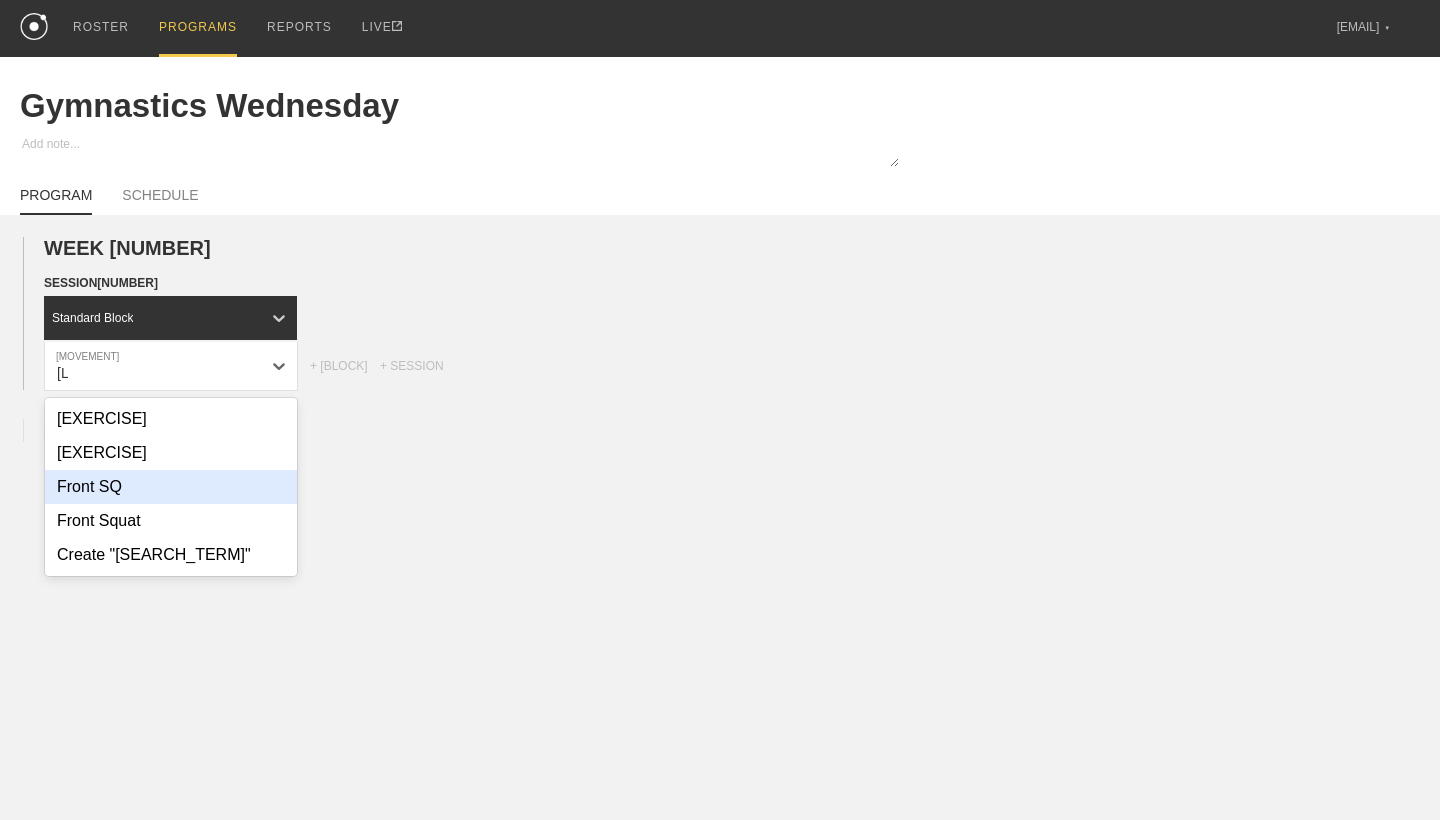 click on "Front SQ" at bounding box center [171, 487] 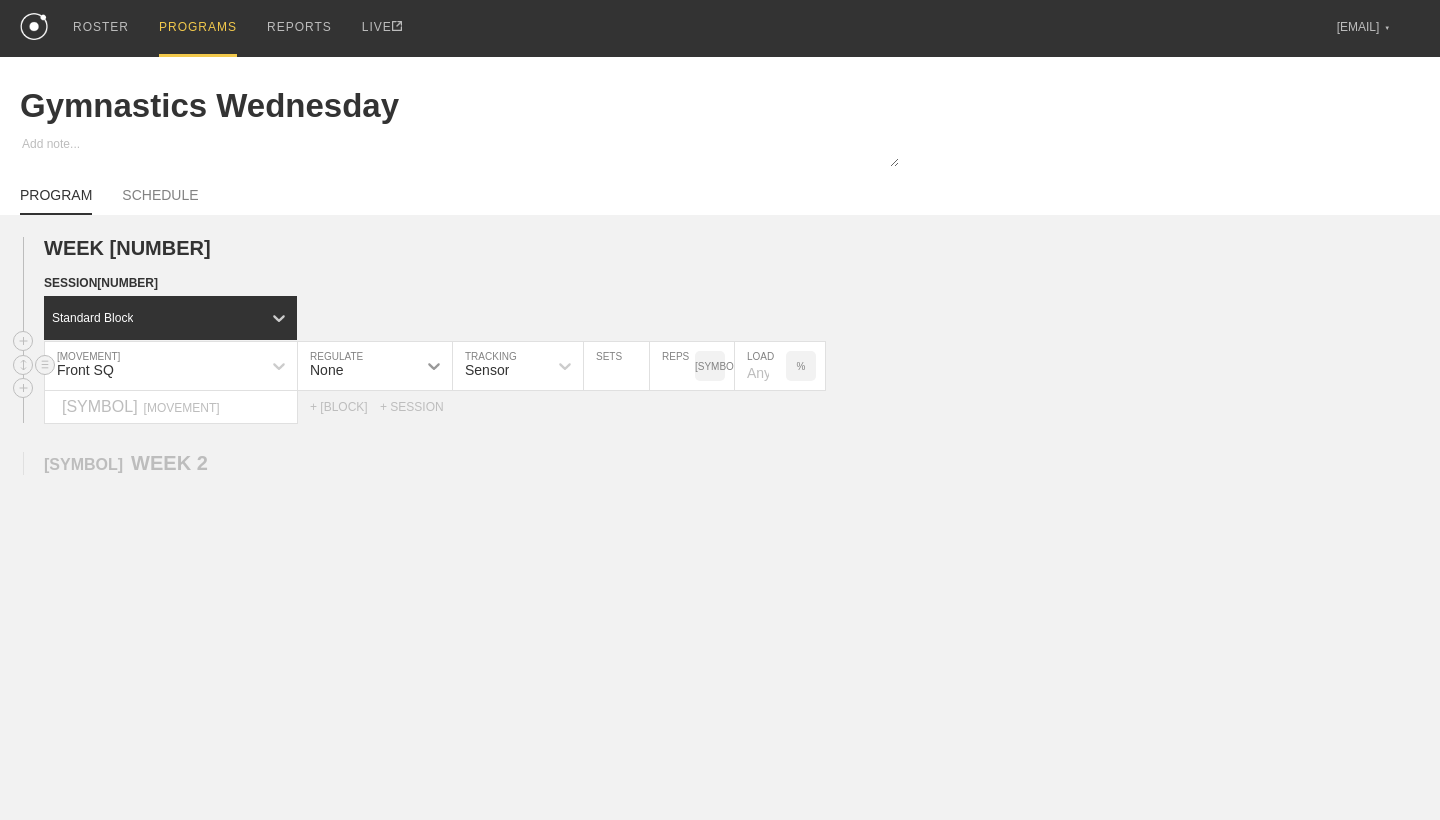 click 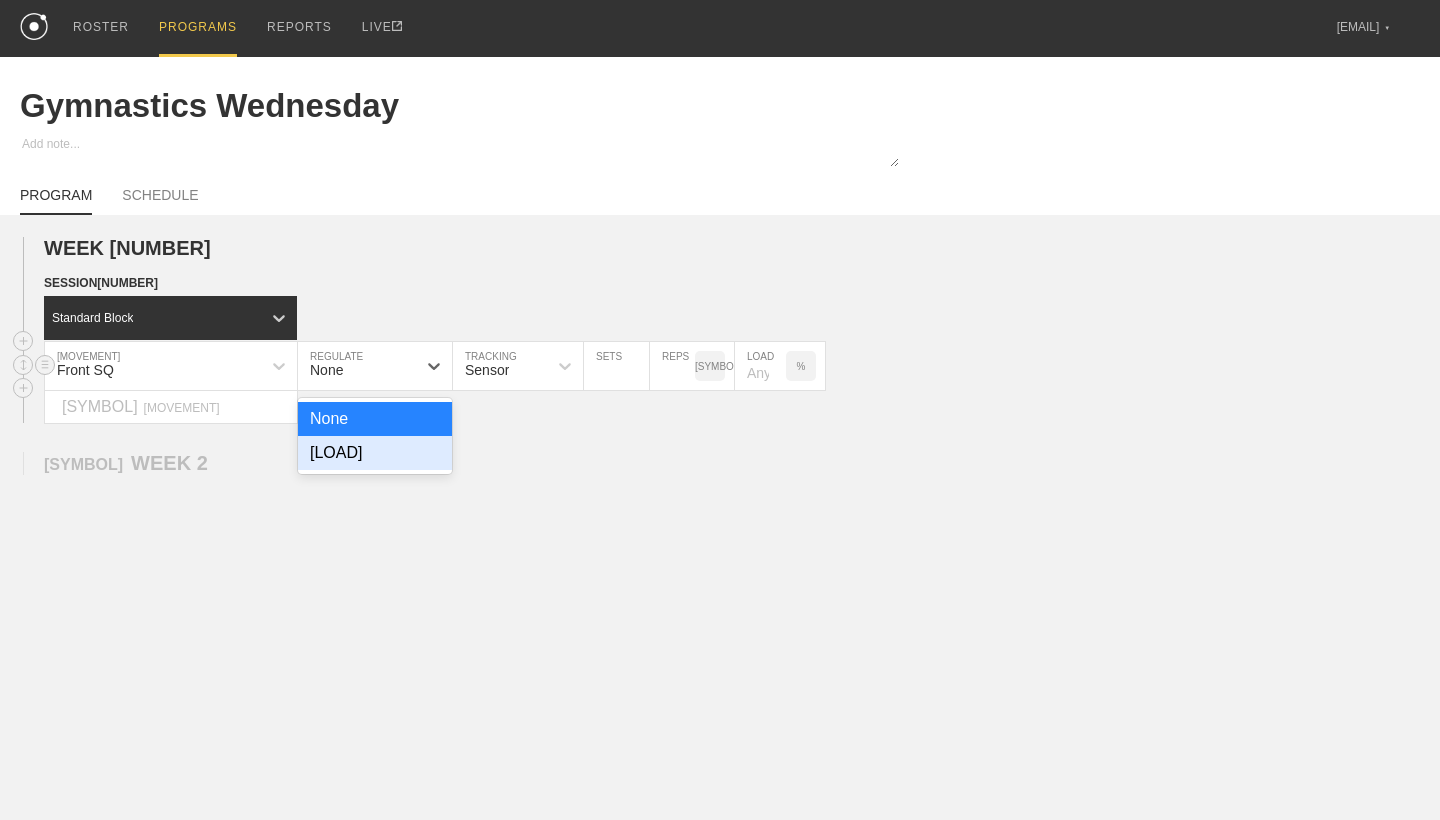 click on "[LOAD]" at bounding box center (375, 453) 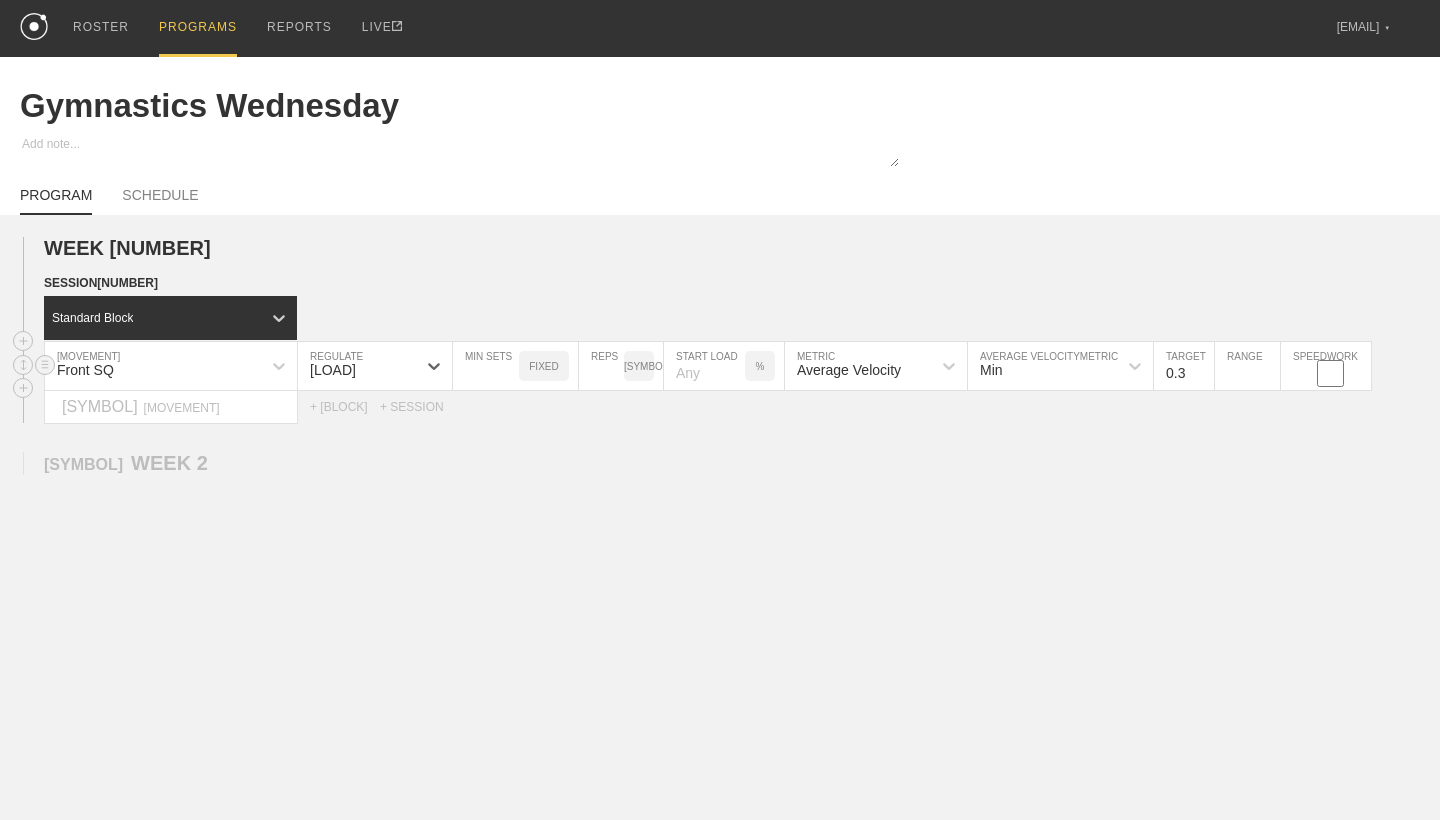 type on "4" 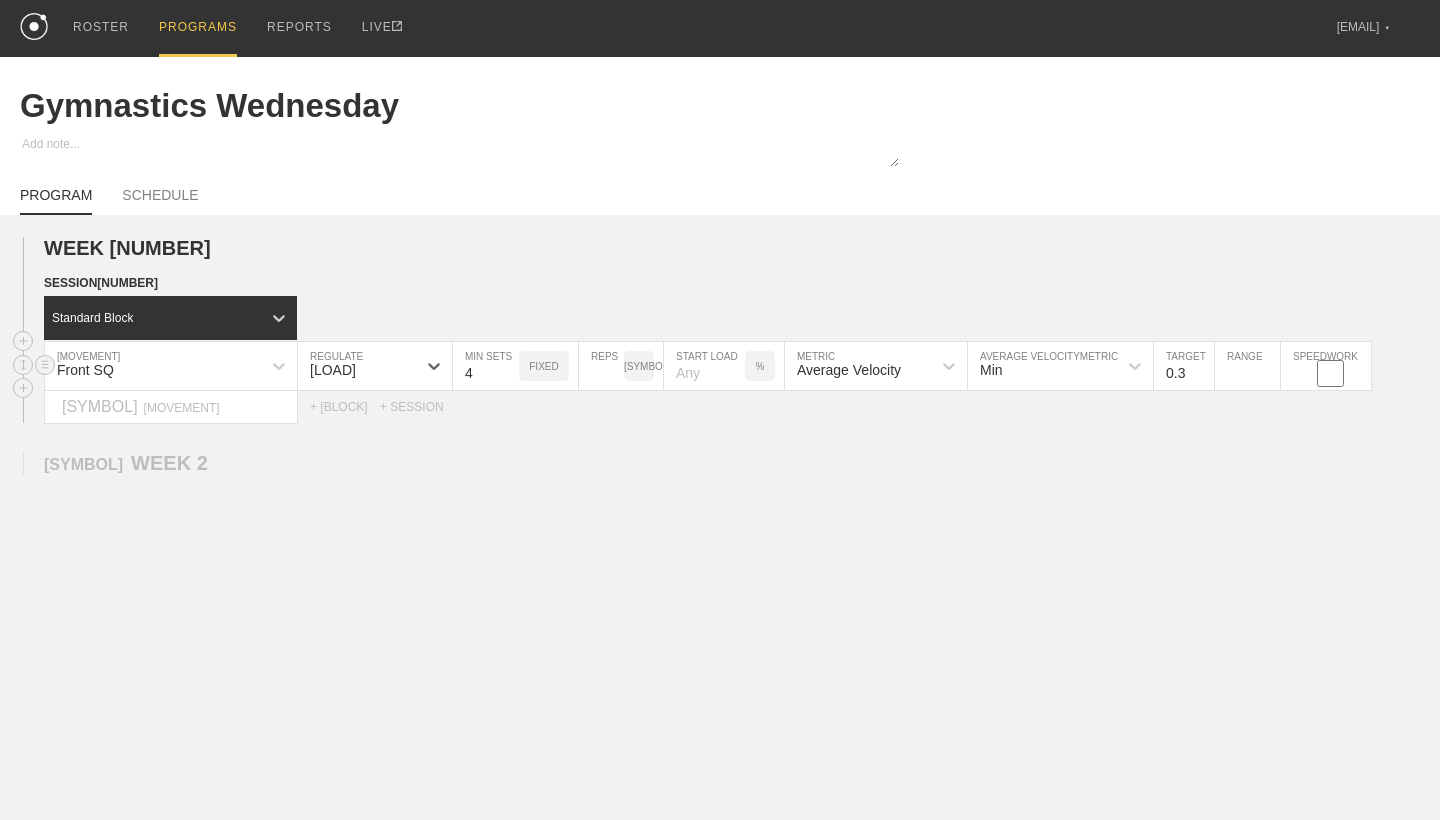 click on "4" at bounding box center (486, 366) 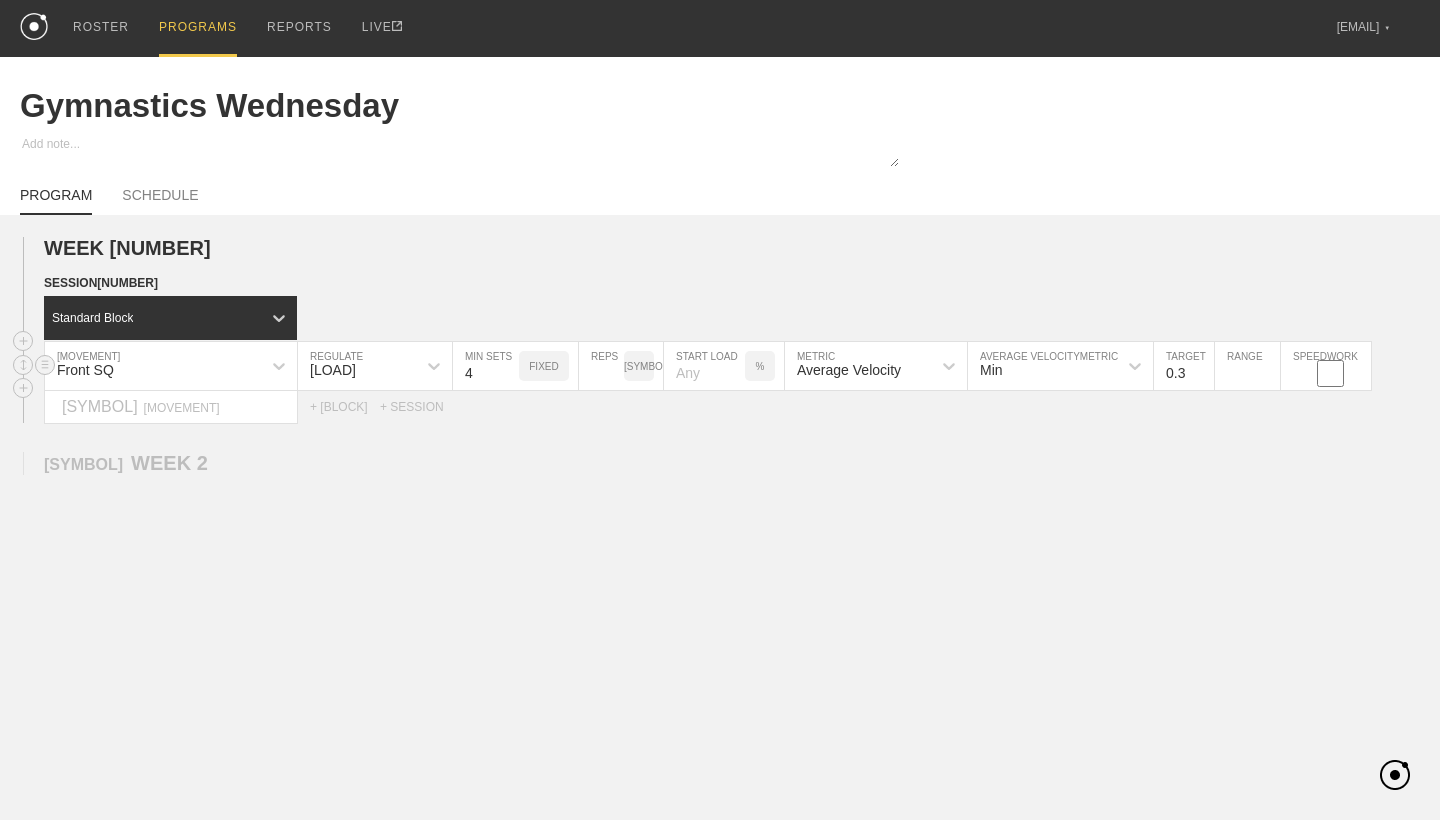 click on "[NUMBER]" at bounding box center (601, 366) 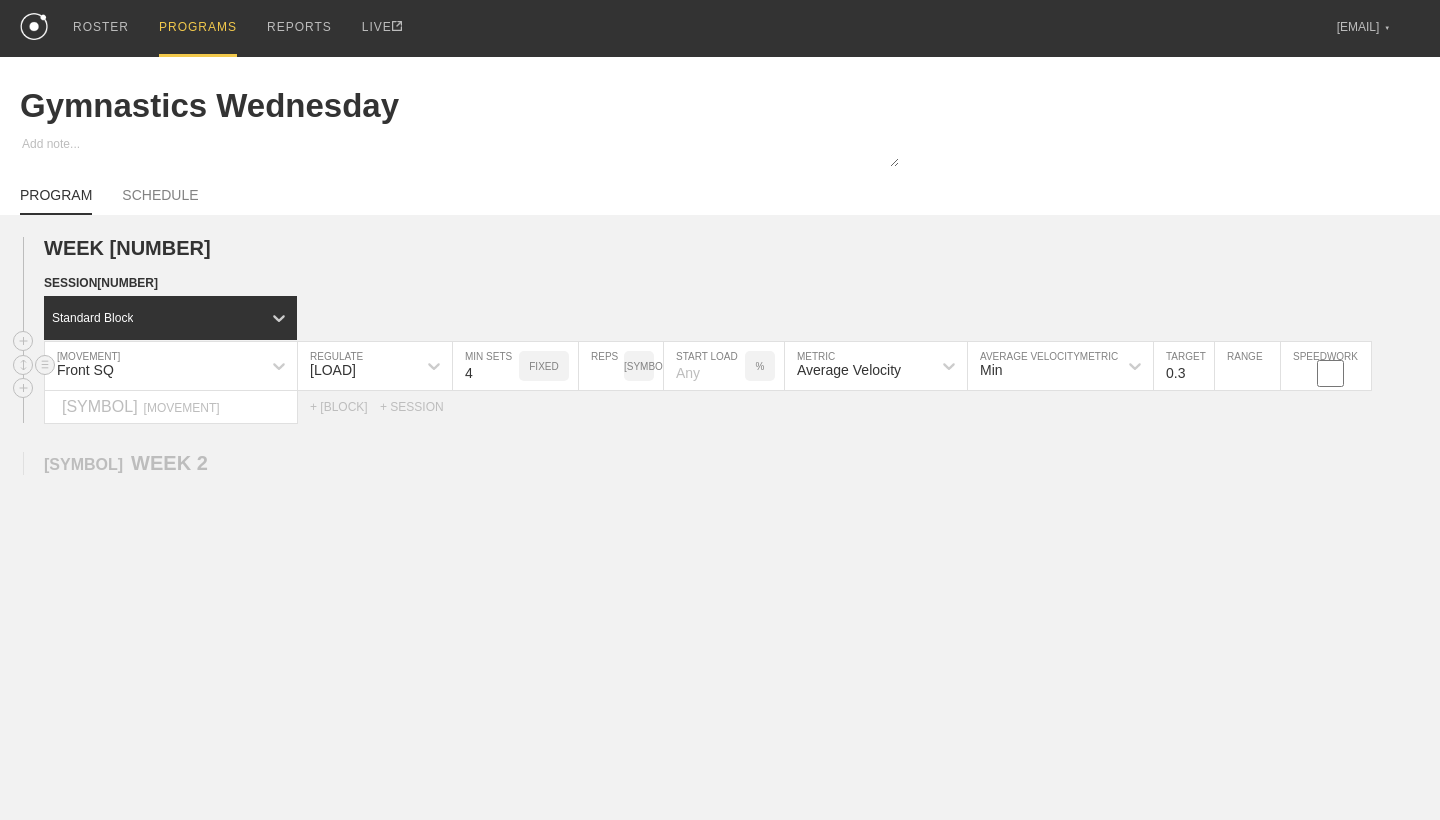click on "[NUMBER]" at bounding box center [601, 366] 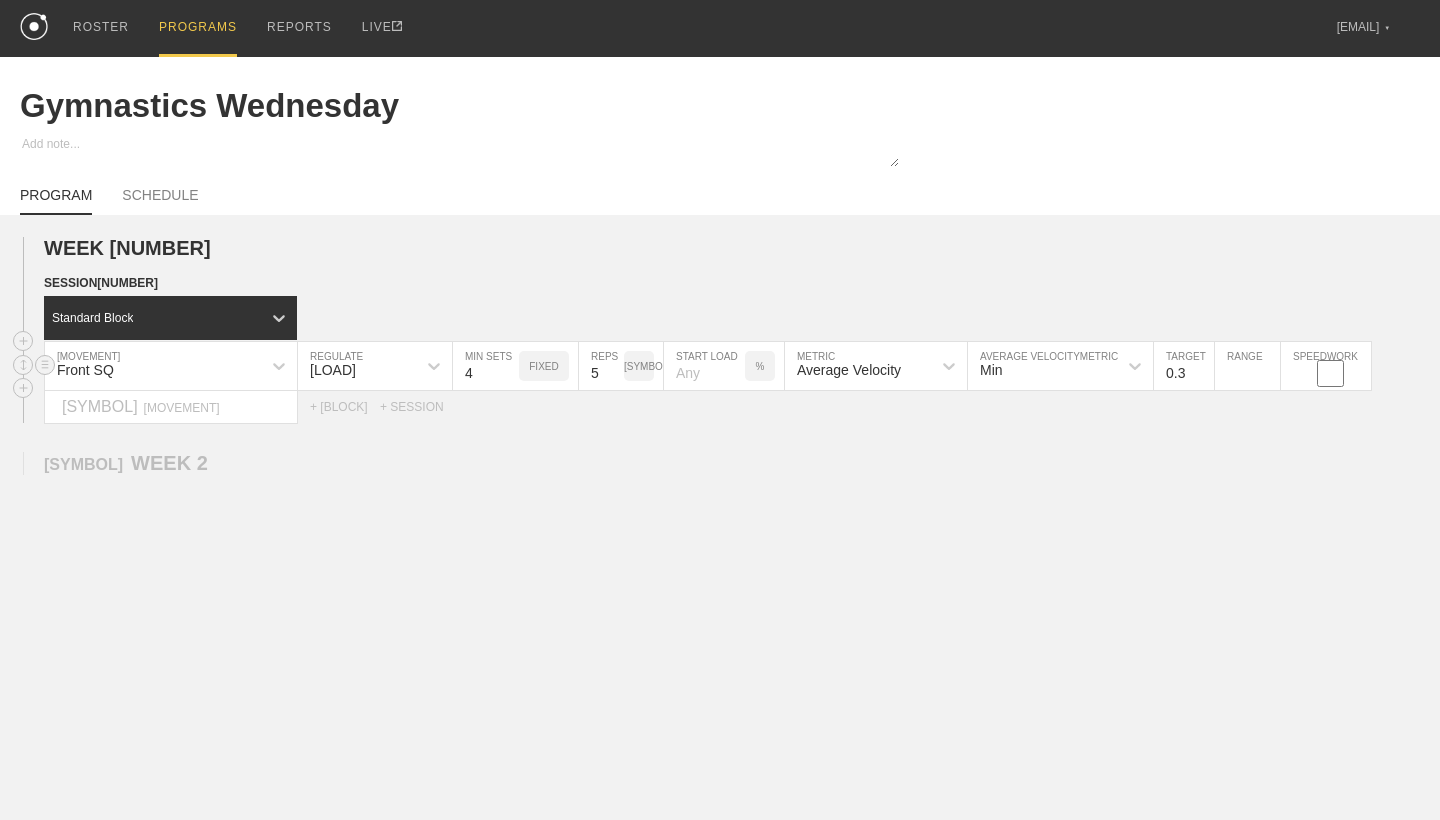 click on "5" at bounding box center (601, 366) 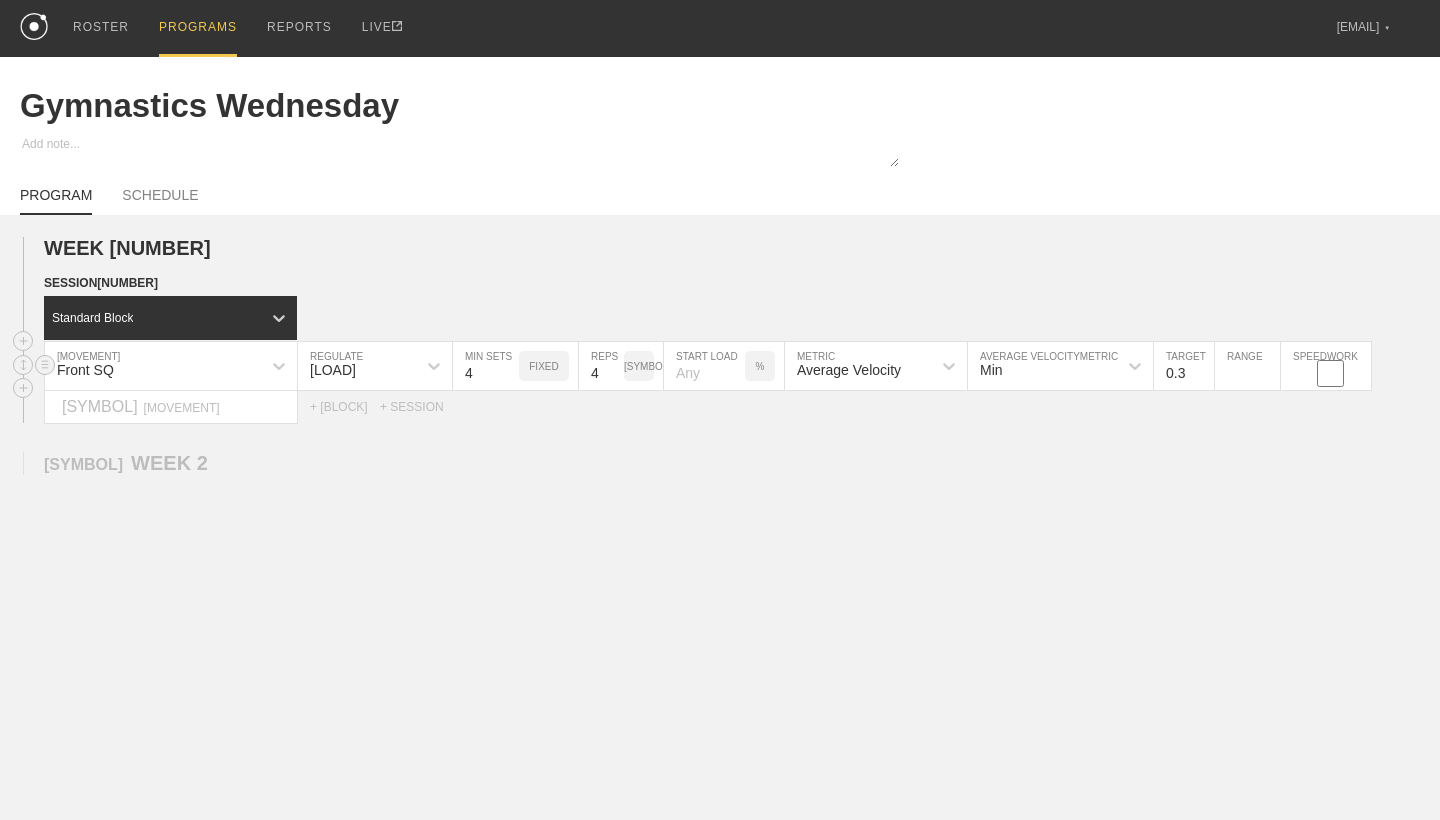 click on "4" at bounding box center [601, 366] 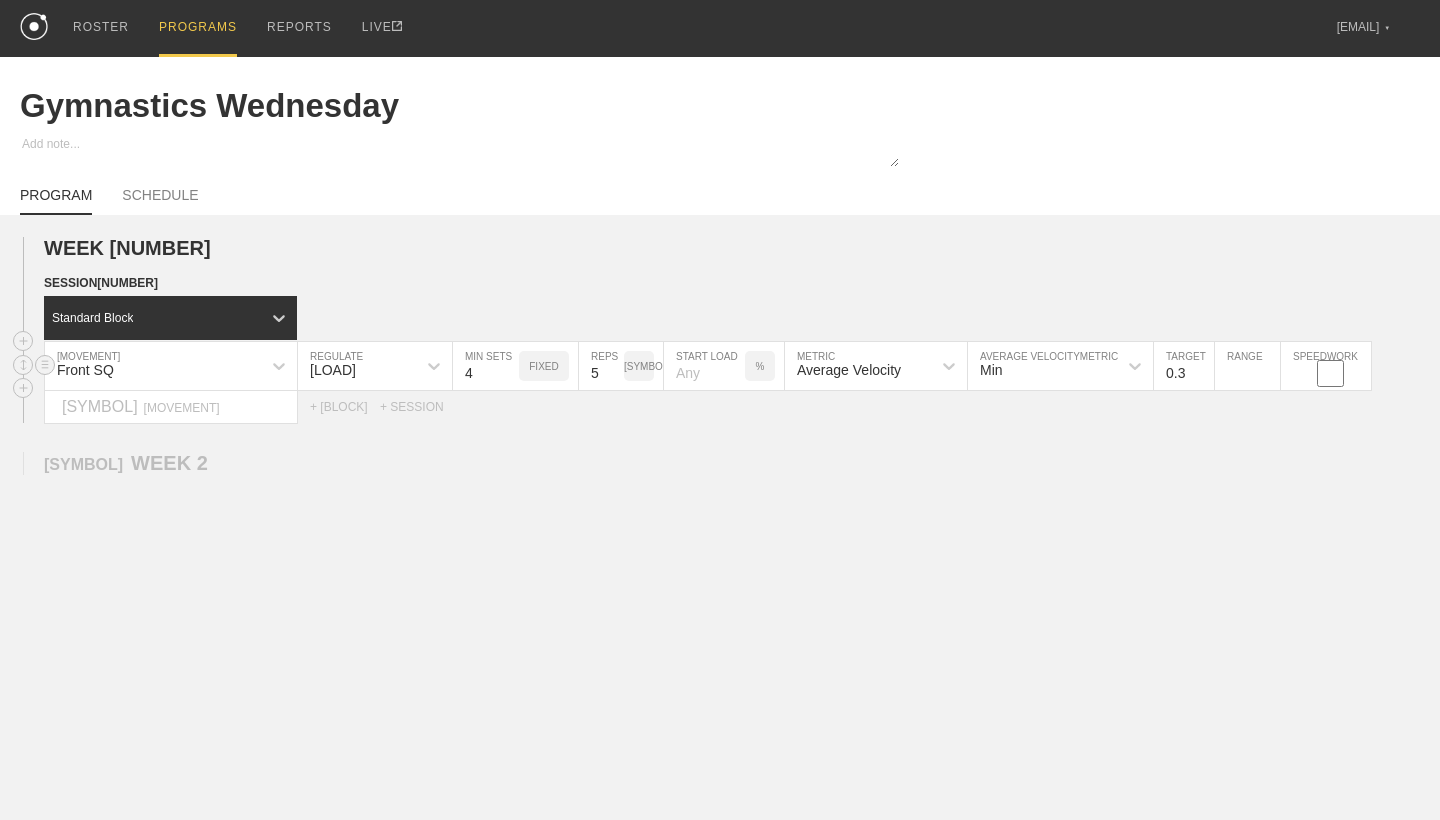 click on "5" at bounding box center (601, 366) 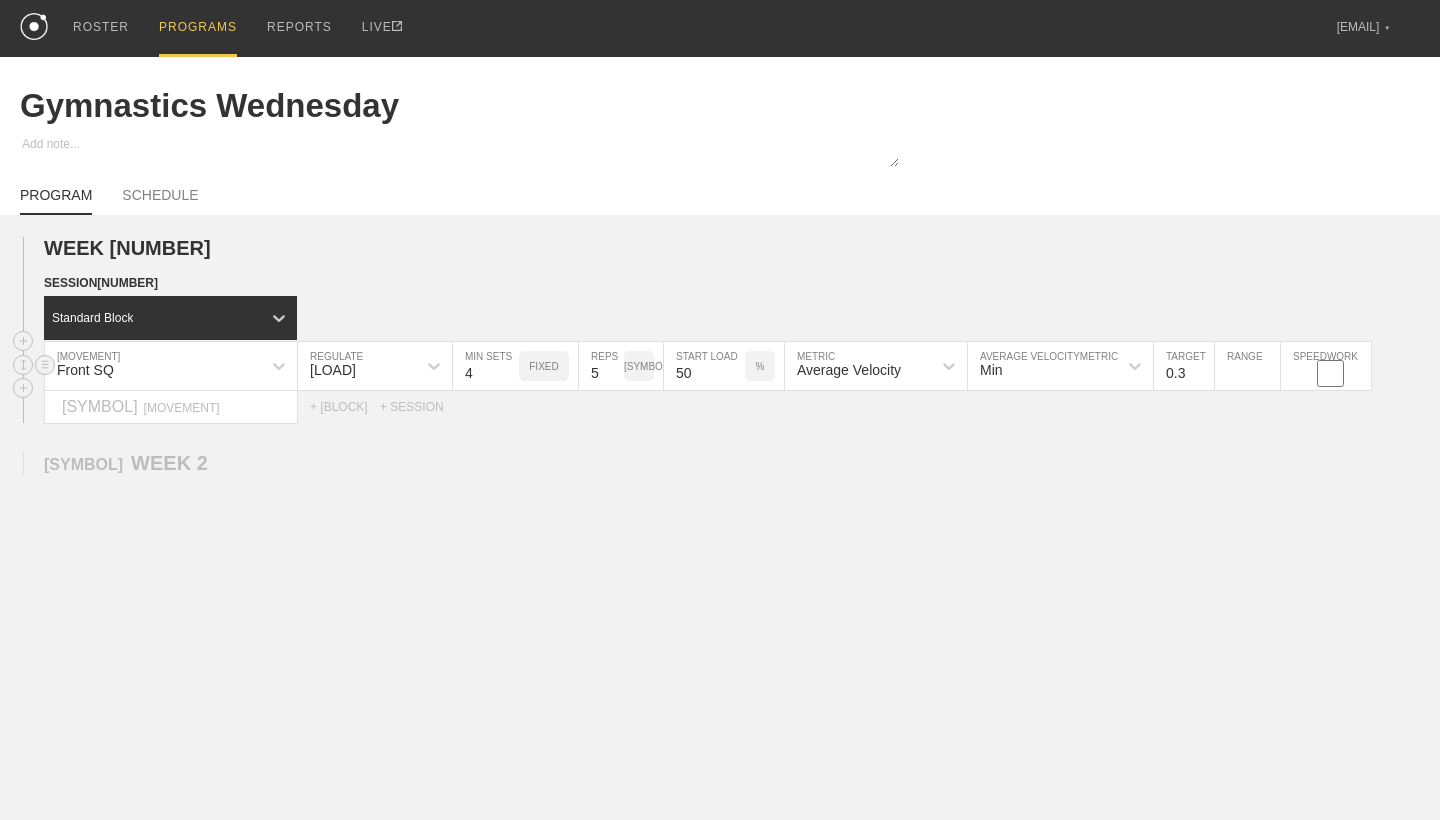 type on "50" 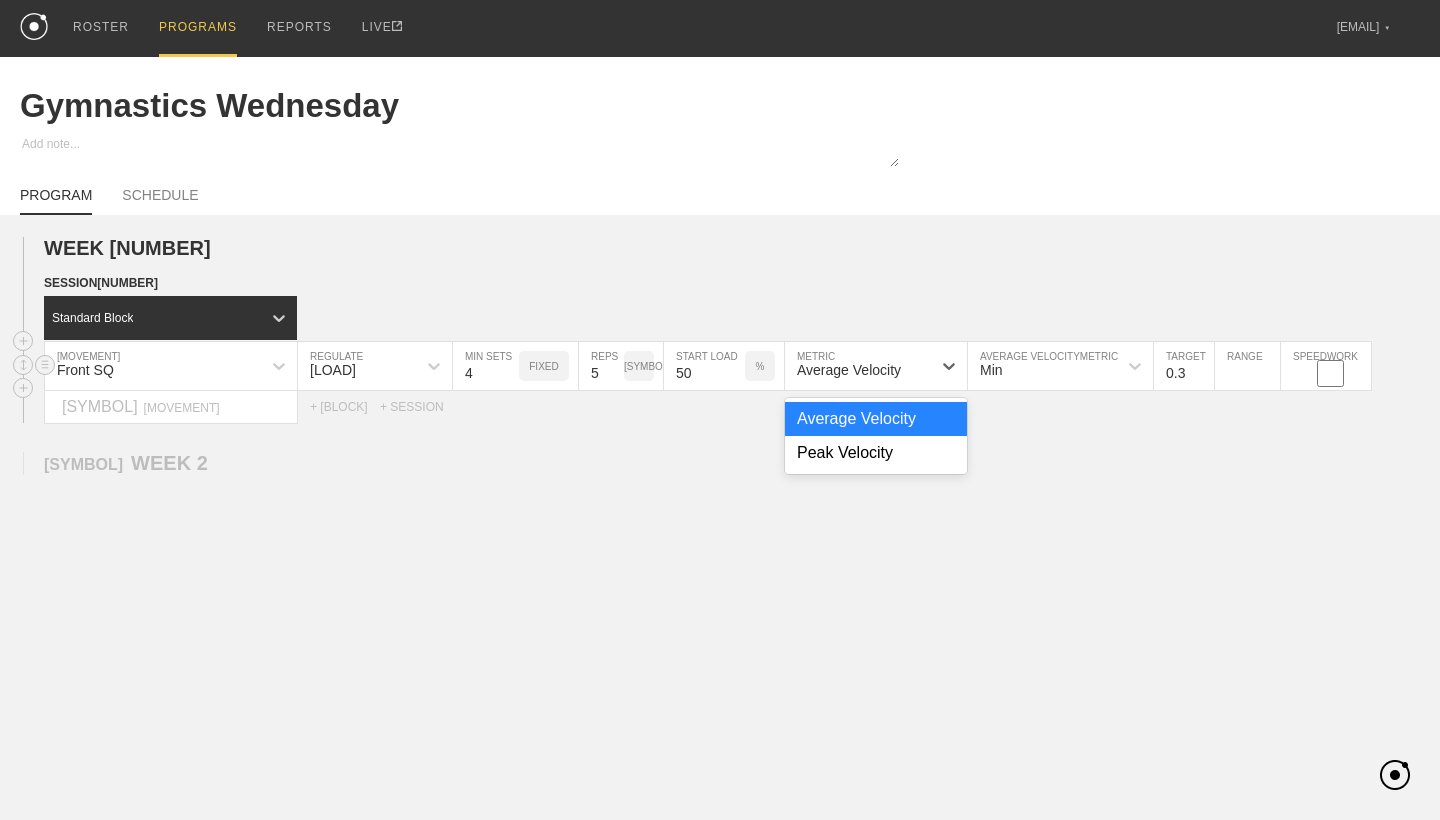 click on "Average Velocity" at bounding box center (858, 366) 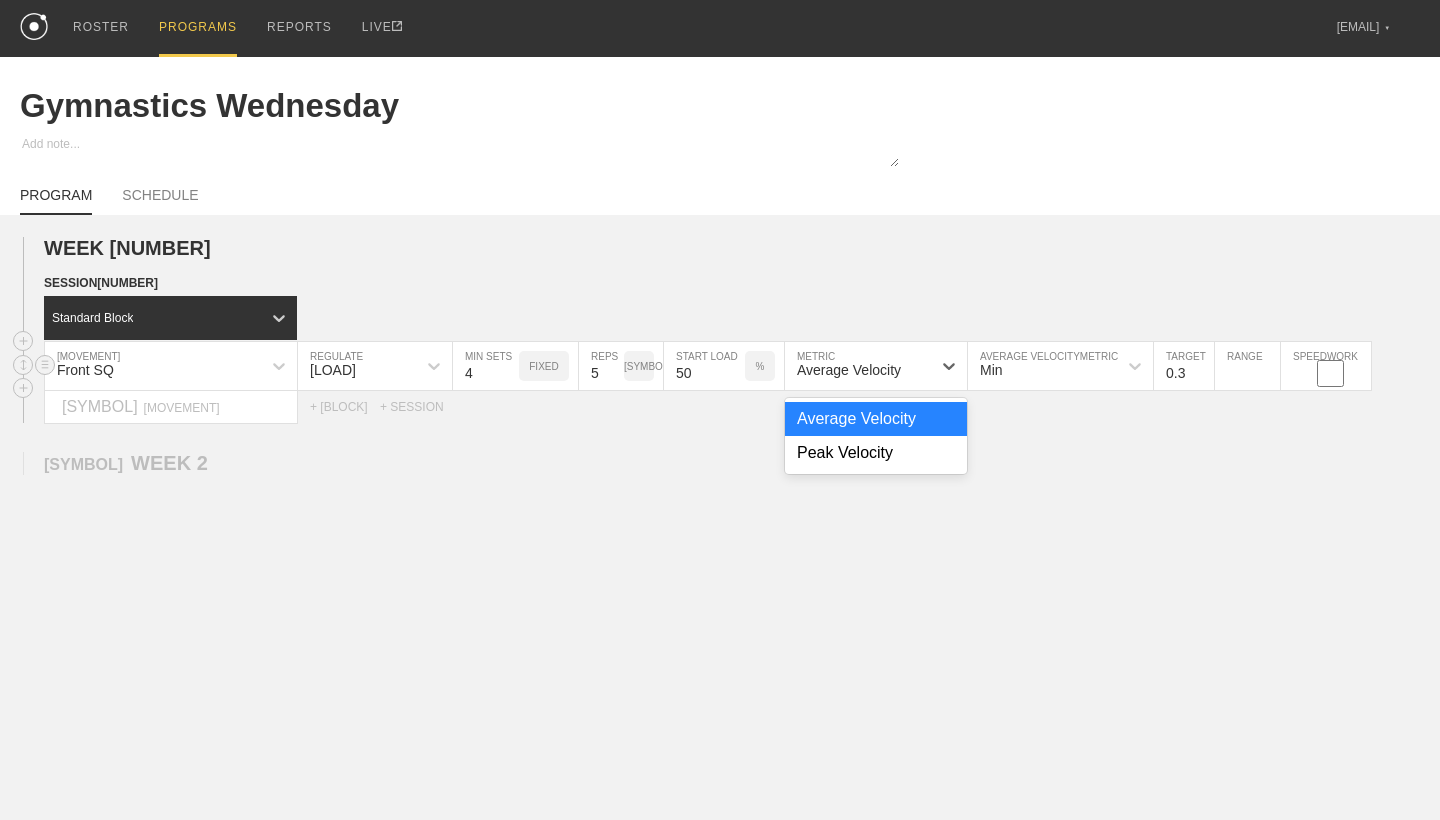 click on "Average Velocity" at bounding box center (876, 419) 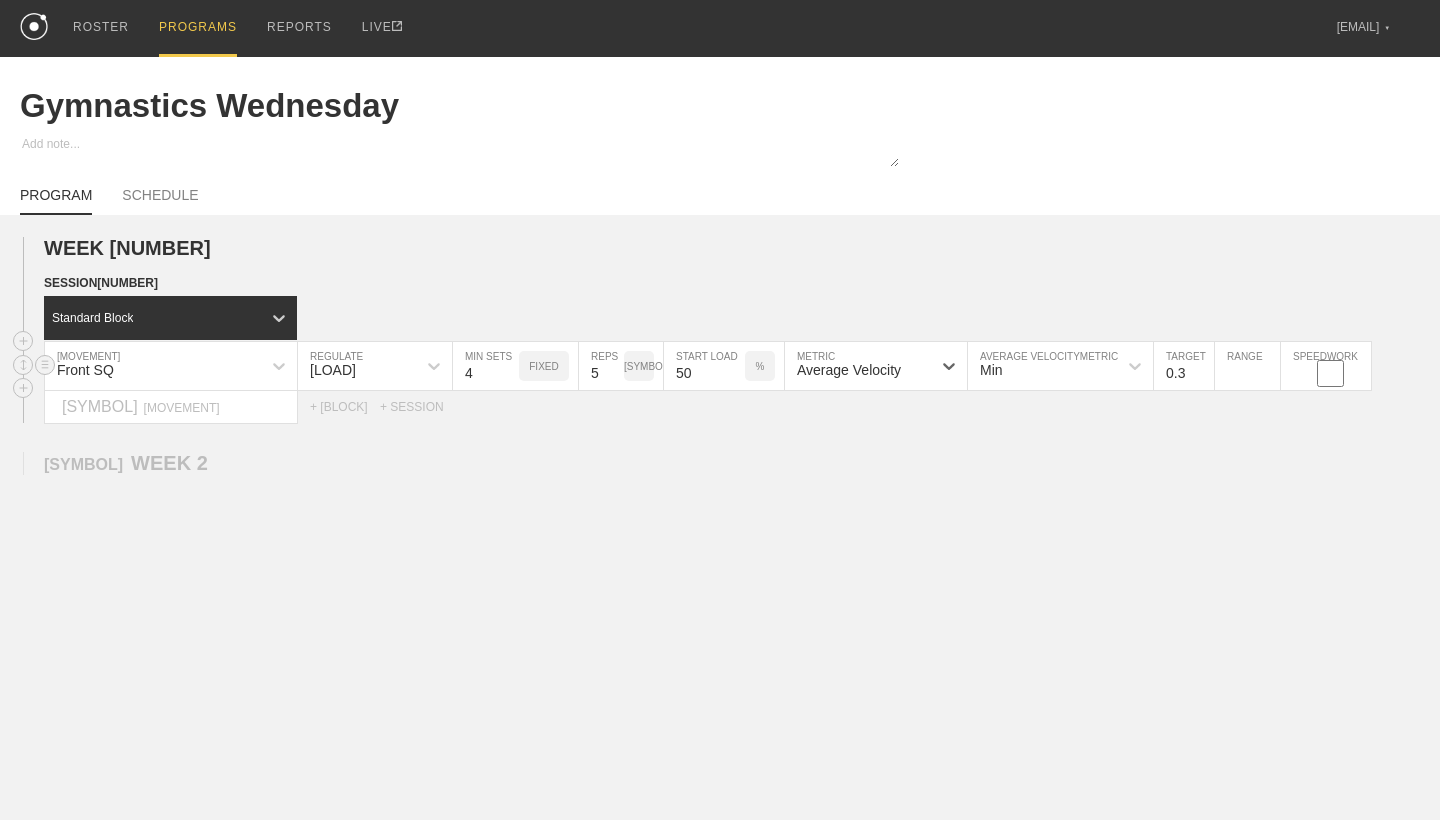 click on "Min" at bounding box center [1042, 366] 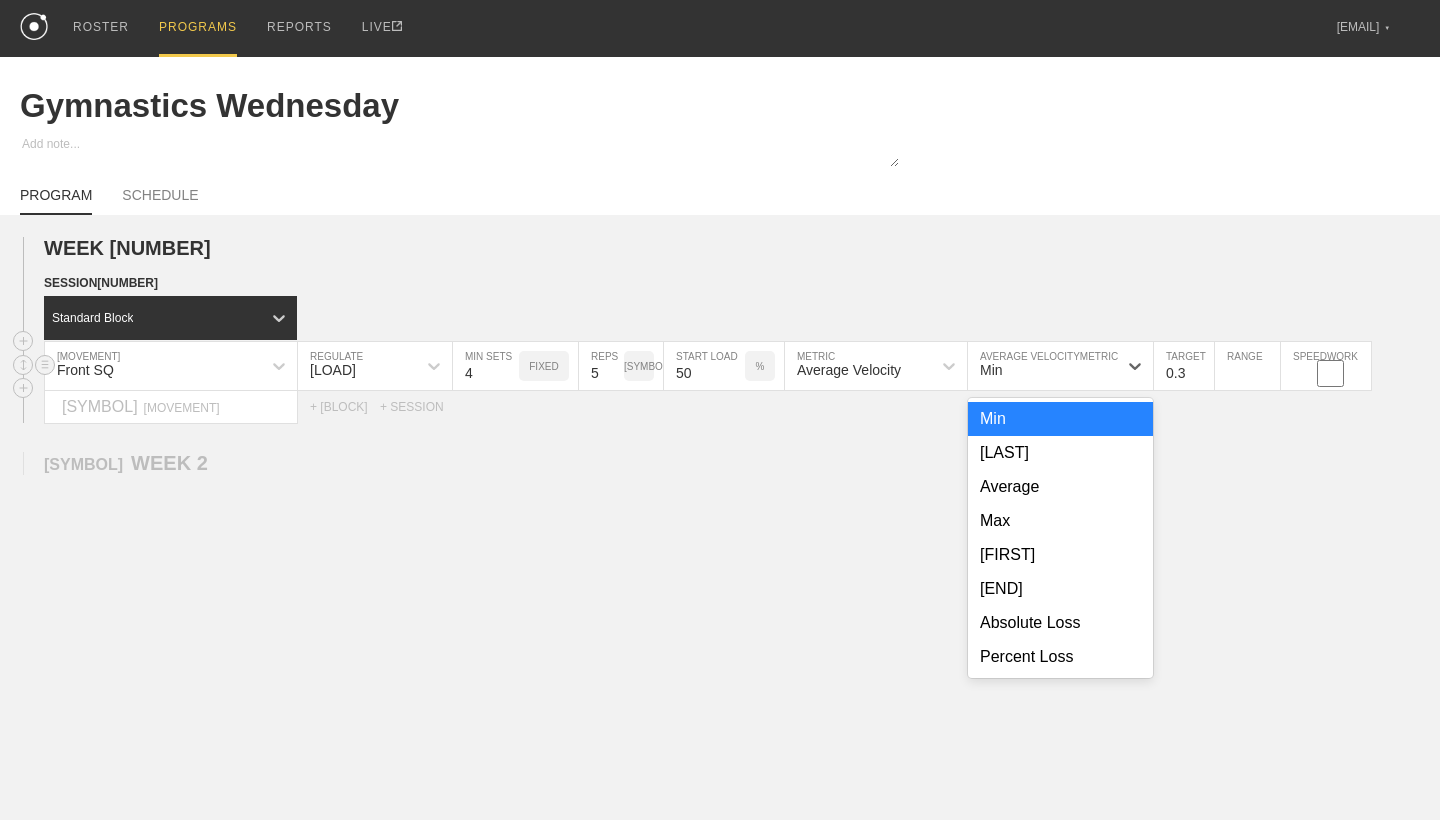 click on "Min" at bounding box center (1060, 419) 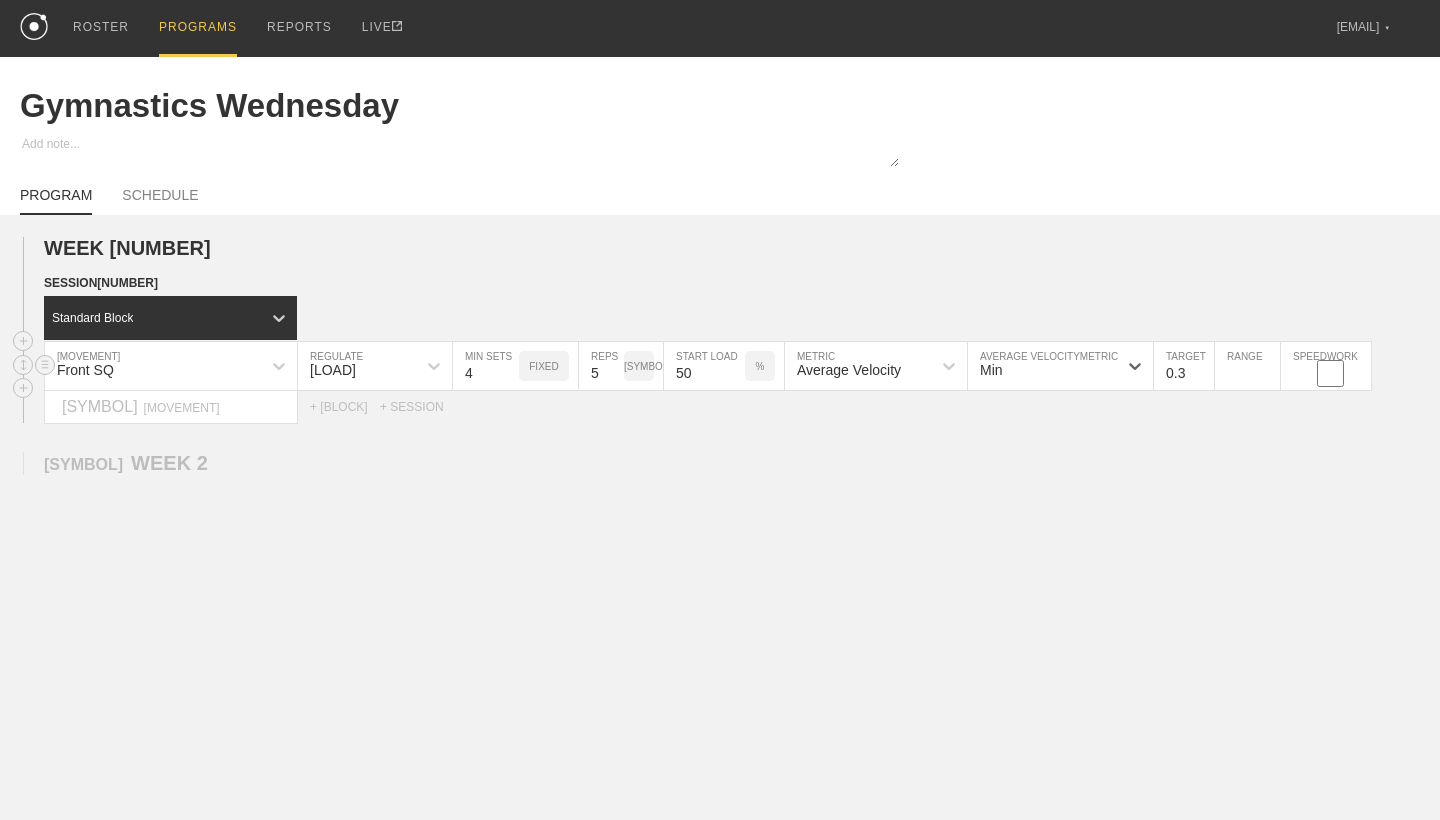 click on "PROGRAMS" at bounding box center [198, 28] 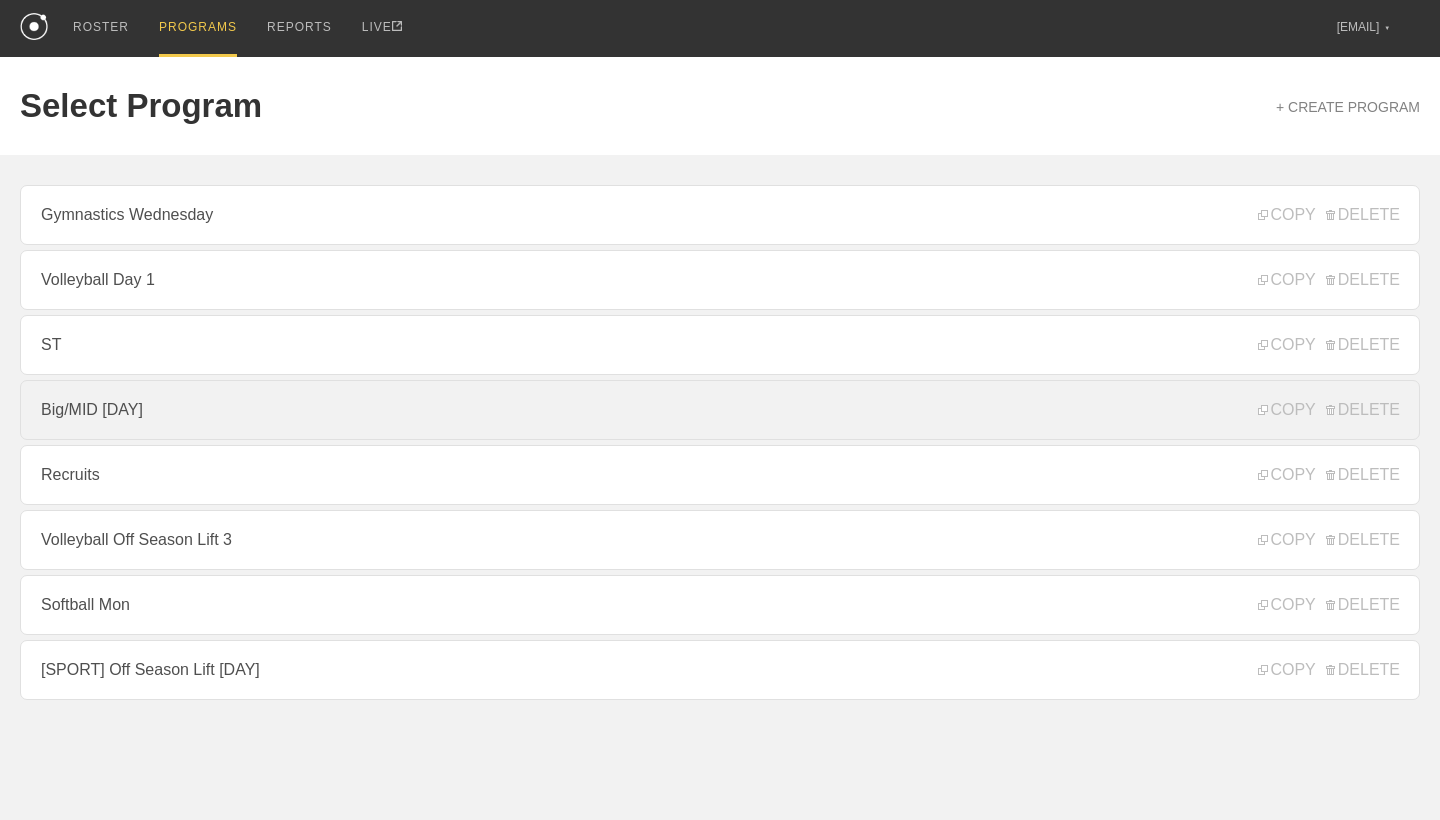 click on "Big/MID [DAY]" at bounding box center (720, 410) 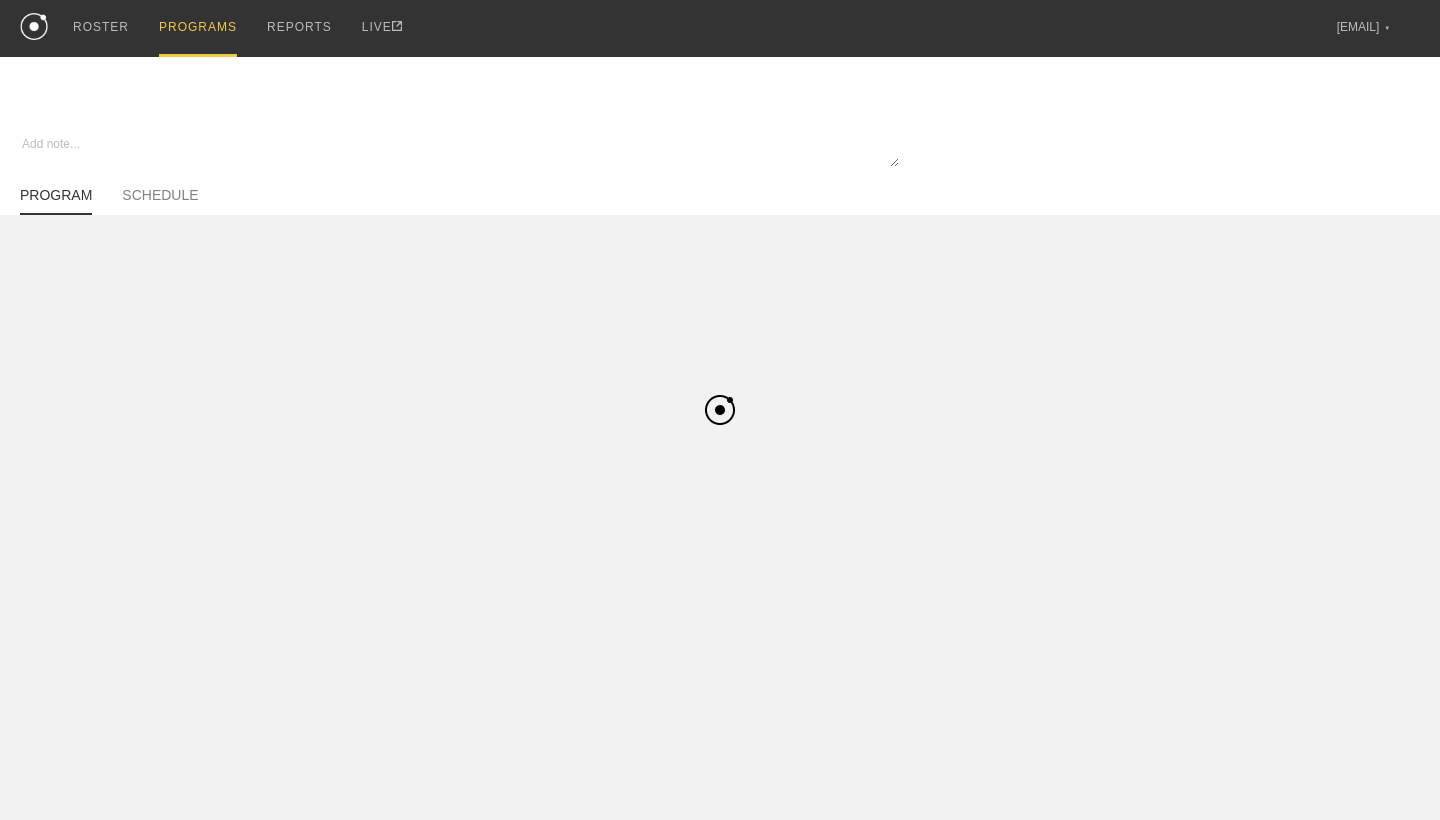 type on "x" 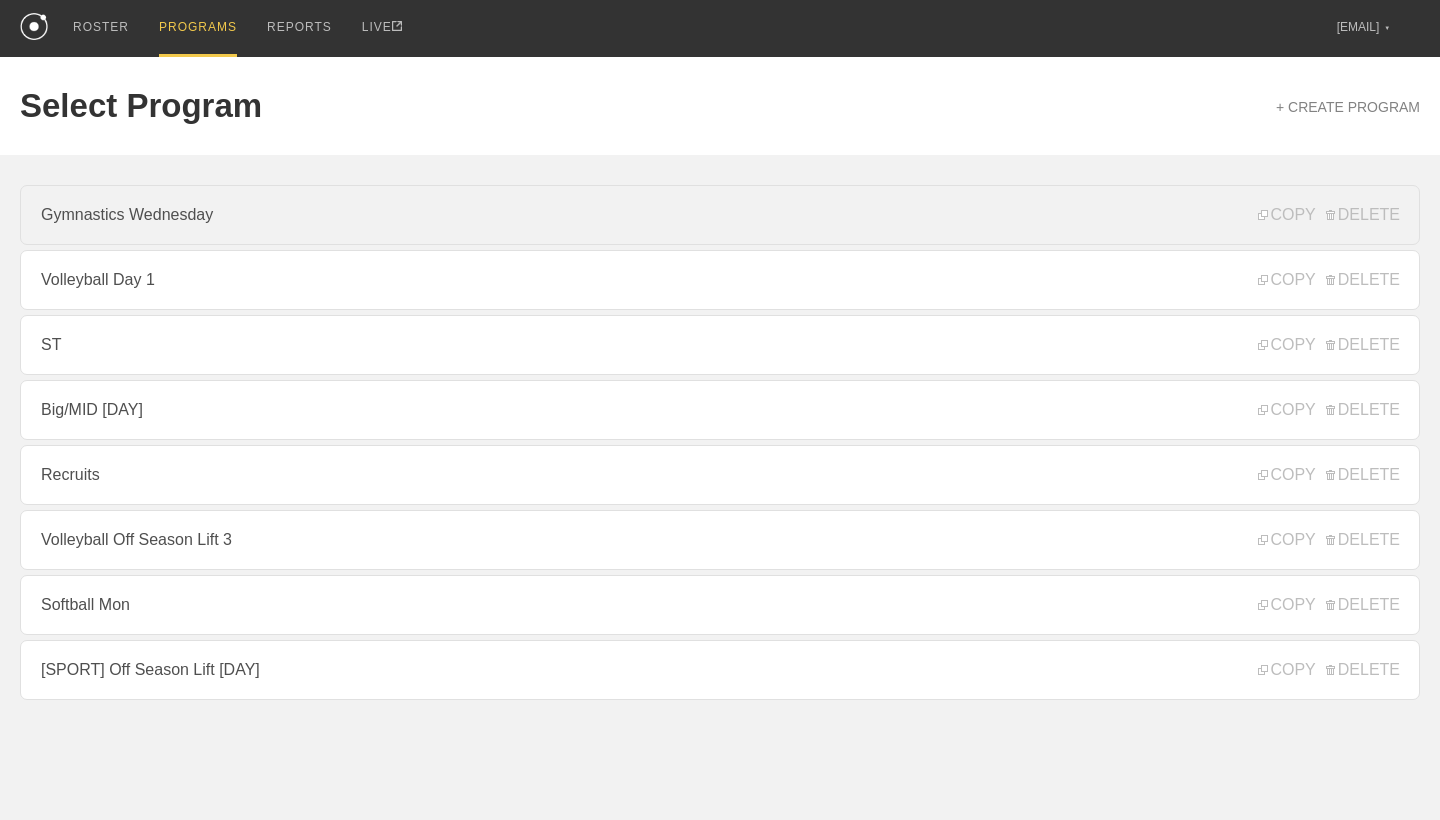 click on "Gymnastics Wednesday" at bounding box center (720, 215) 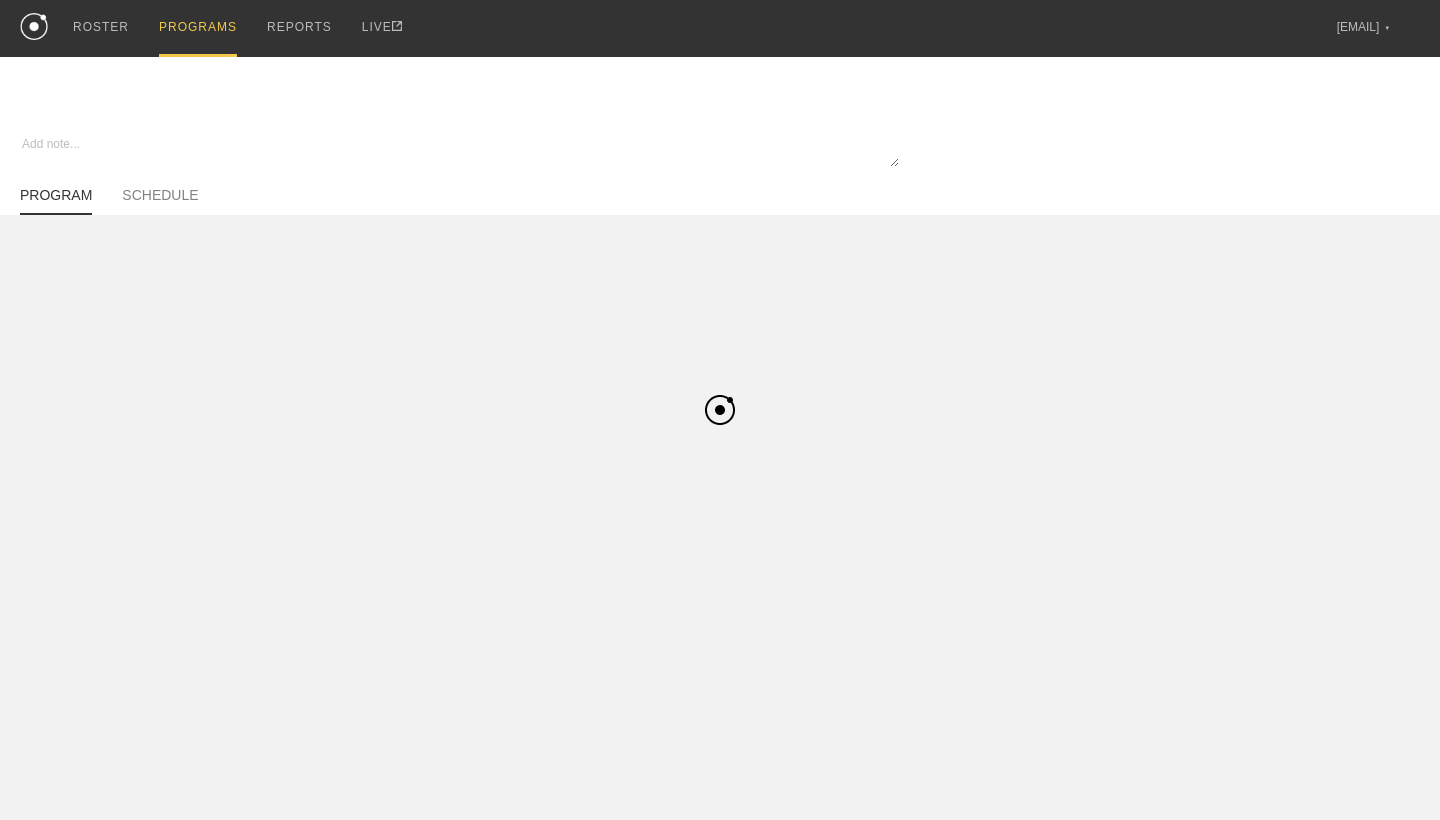 type on "x" 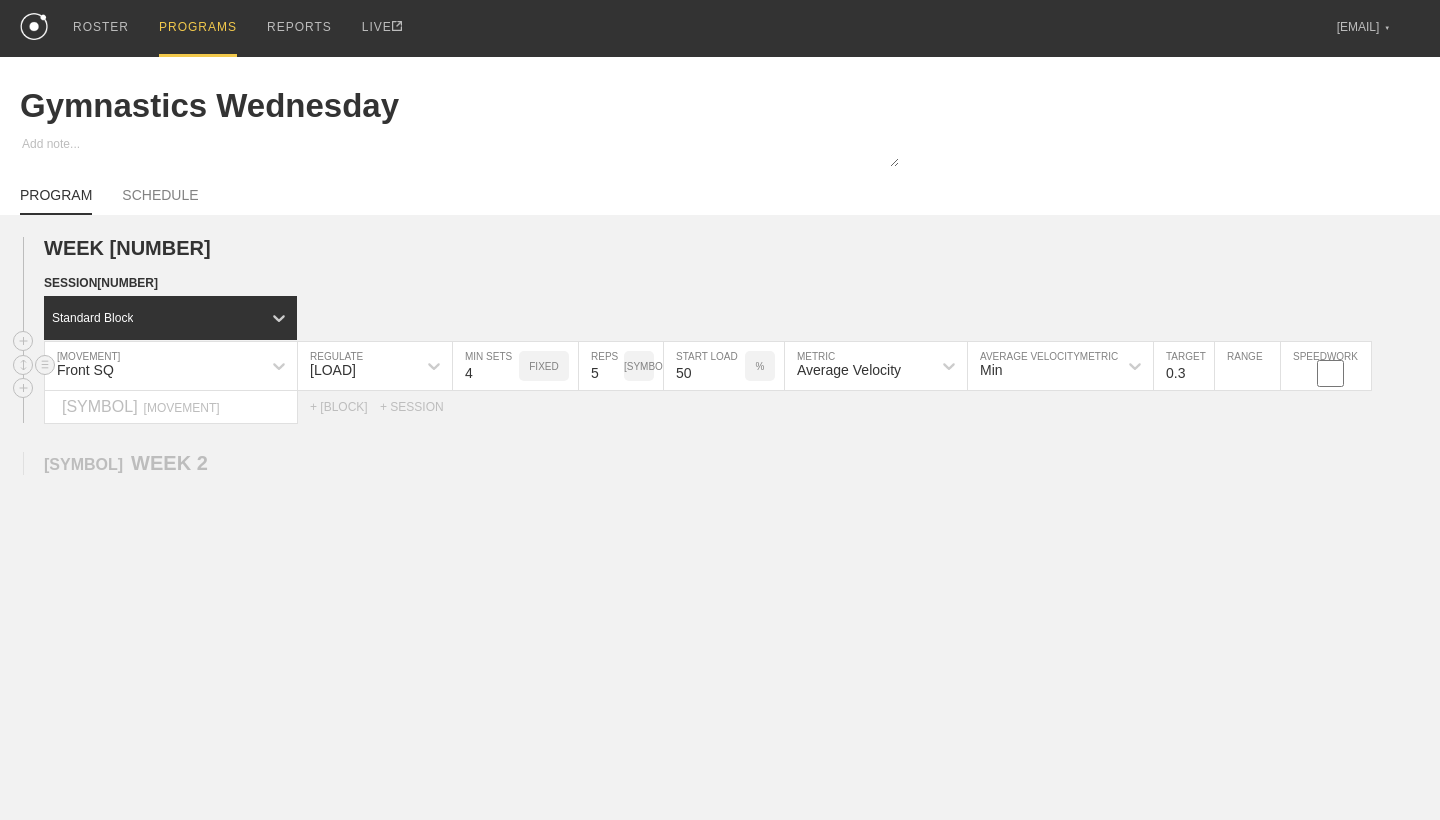 click on "0.3" at bounding box center [1184, 366] 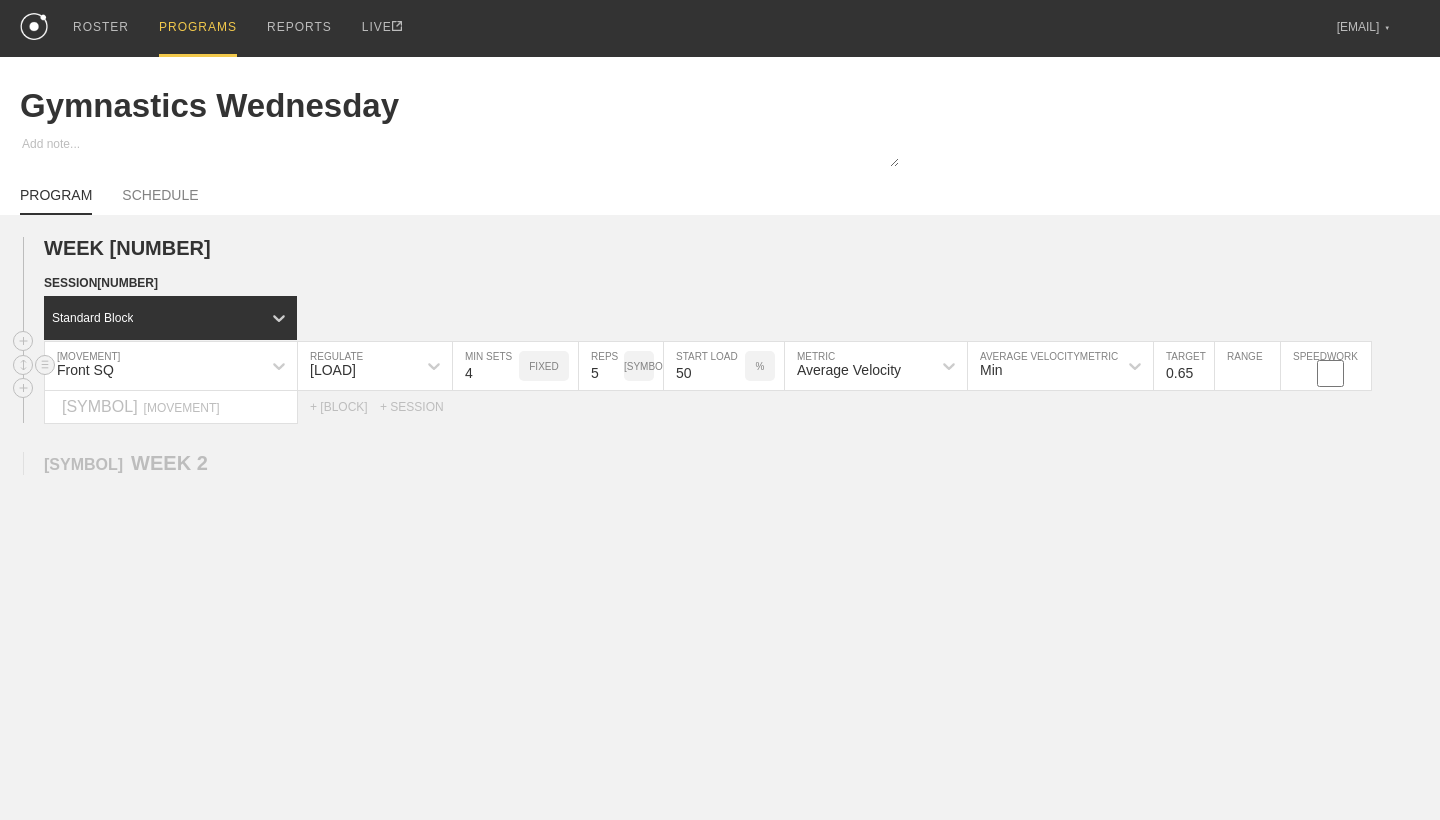 type on "0.65" 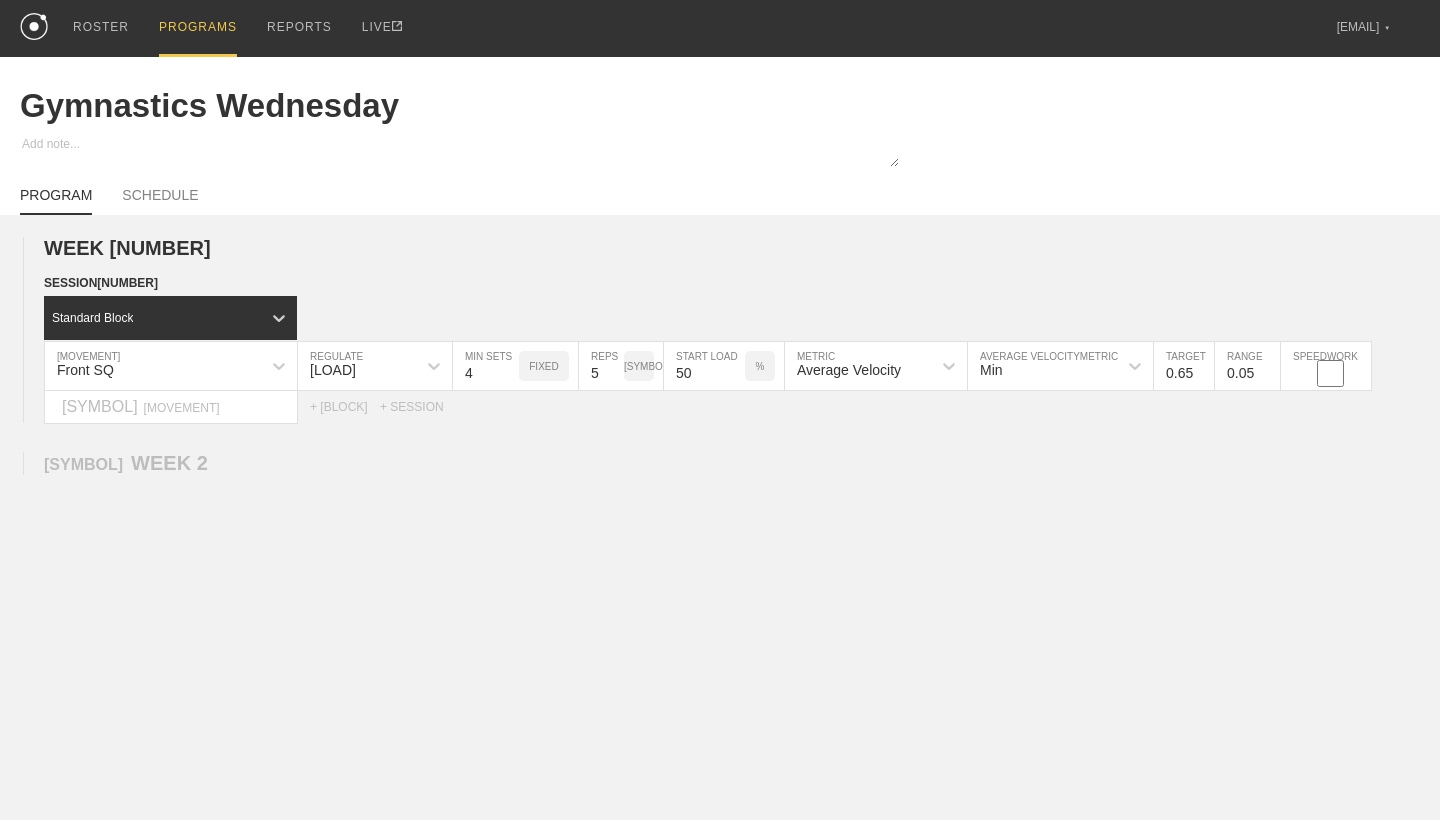 type on "0.05" 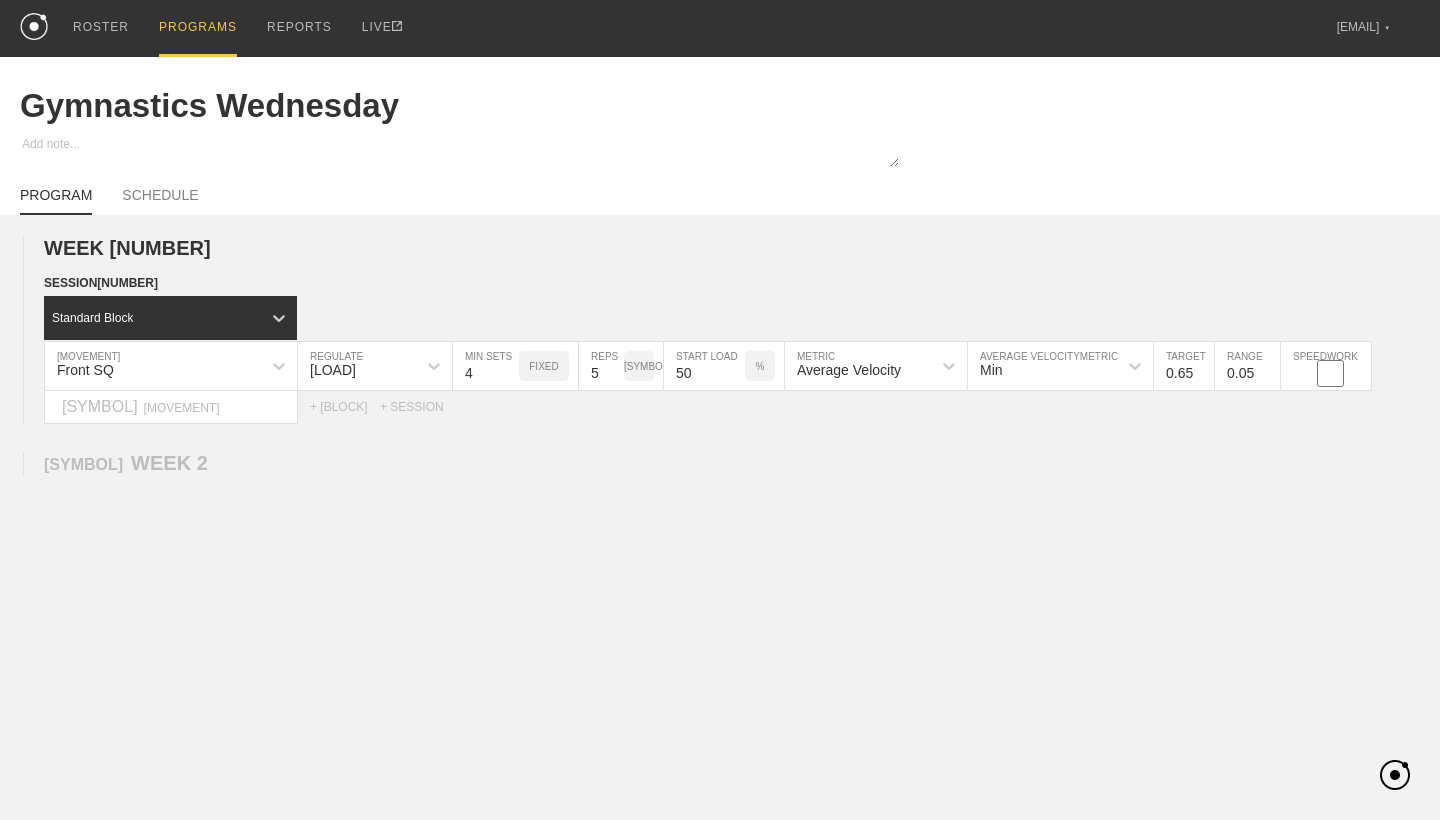 click on "WEEK   1   DUPLICATE DELETE SESSION  1   Standard Block DUPLICATE INSERT MOVEMENT AFTER DELETE Front SQ MOVEMENT Load REGULATE 4 MIN SETS FIXED 5 REPS # 50 START LOAD % Average Velocity METRIC Min AVERAGE VELOCITY  METRIC 0.65 TARGET RANGE 0.05 SPEEDWORK DUPLICATE INSERT BEFORE INSERT AFTER DELETE Select... MOVEMENT +  MOVEMENT + BLOCK + SESSION DUPLICATE DELETE + WEEK   2" at bounding box center (720, 495) 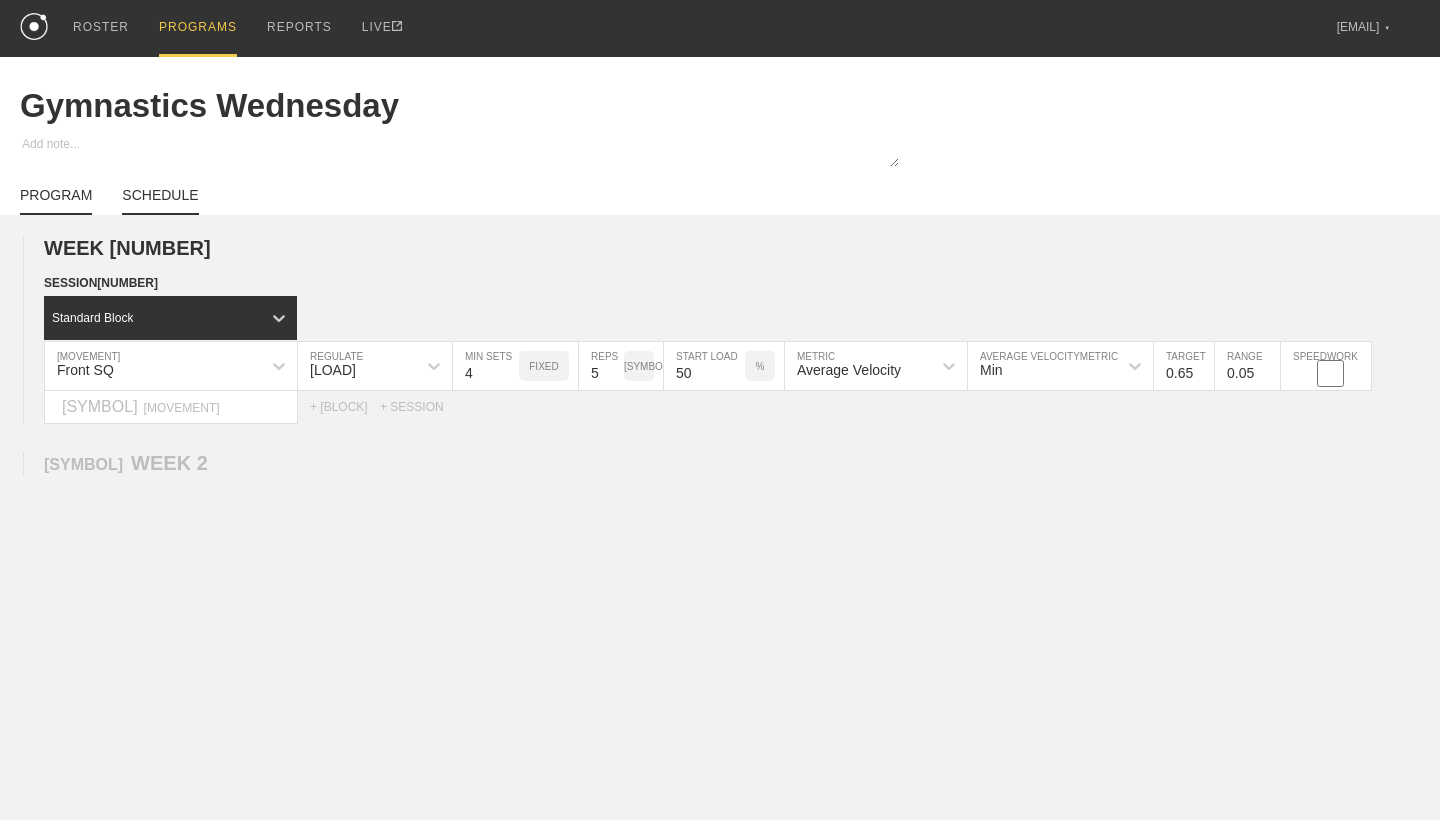 click on "SCHEDULE" at bounding box center (160, 201) 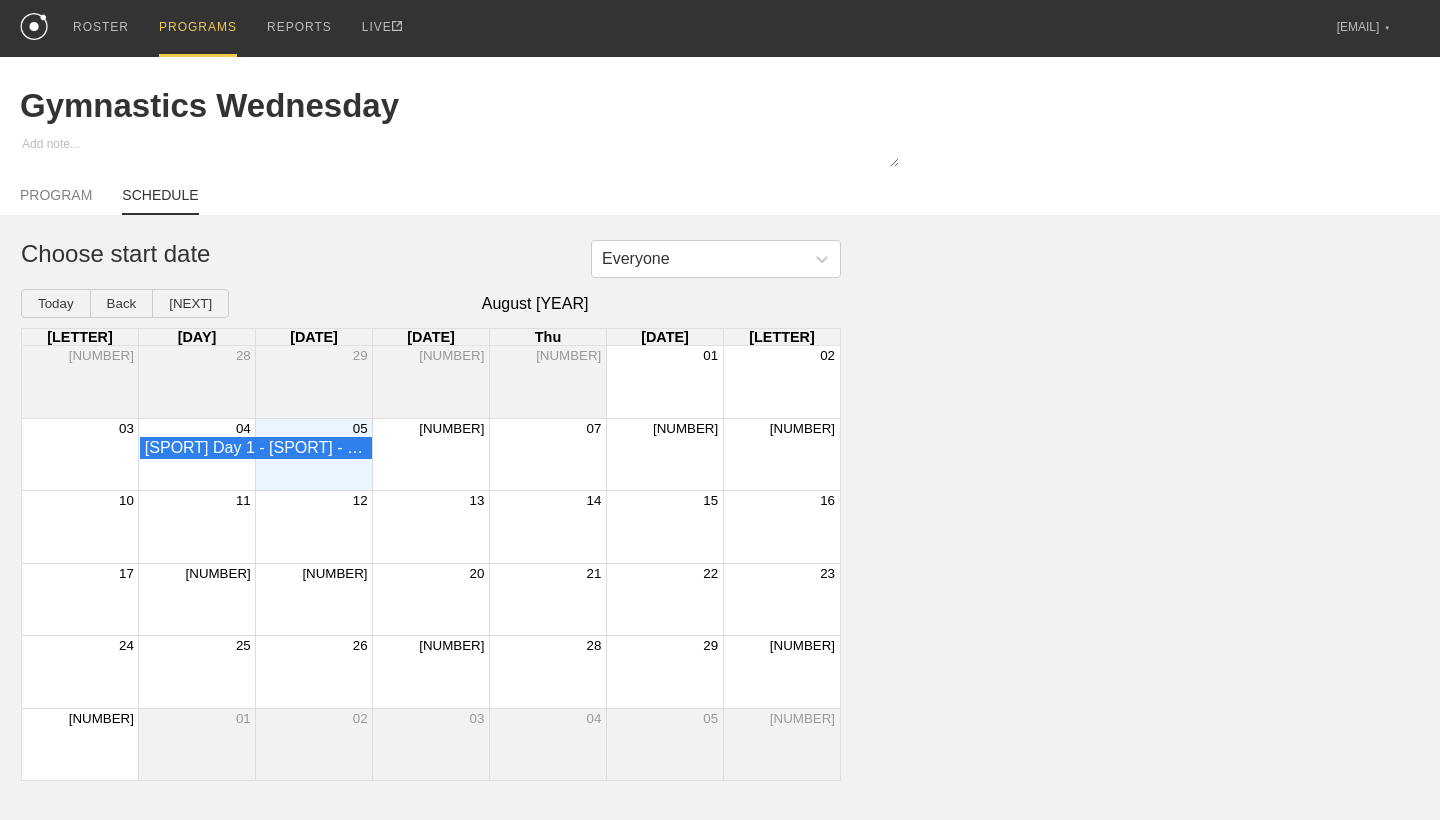 click on "[SPORT] Day 1 - [SPORT] - Players" at bounding box center (431, 448) 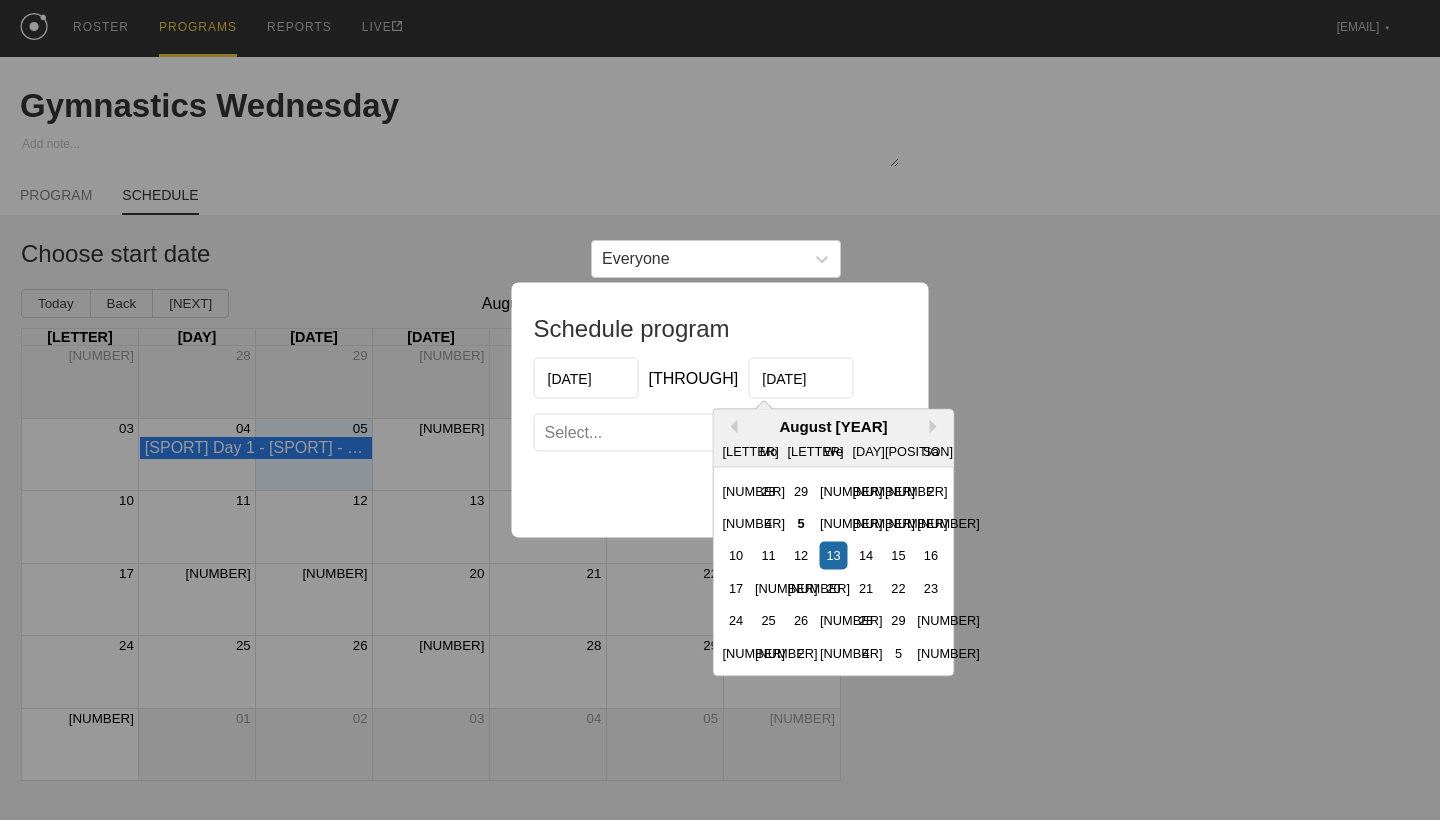 click on "[DATE]" at bounding box center (800, 378) 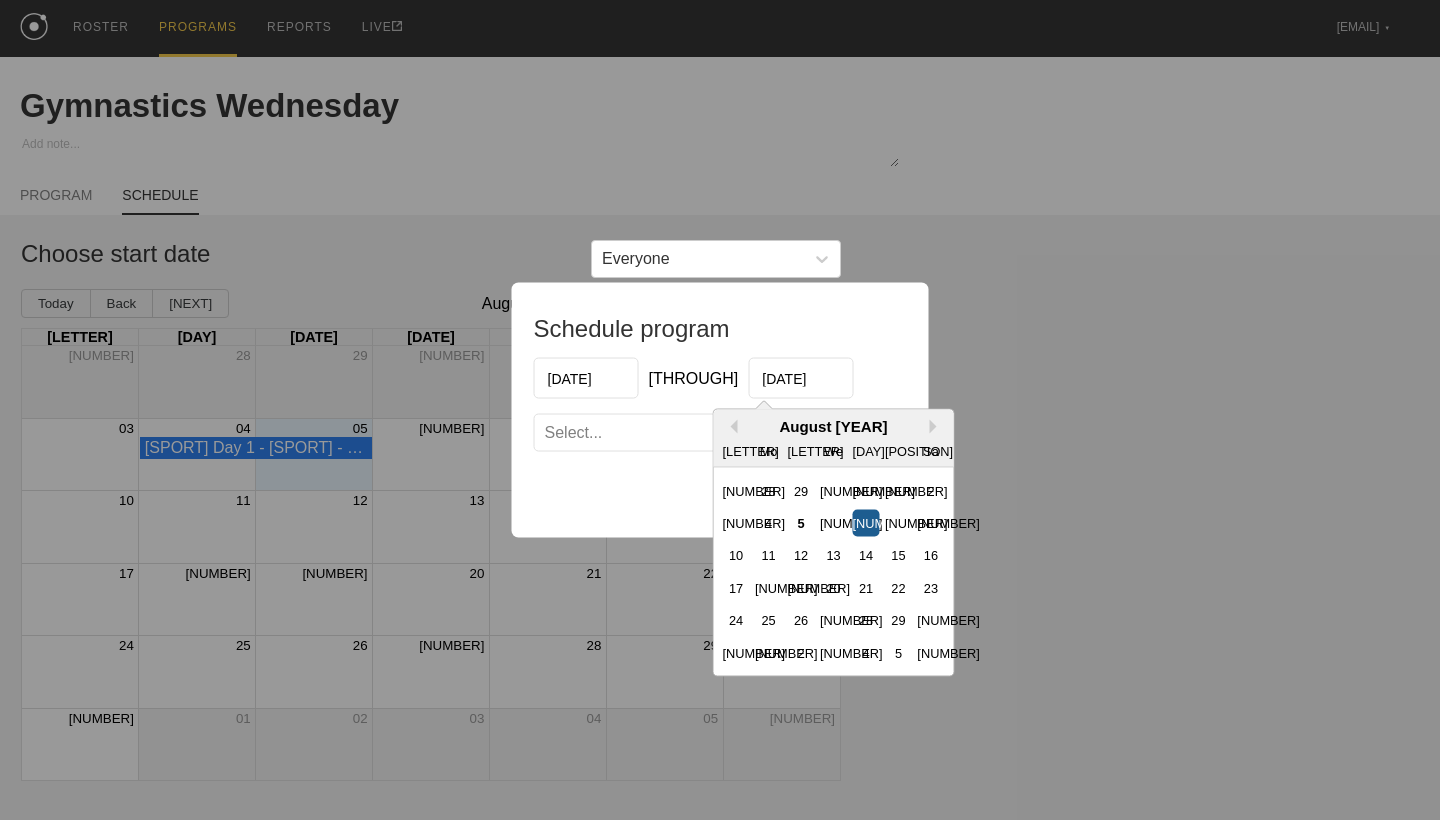 click on "[NUMBER]" at bounding box center [865, 523] 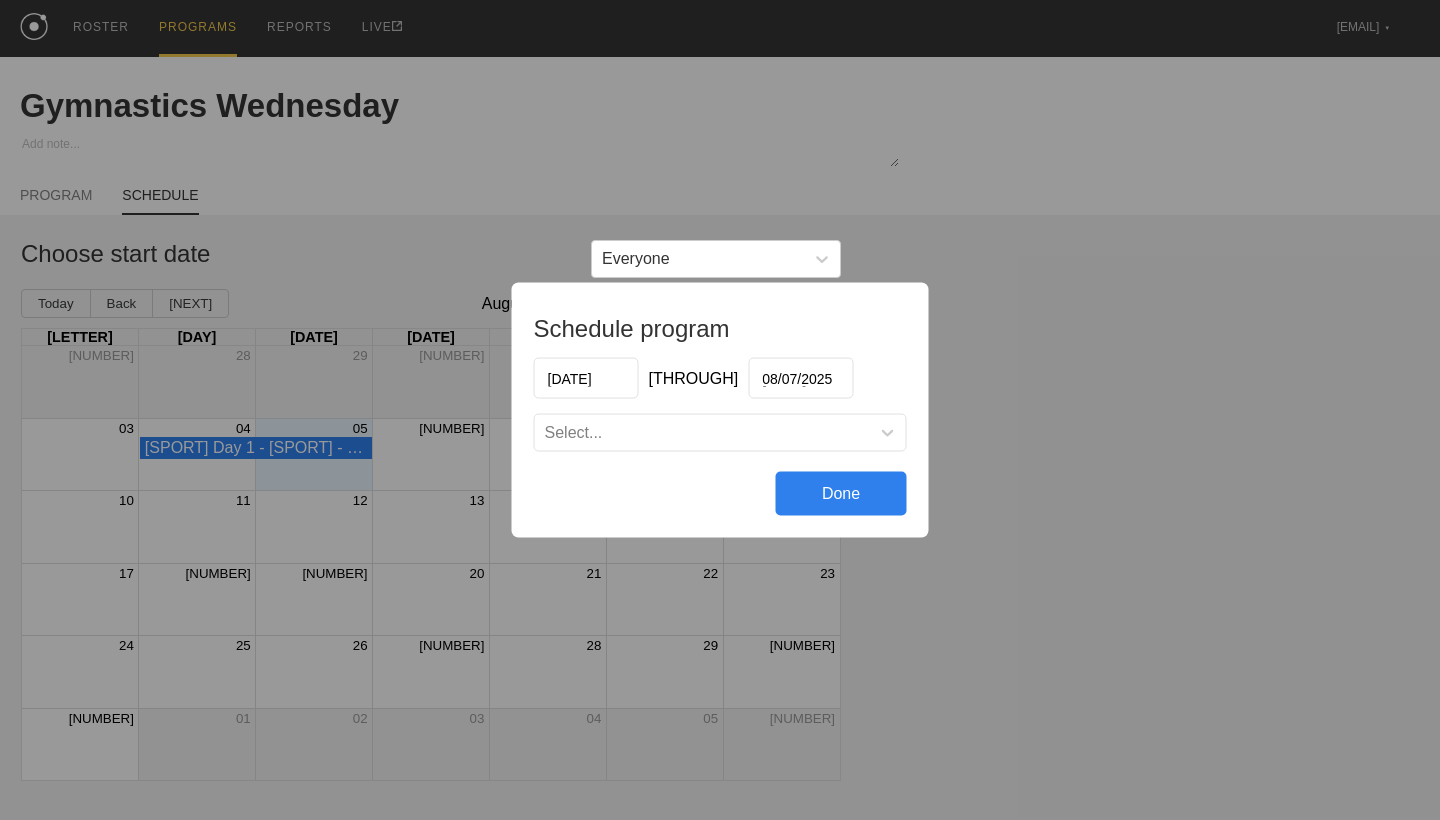 click on "Select..." at bounding box center [720, 433] 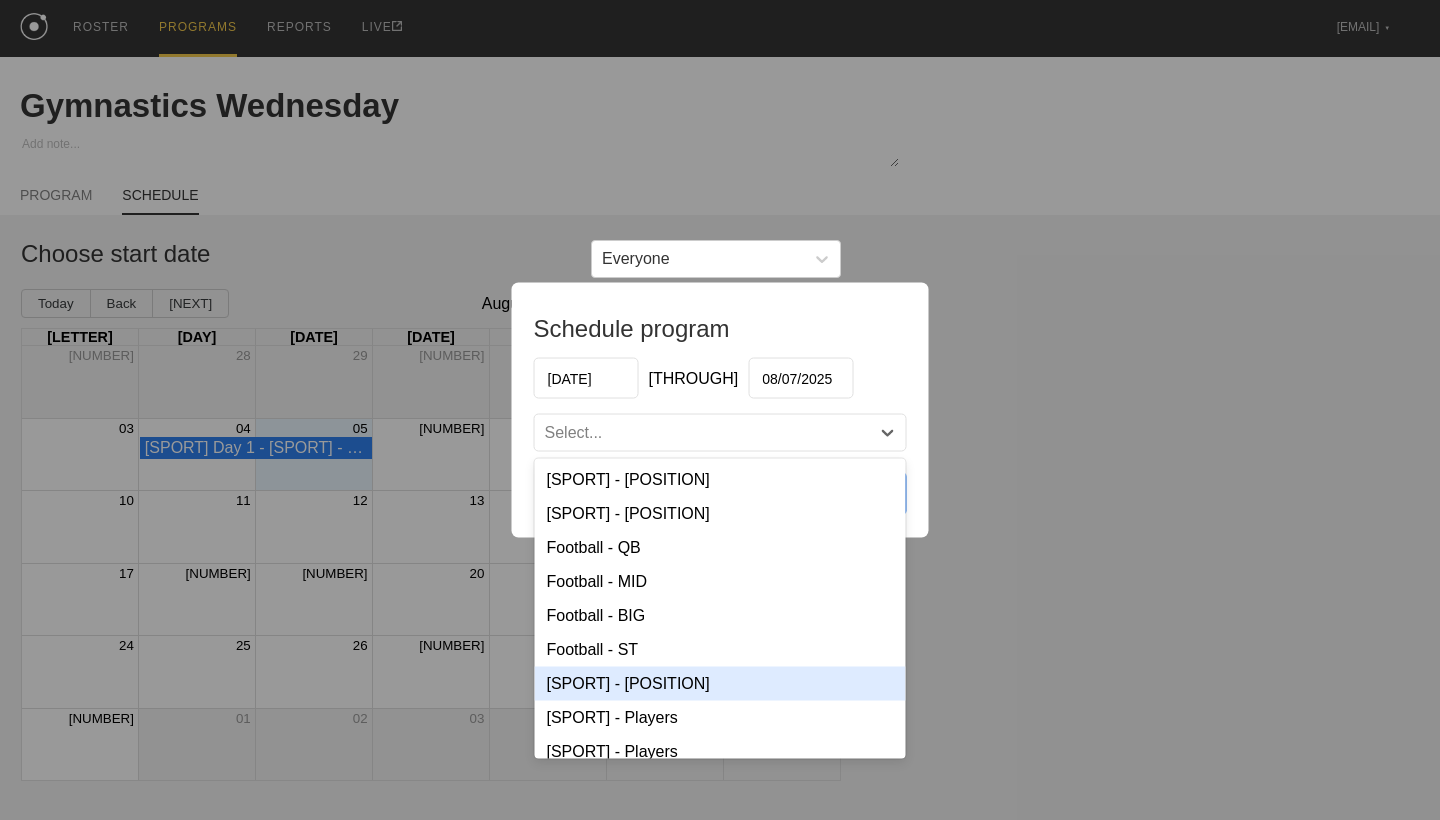 click on "[SPORT] - [POSITION]" at bounding box center [720, 684] 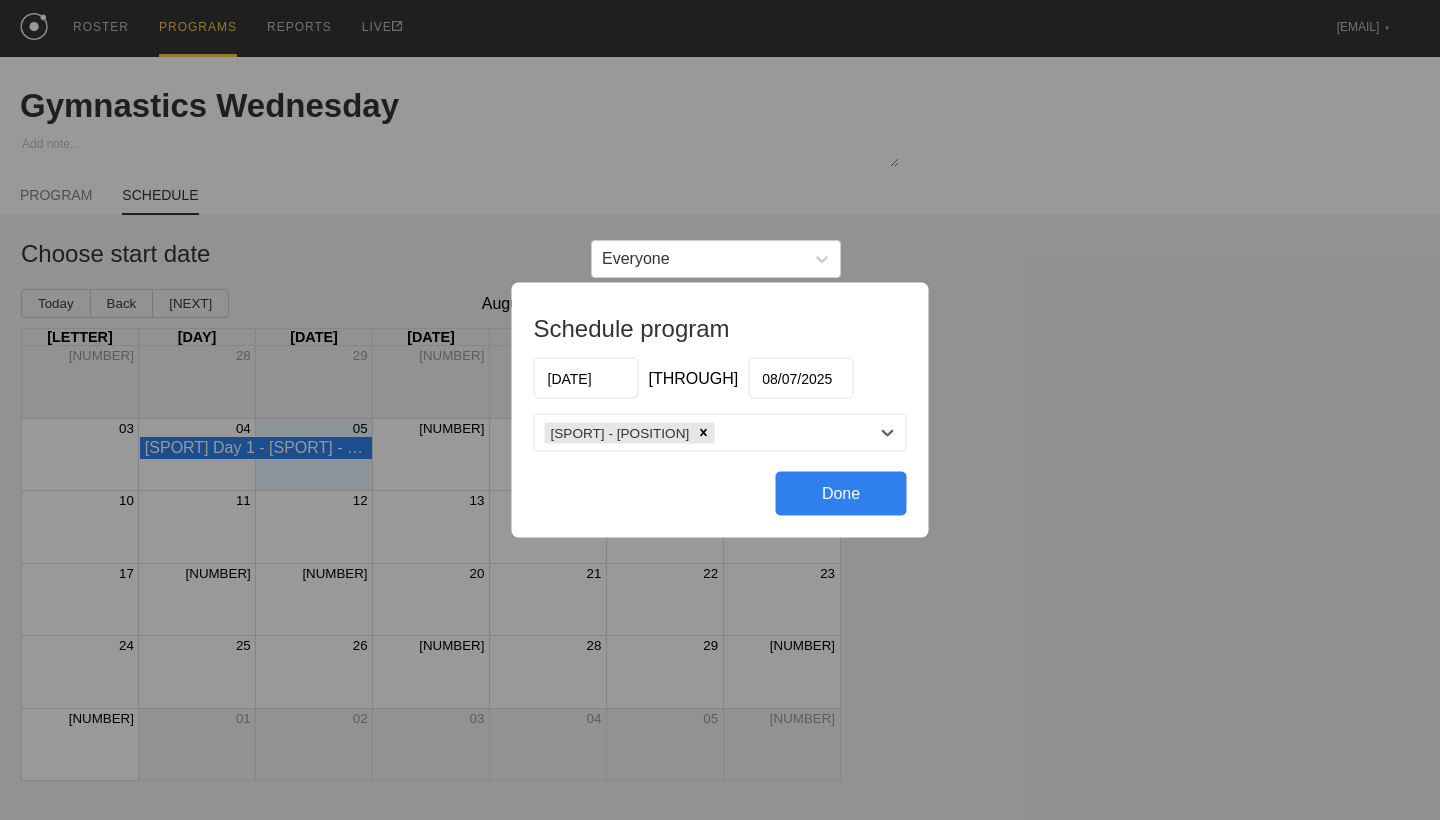 click on "Done" at bounding box center (841, 494) 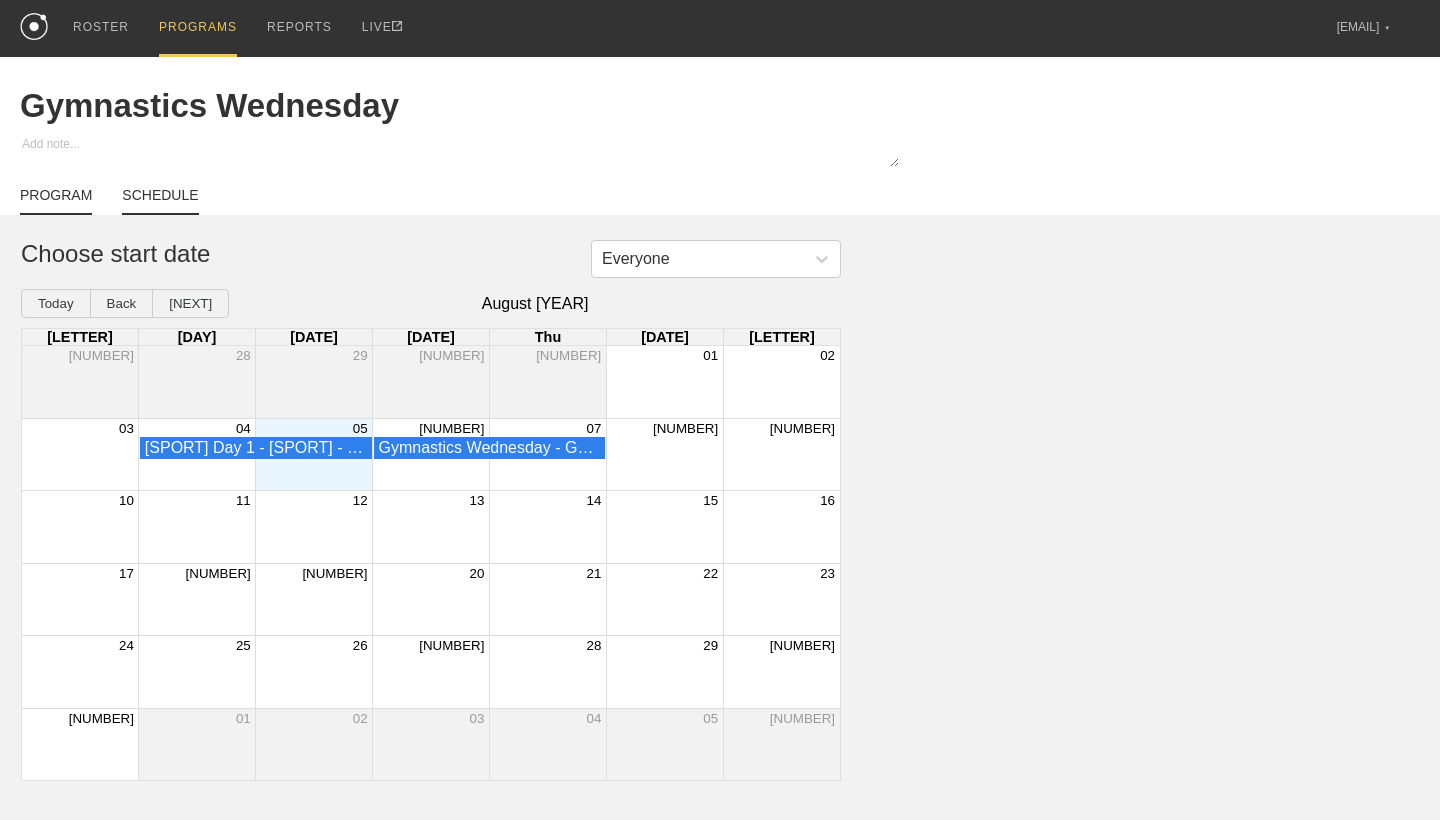 click on "PROGRAM" at bounding box center [56, 201] 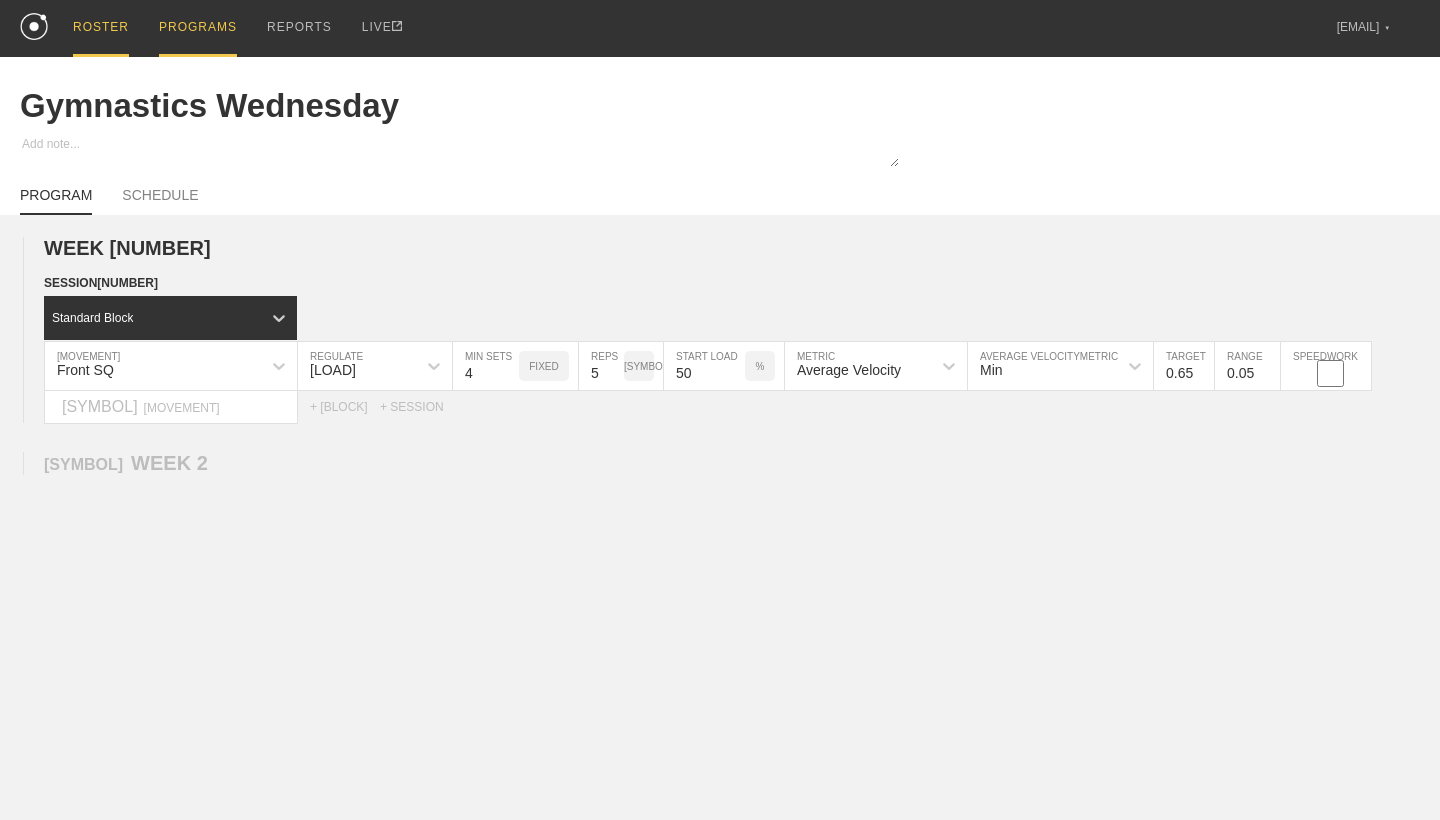 click on "ROSTER" at bounding box center (101, 28) 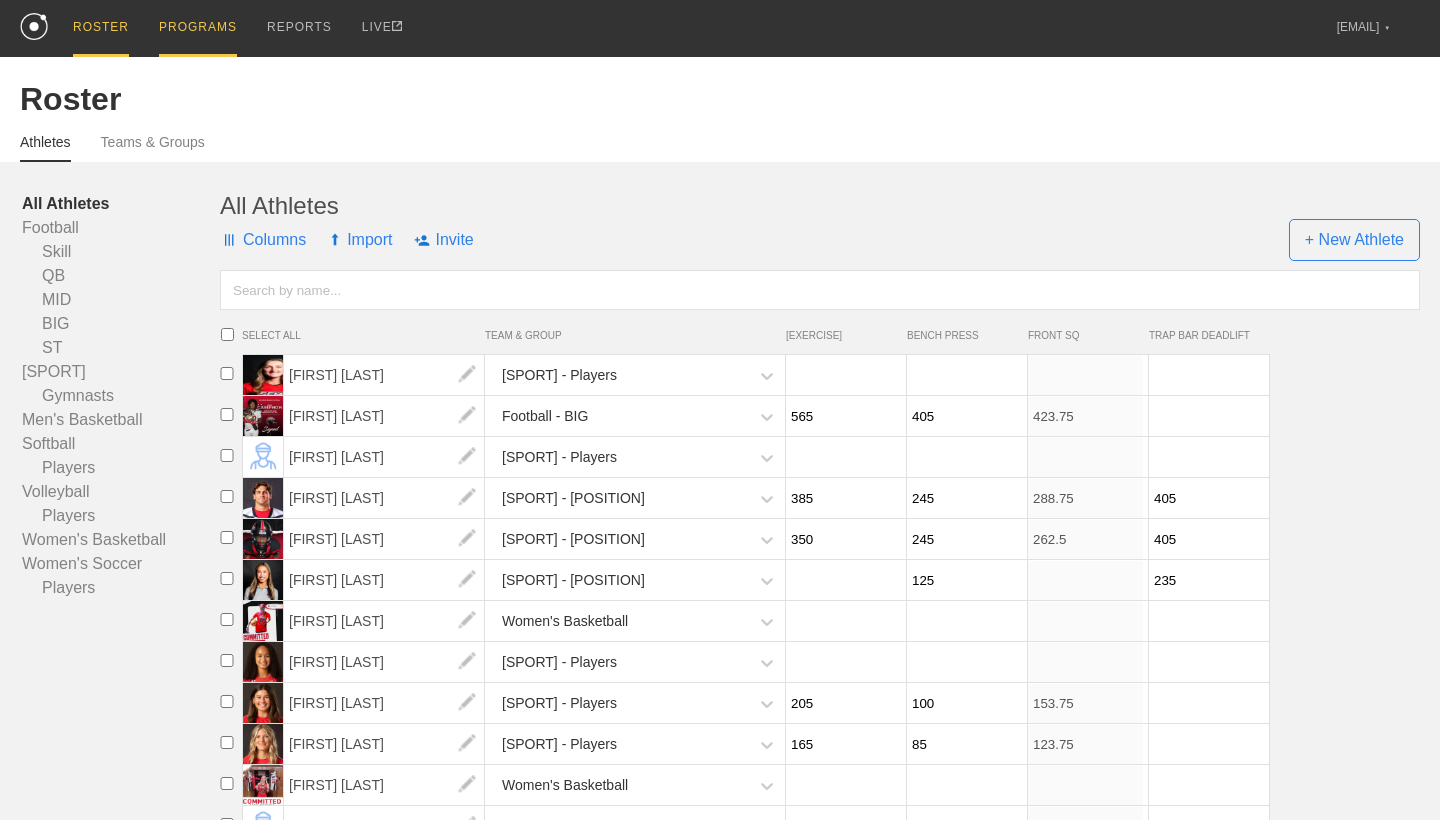 click on "PROGRAMS" at bounding box center [198, 28] 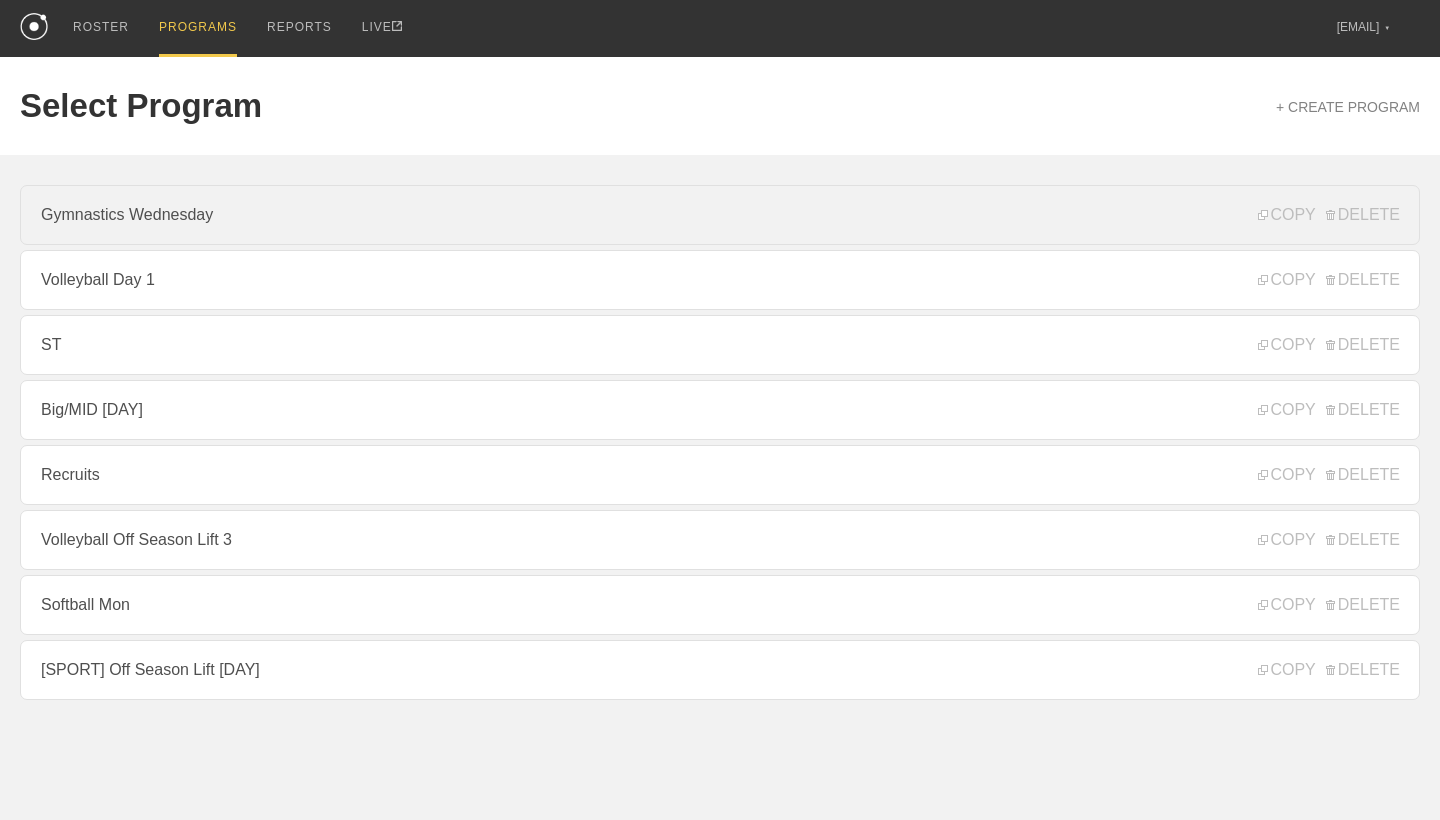click on "Gymnastics Wednesday" at bounding box center [720, 215] 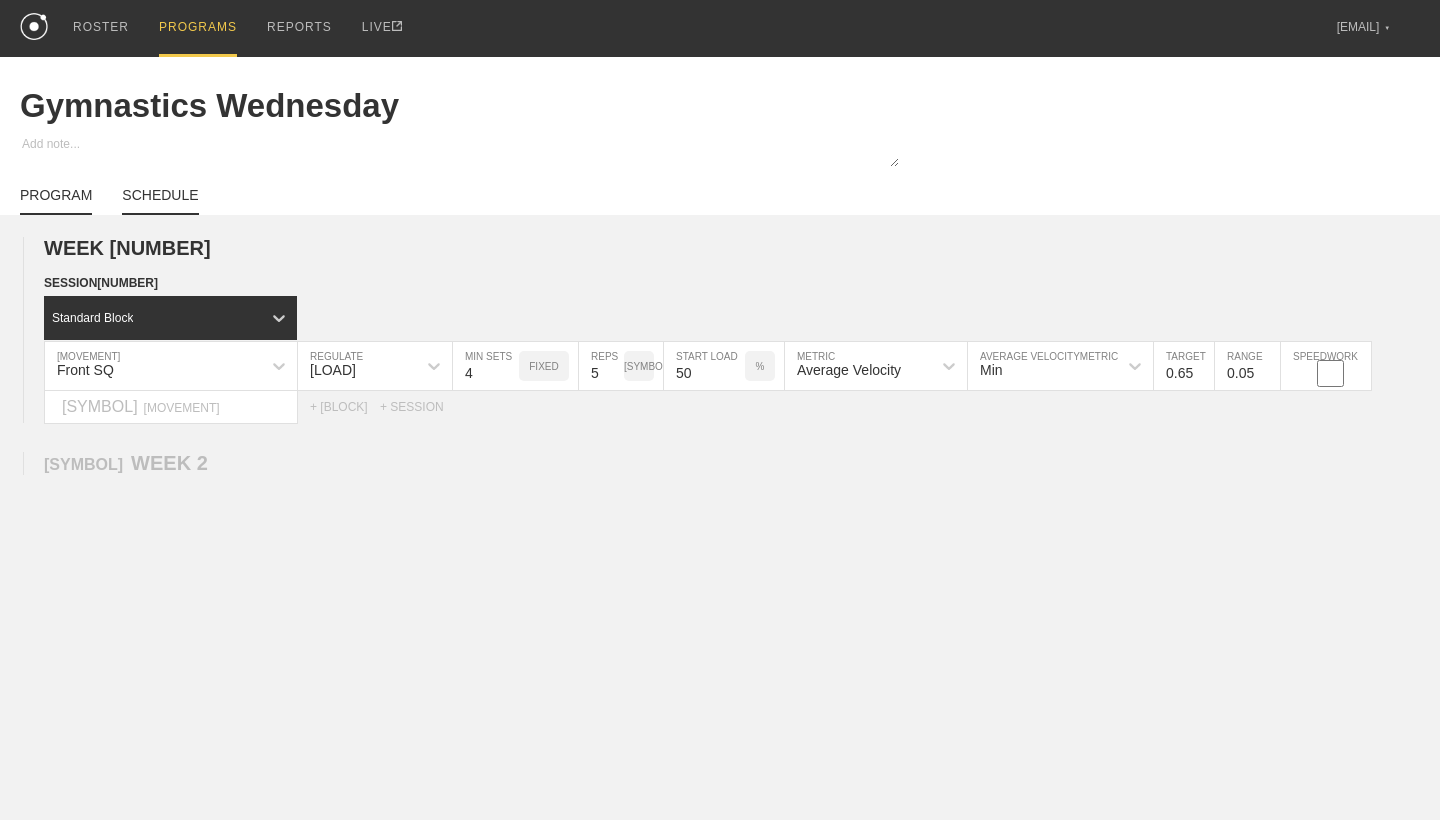 click on "SCHEDULE" at bounding box center (160, 201) 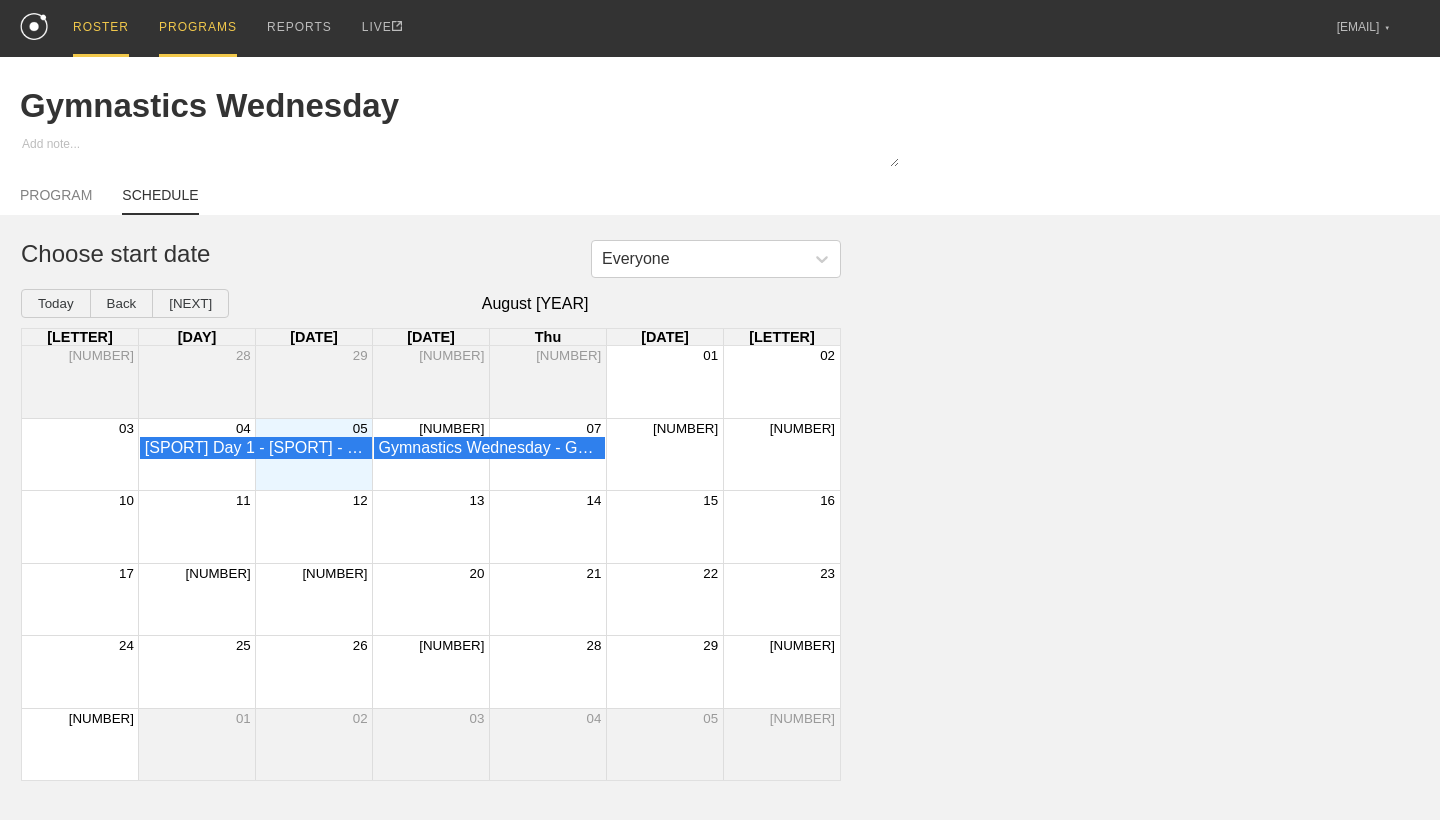 click on "ROSTER" at bounding box center [101, 28] 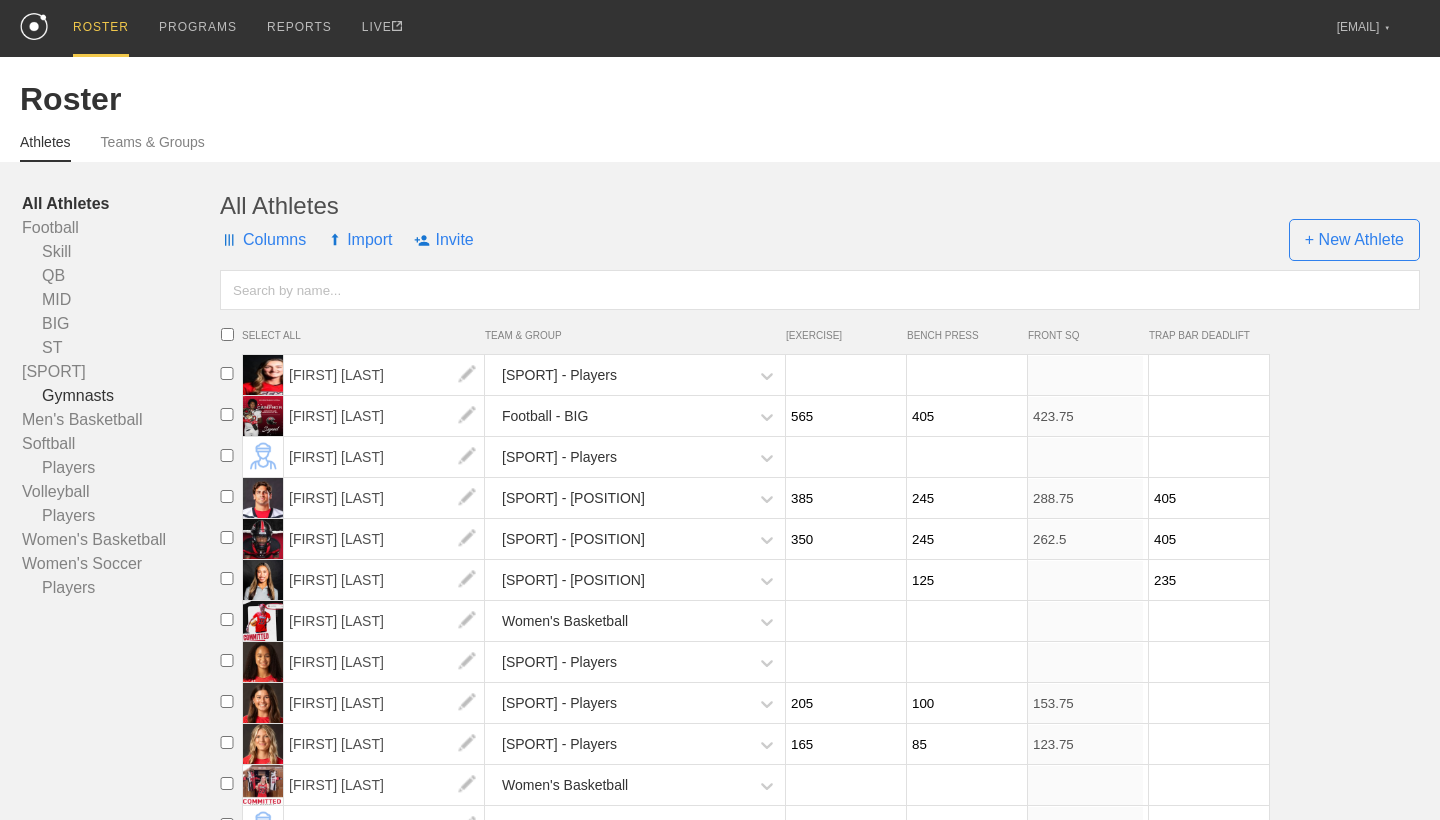 click on "Gymnasts" at bounding box center (121, 396) 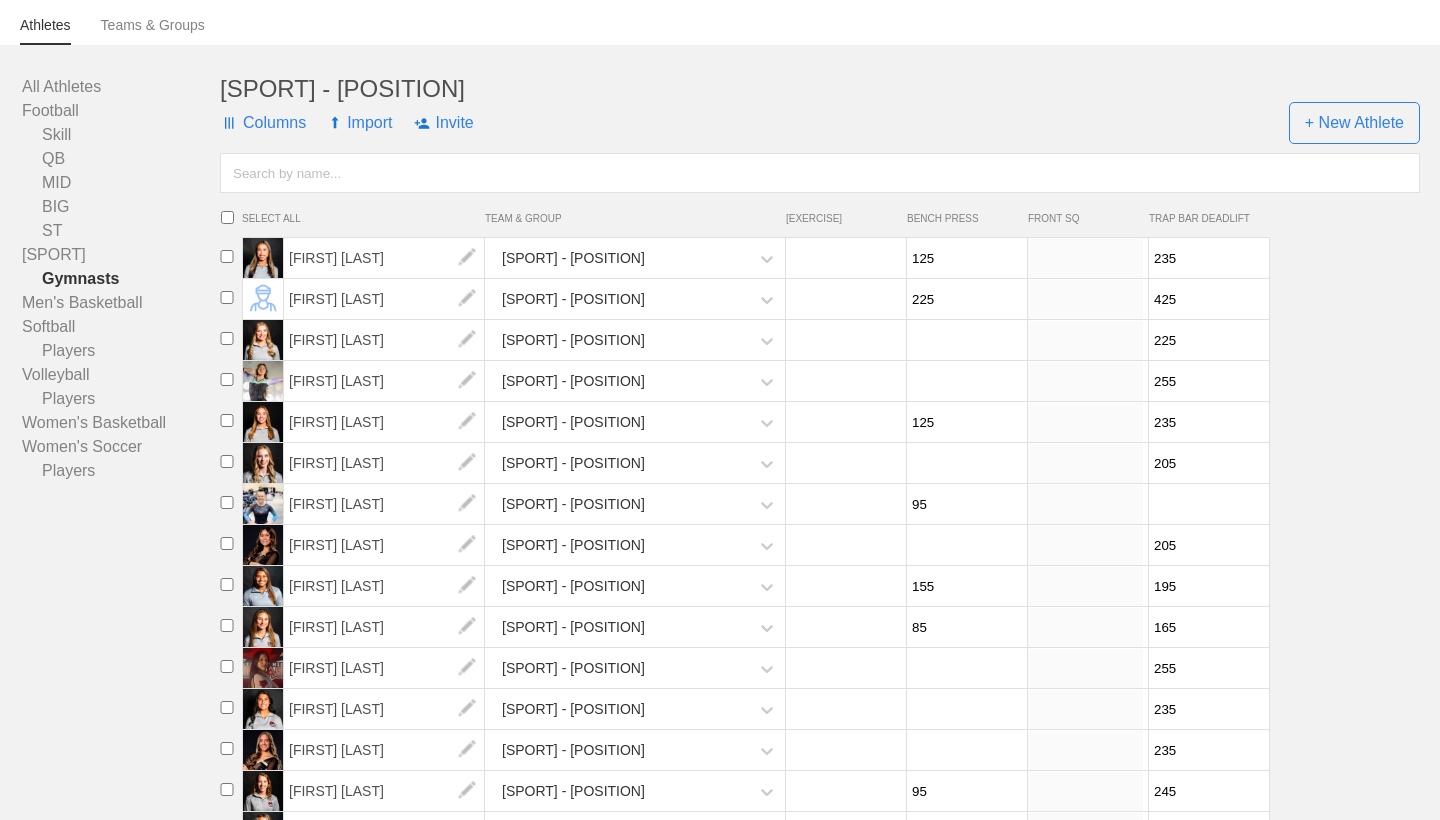 scroll, scrollTop: 118, scrollLeft: 0, axis: vertical 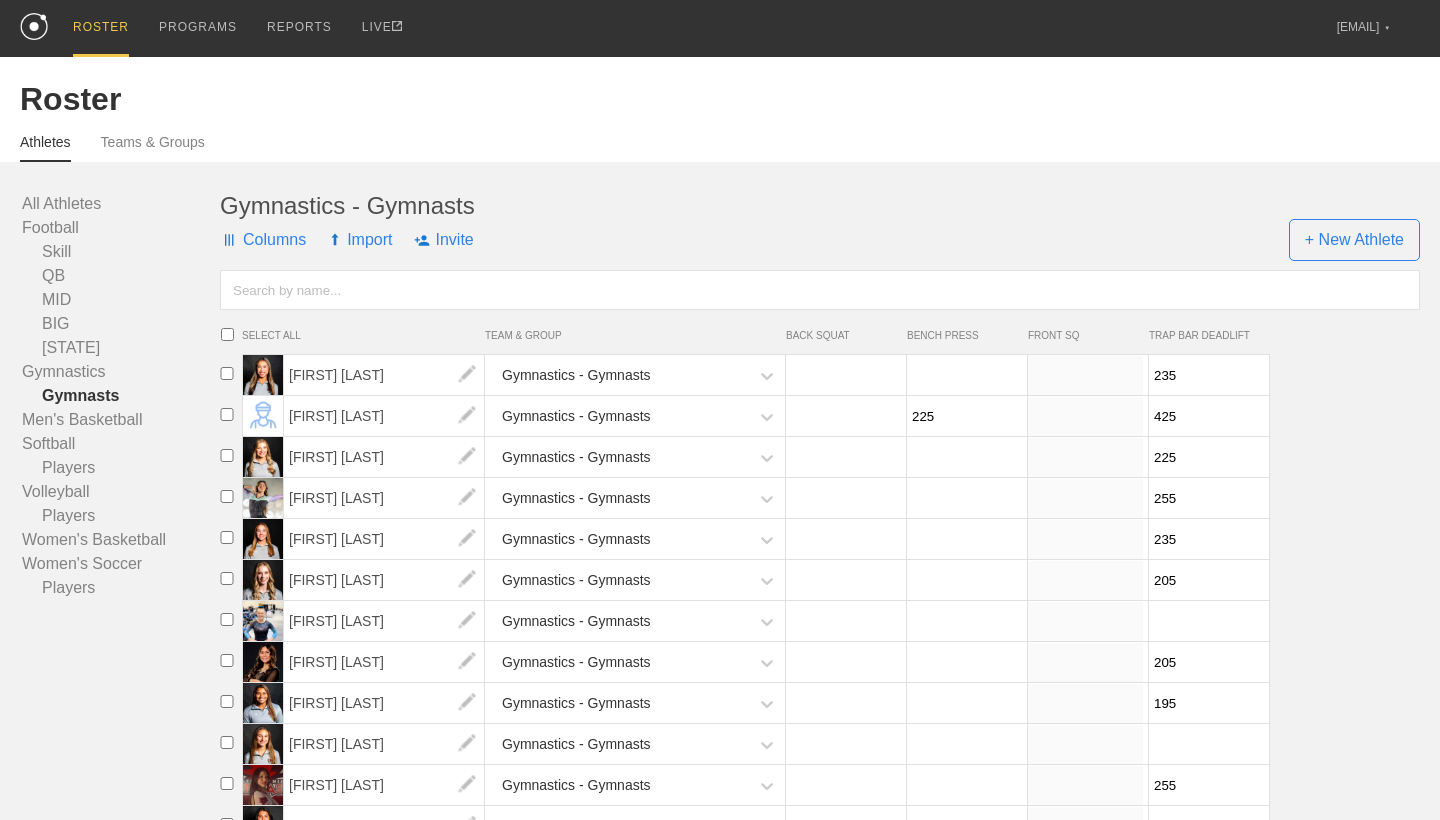 click on "[NUMBER]" at bounding box center [964, 457] 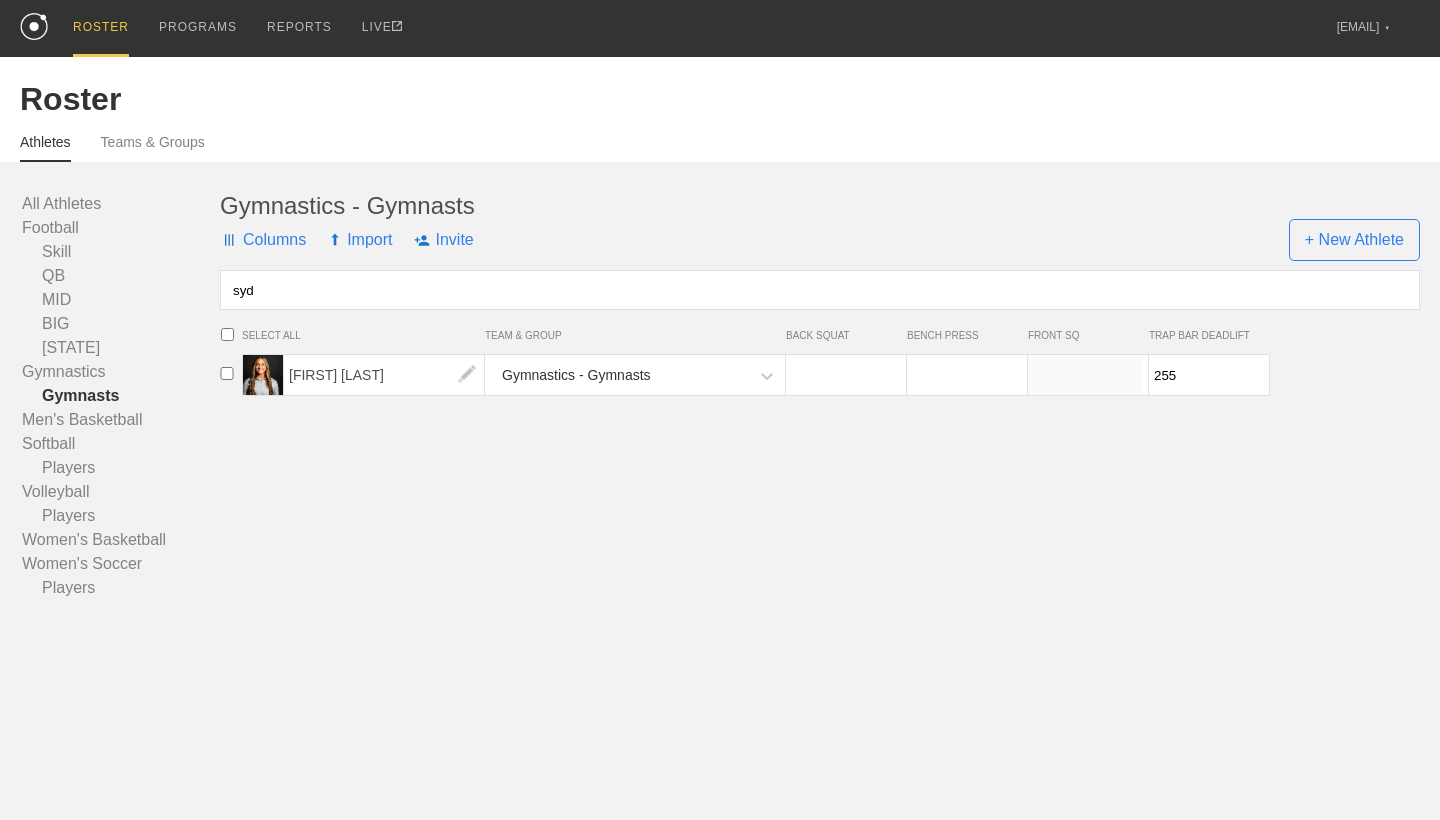 type on "syd" 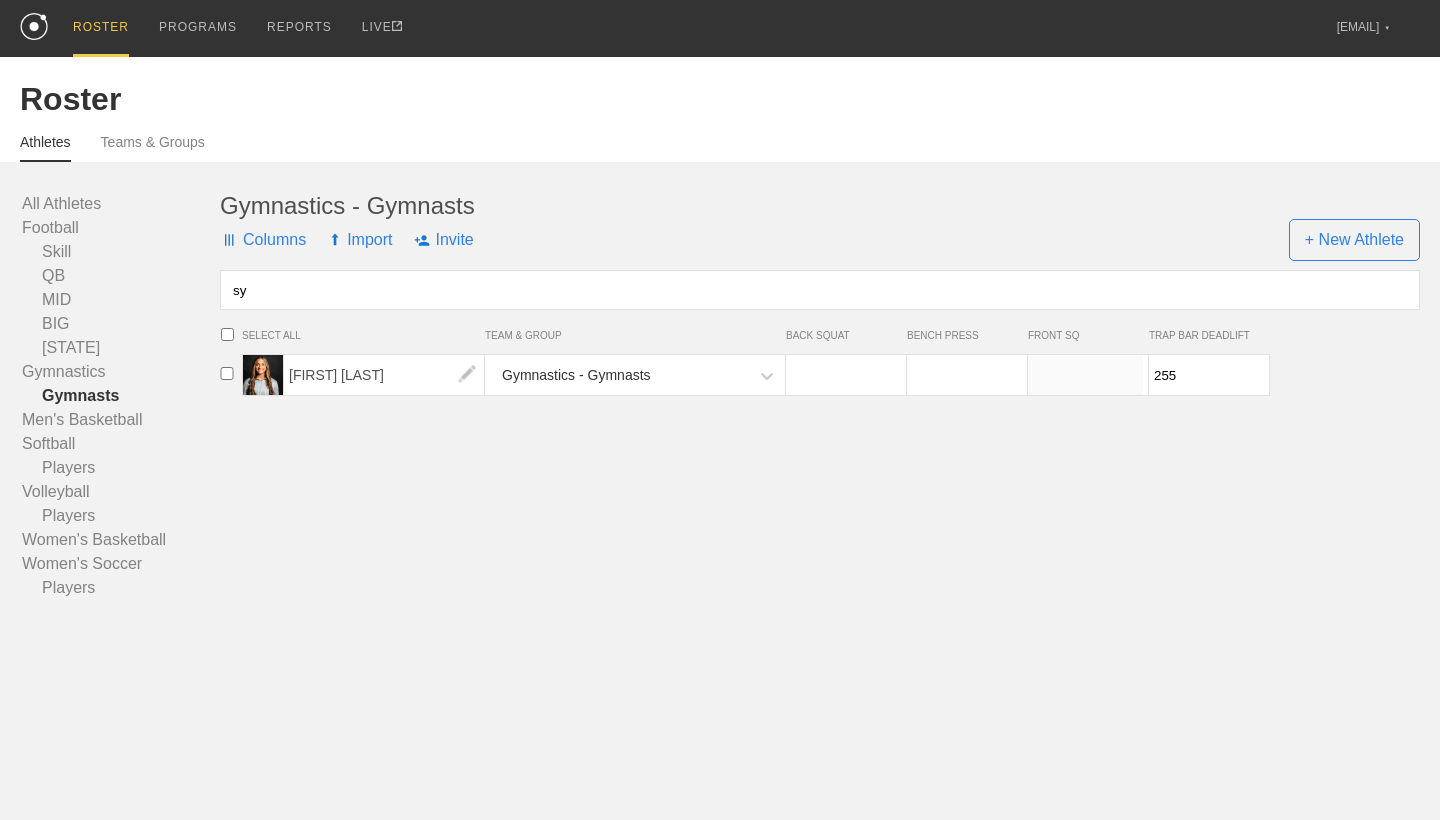 type on "s" 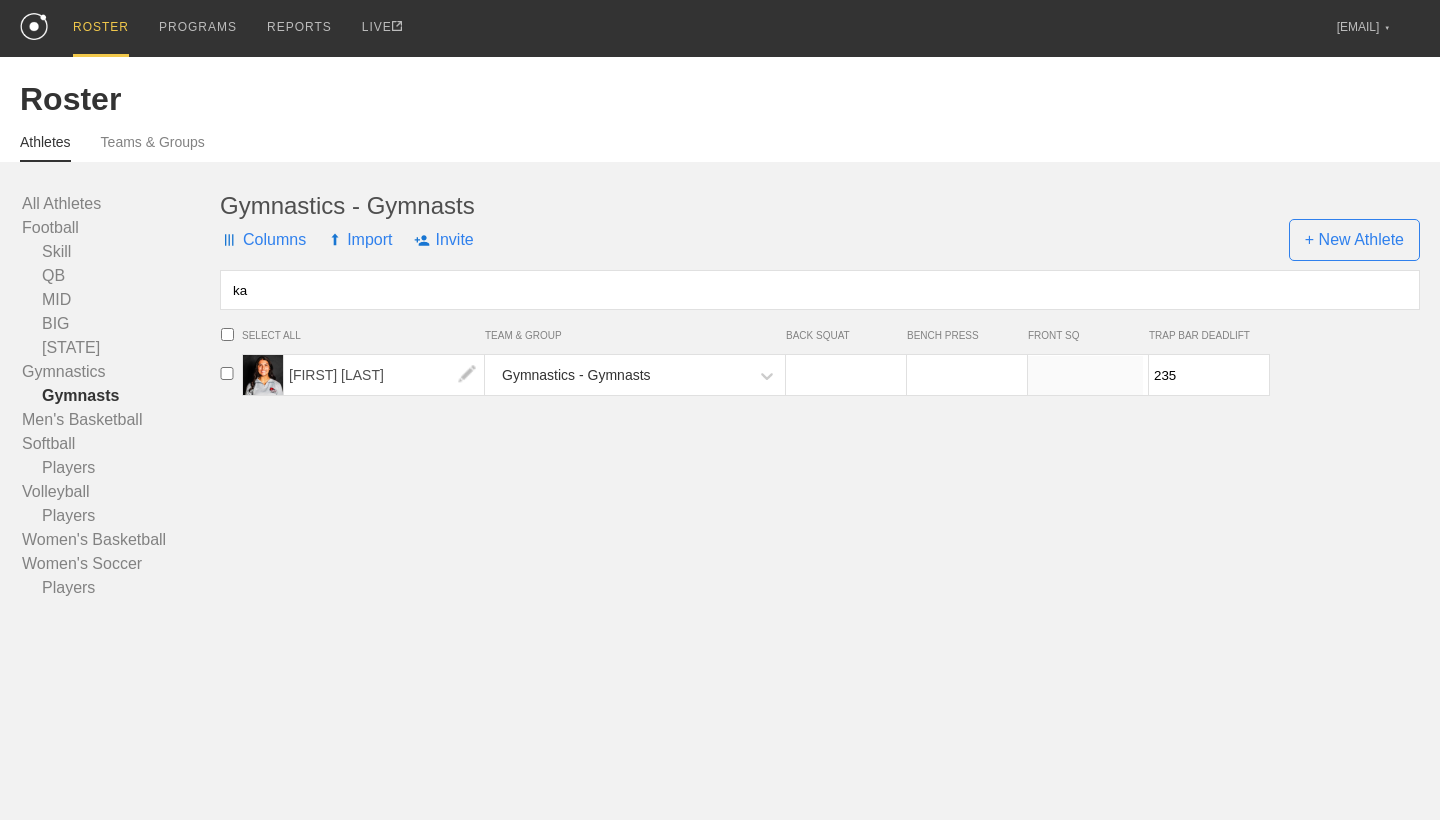 type on "ka" 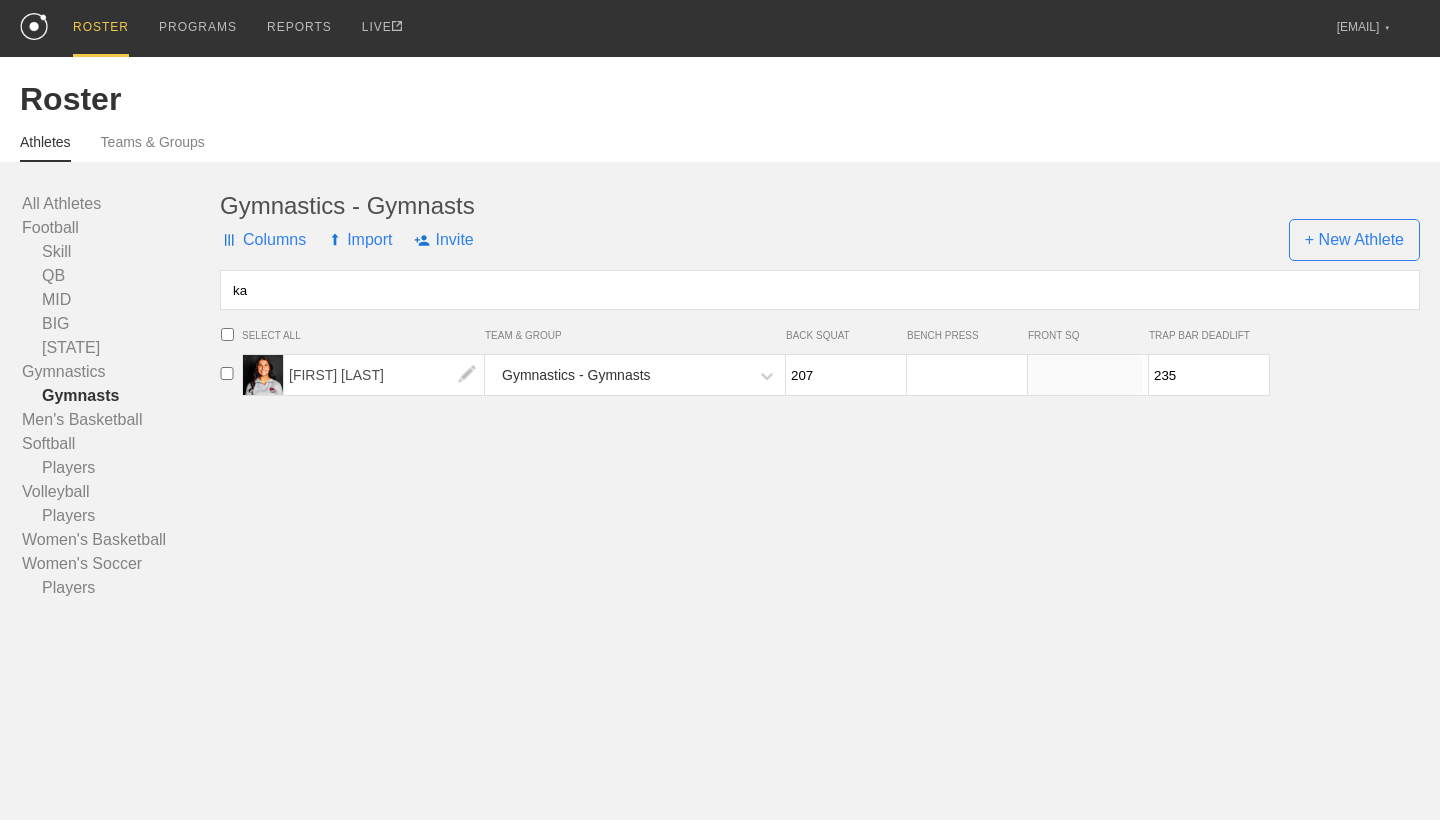 type on "207" 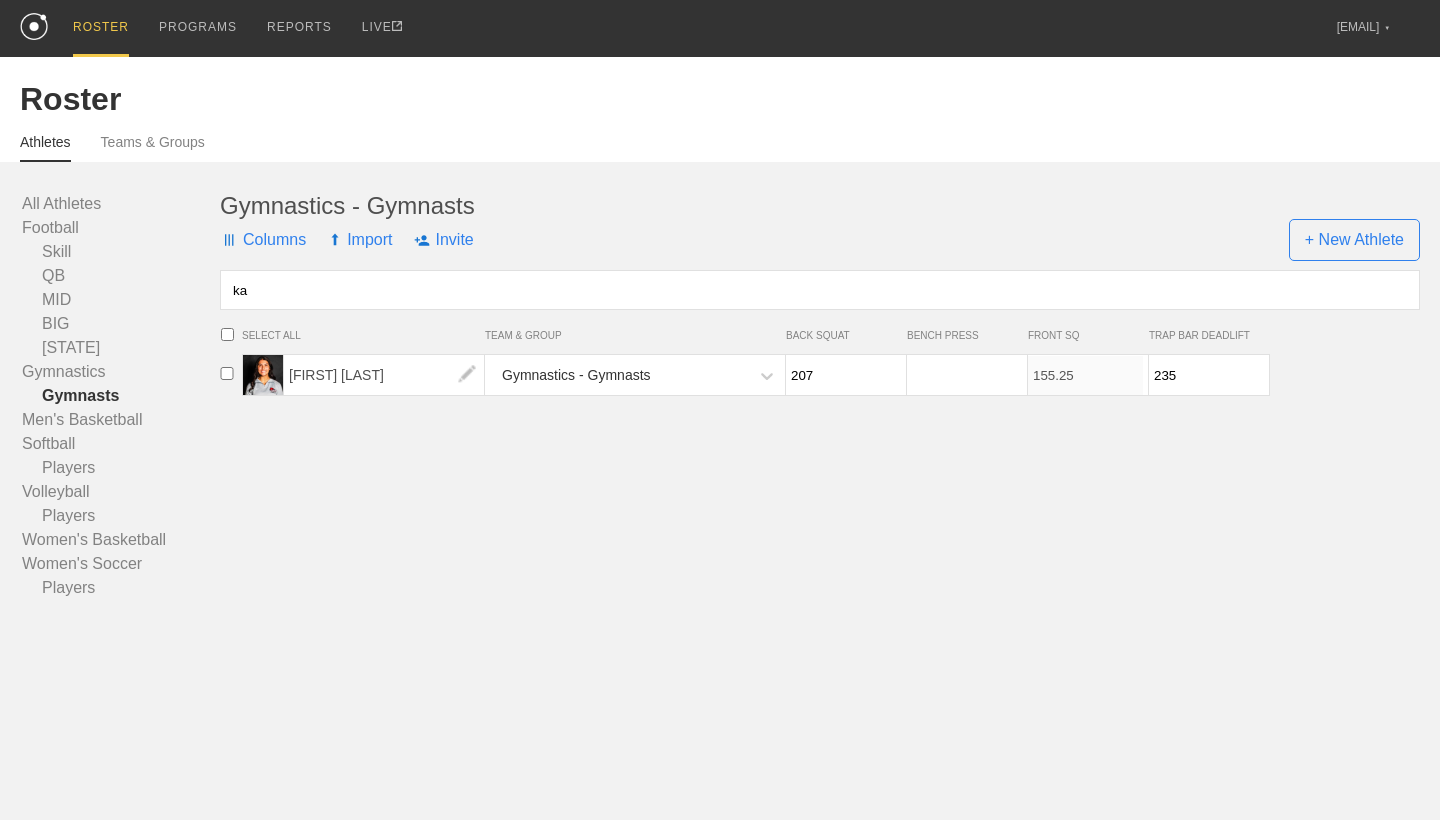 click on "ka" at bounding box center (820, 290) 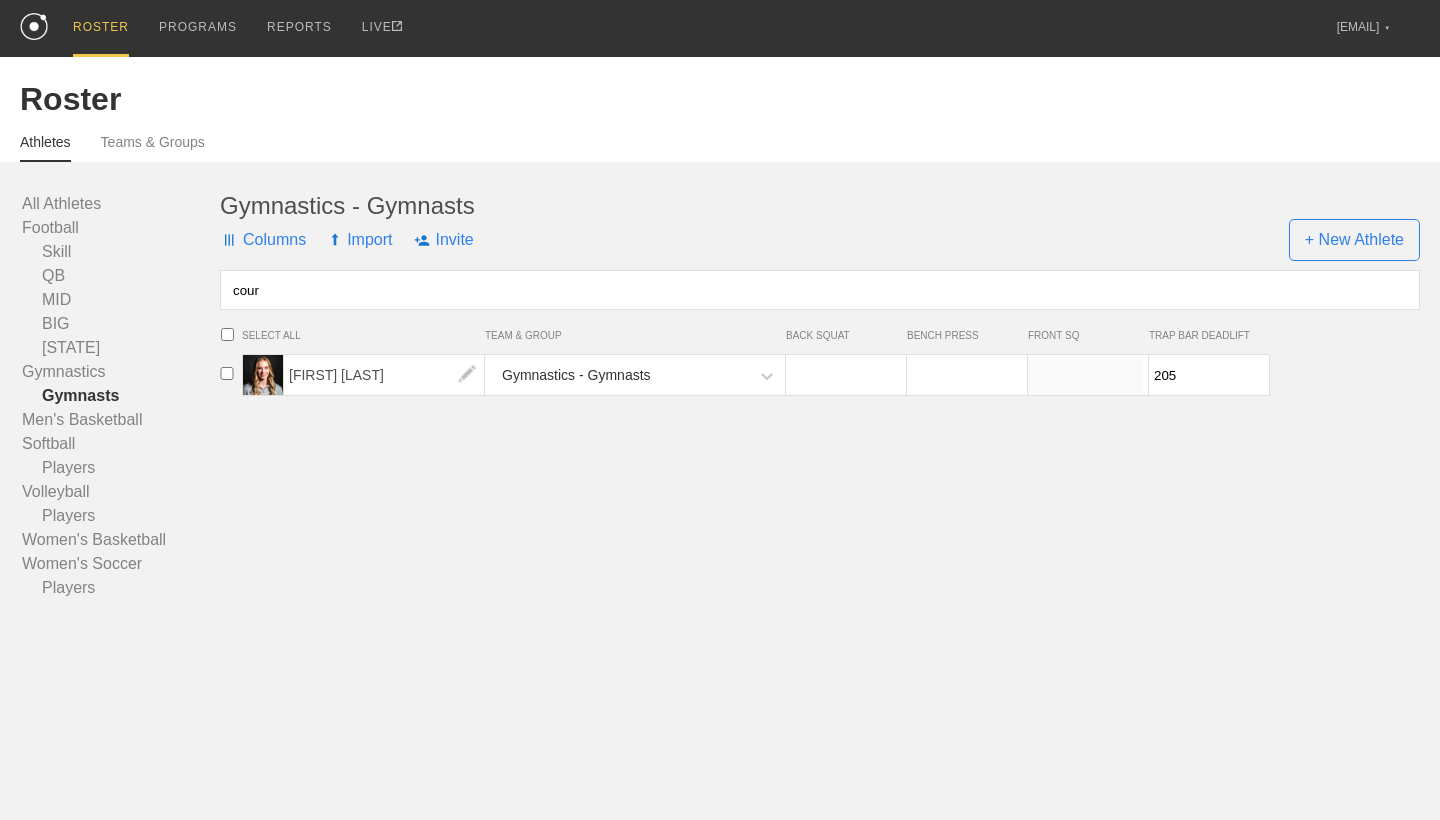 type on "cour" 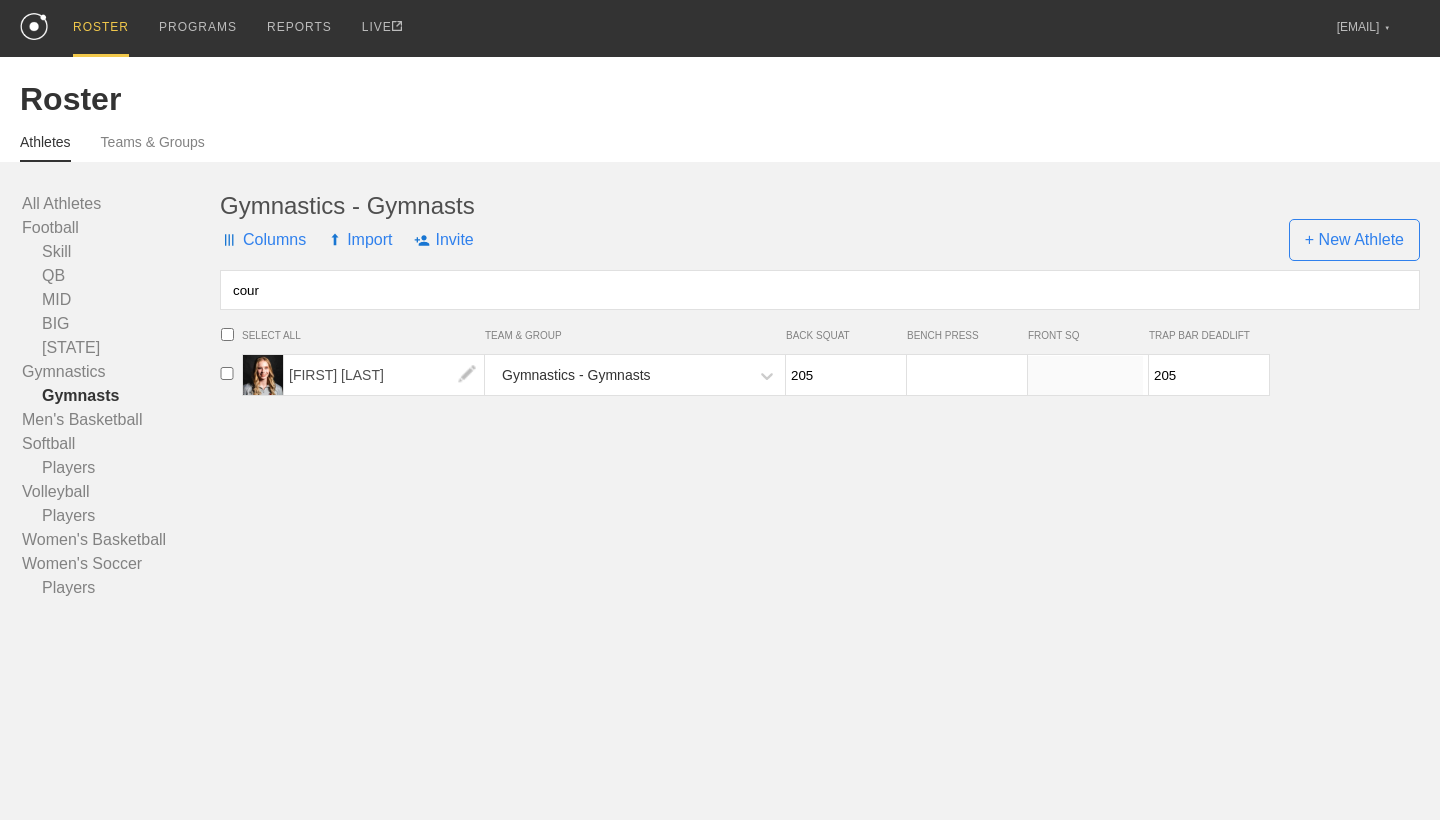 type on "205" 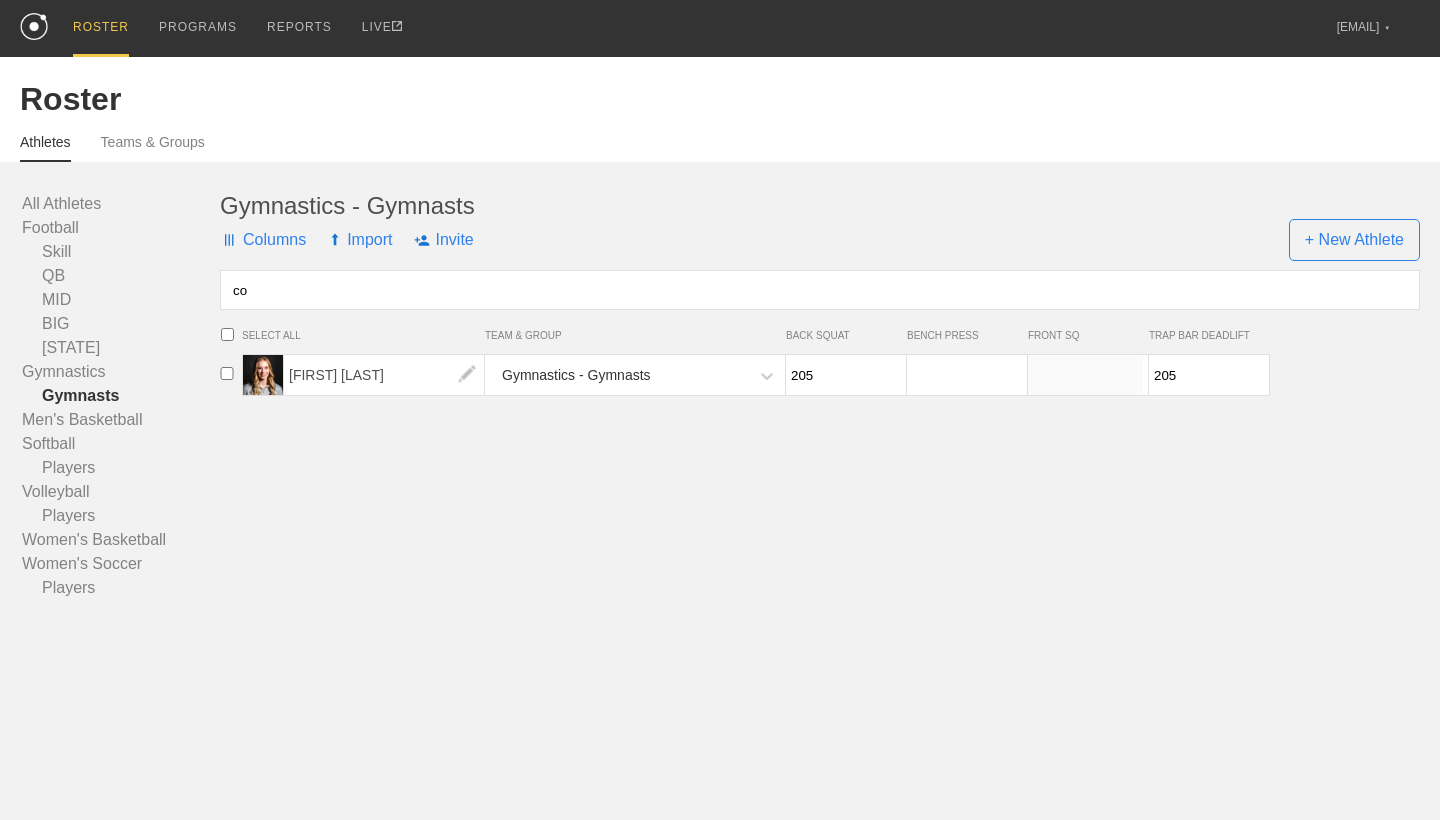 type on "c" 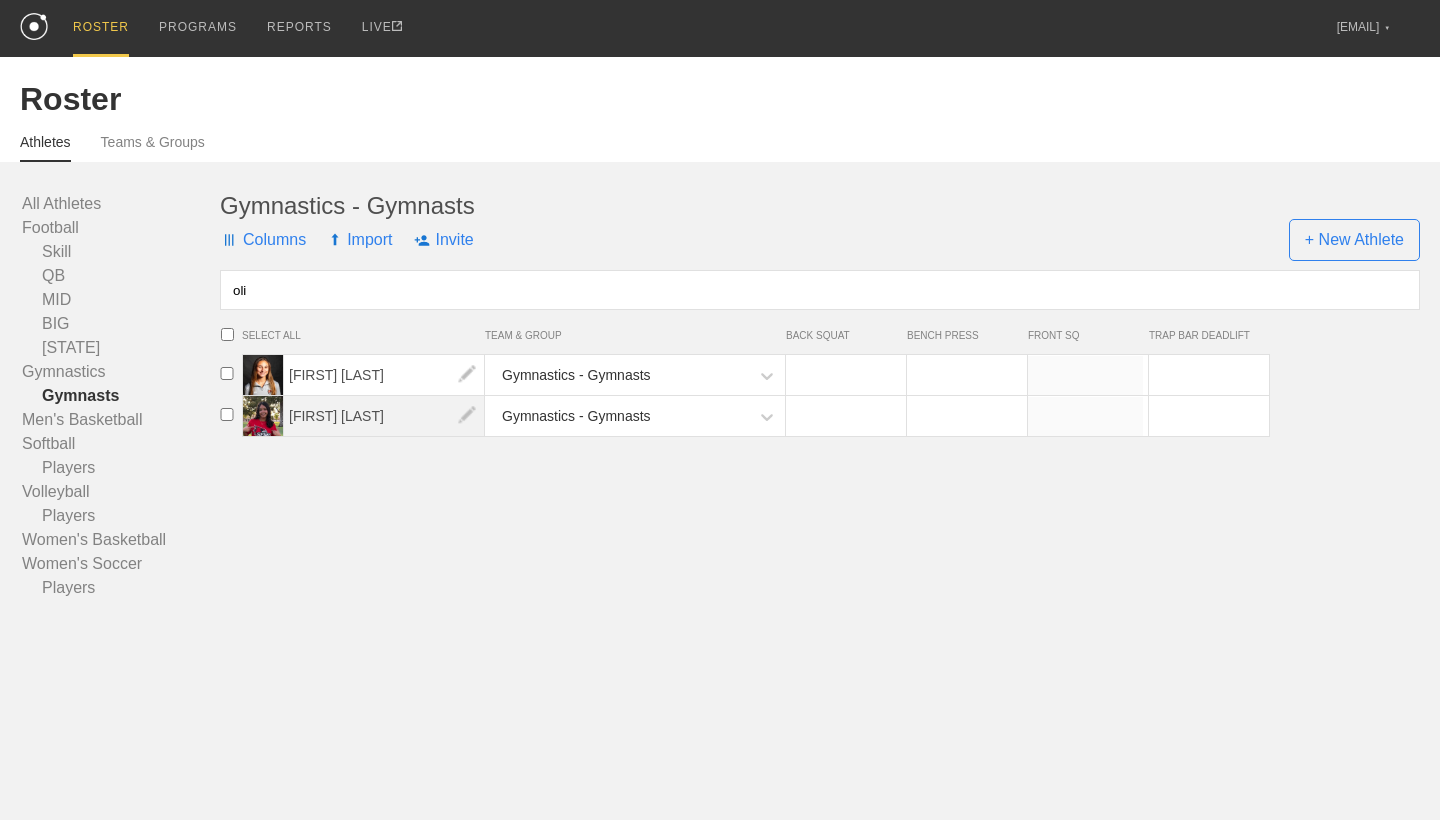 type on "oli" 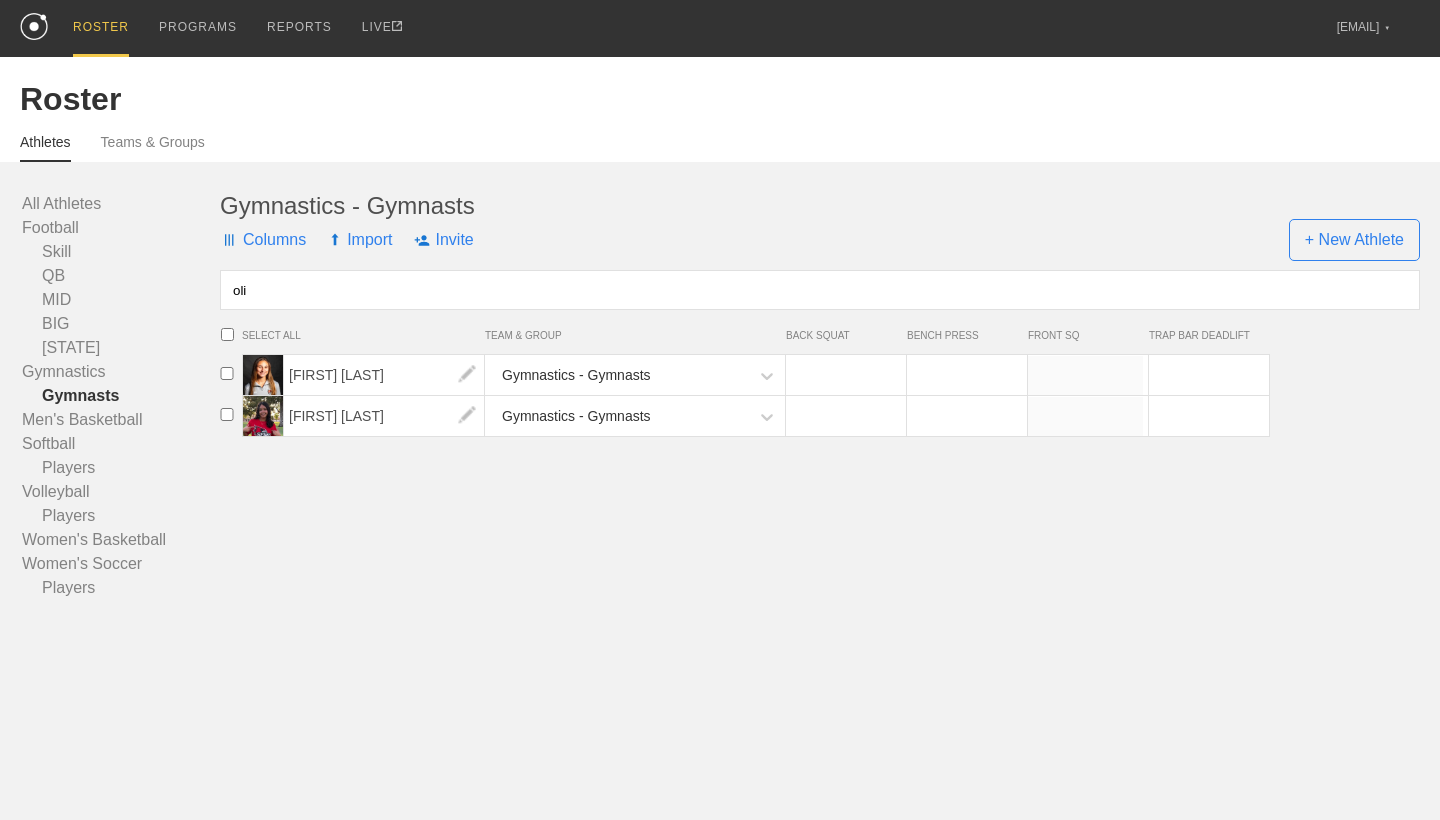 click at bounding box center [843, 416] 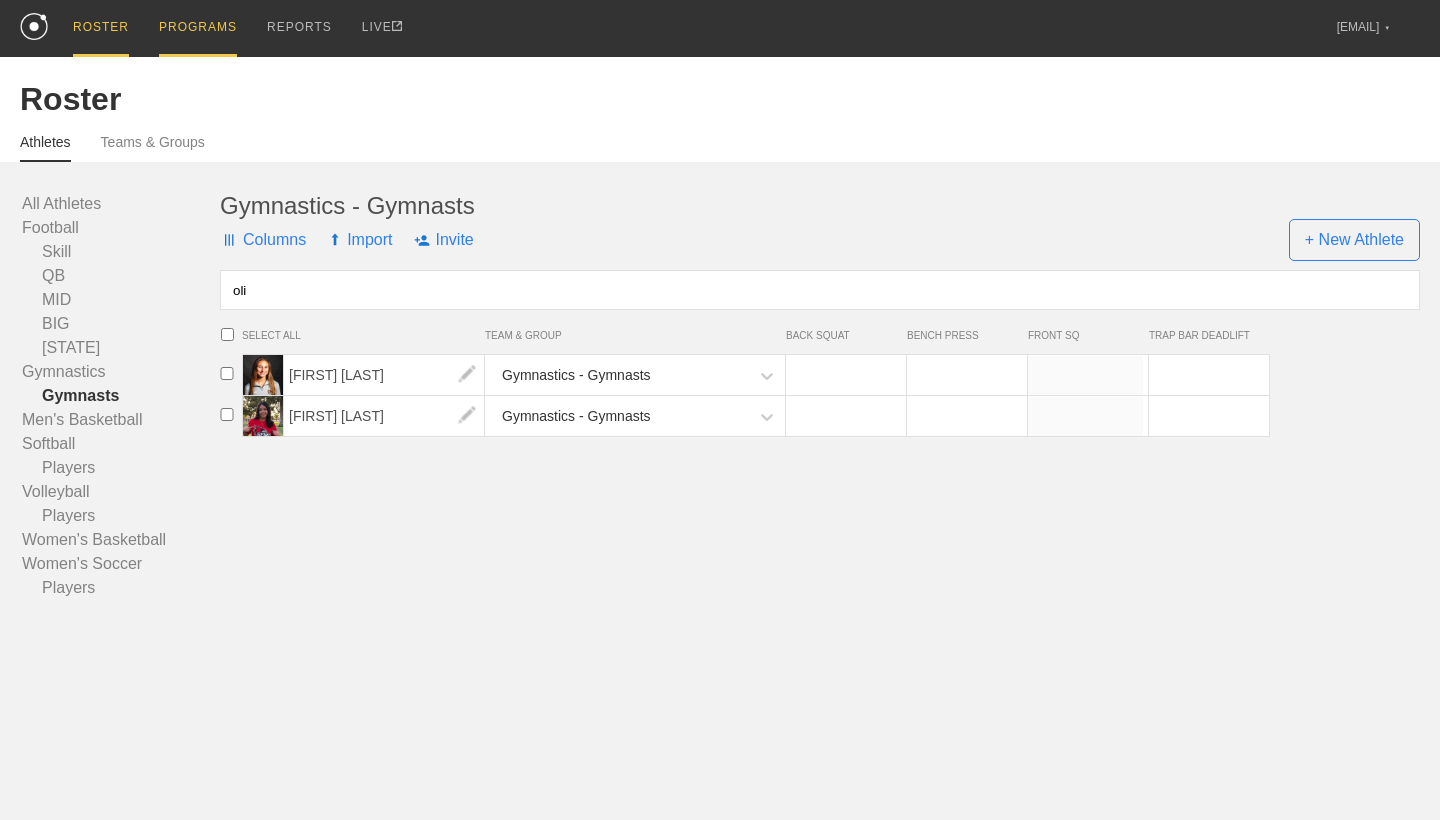 click on "PROGRAMS" at bounding box center [198, 28] 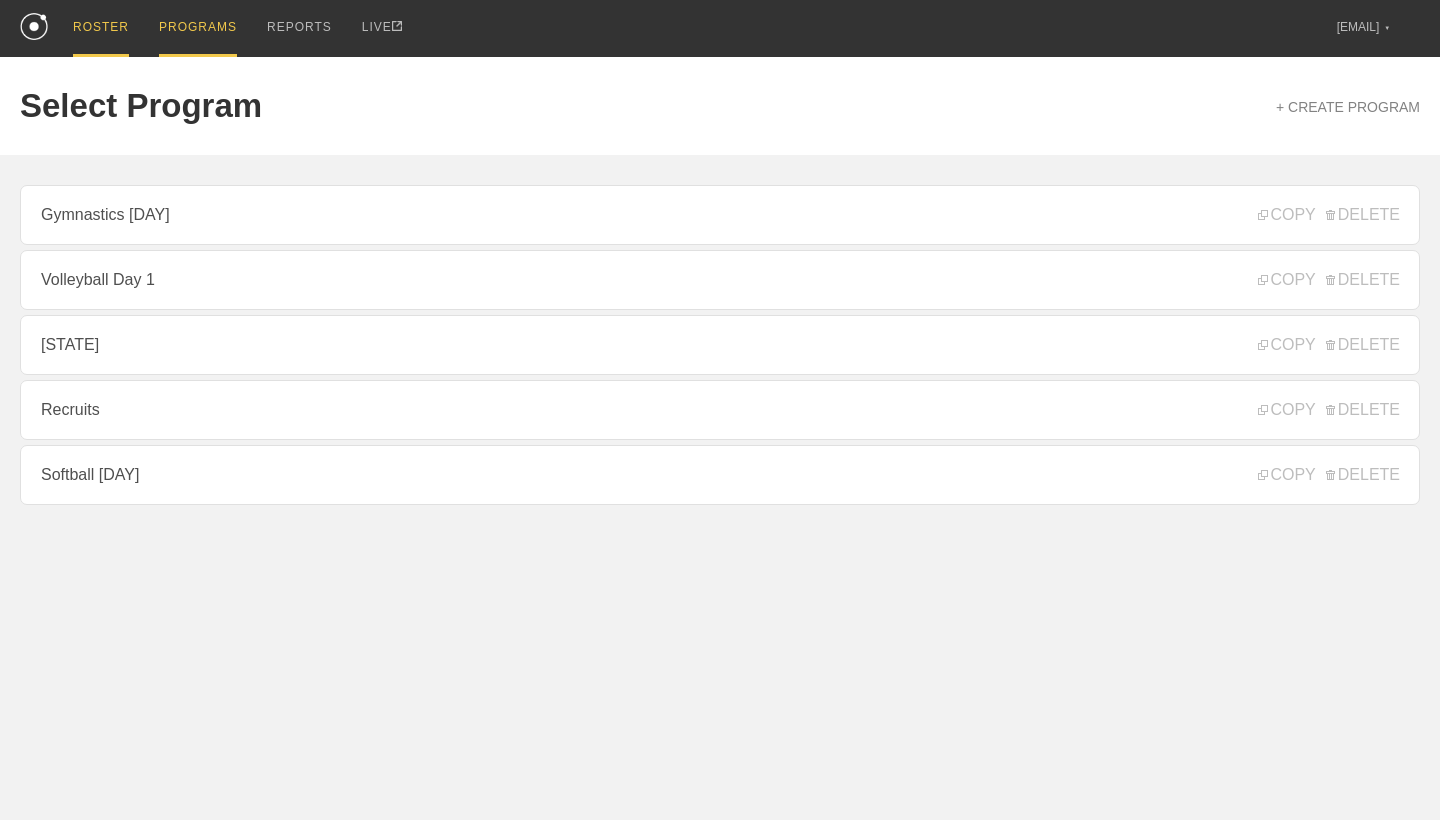 click on "ROSTER" at bounding box center (101, 28) 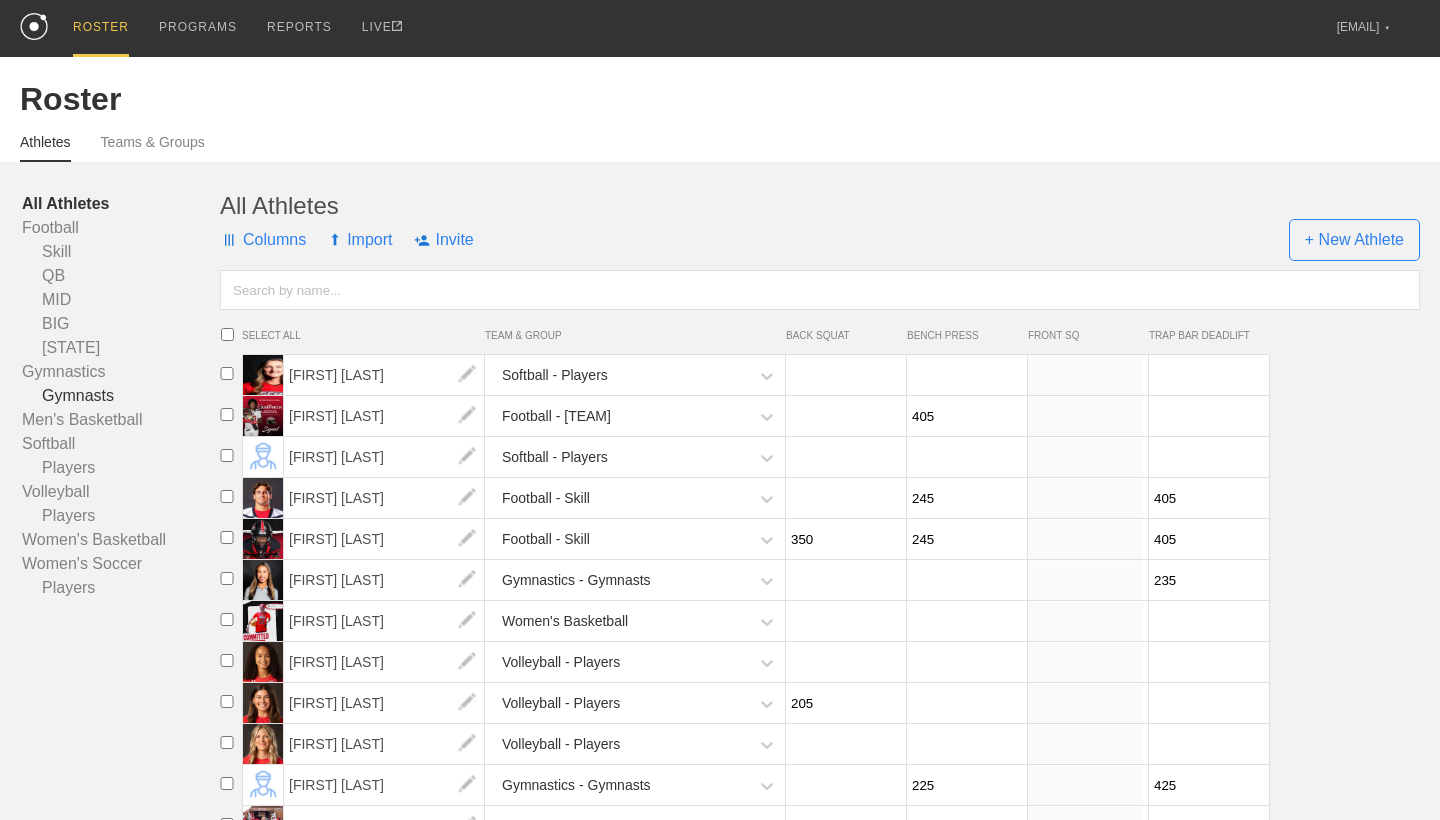 click on "Gymnasts" at bounding box center (121, 396) 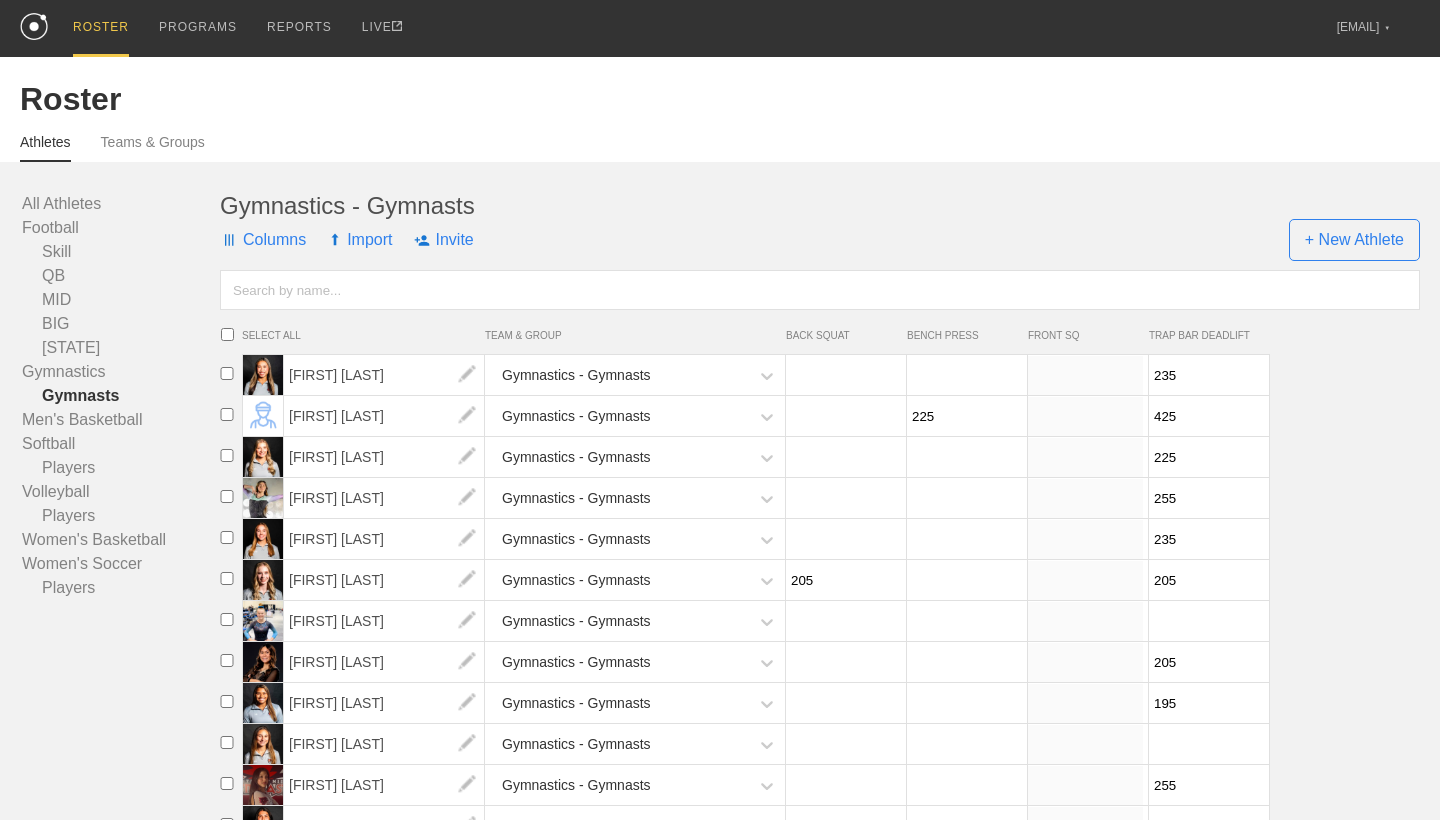 click at bounding box center (820, 290) 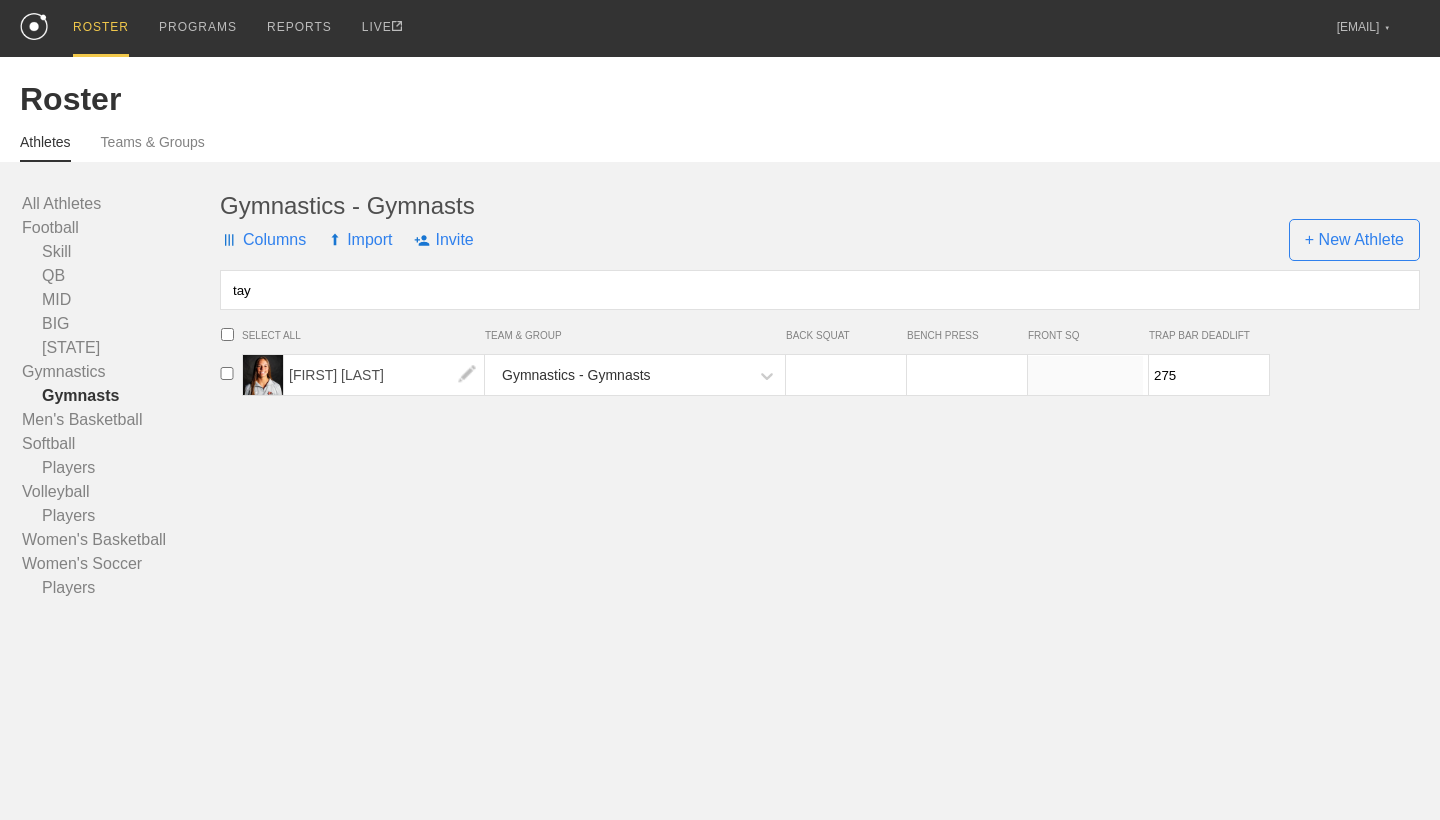 type on "tay" 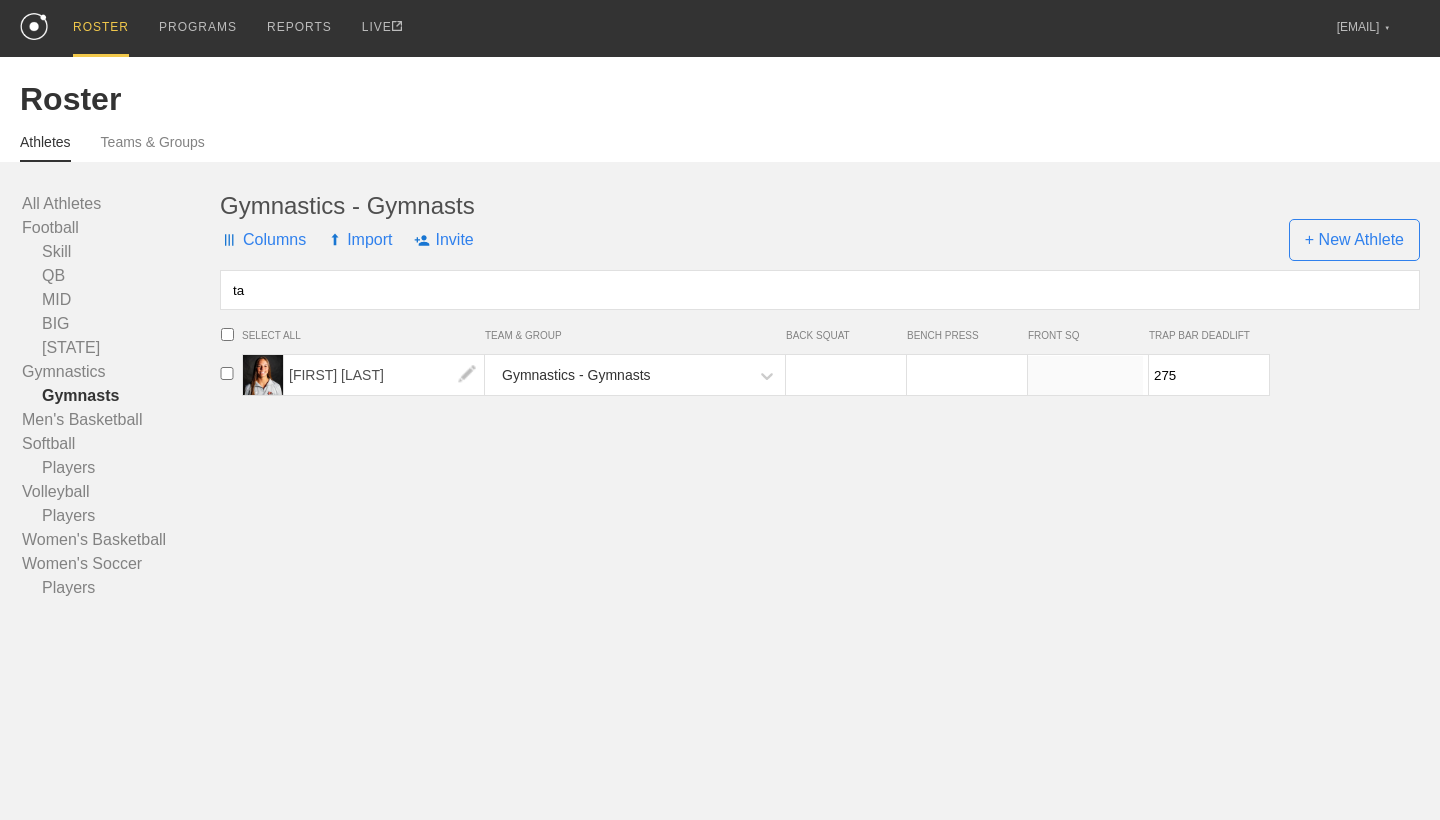 type on "t" 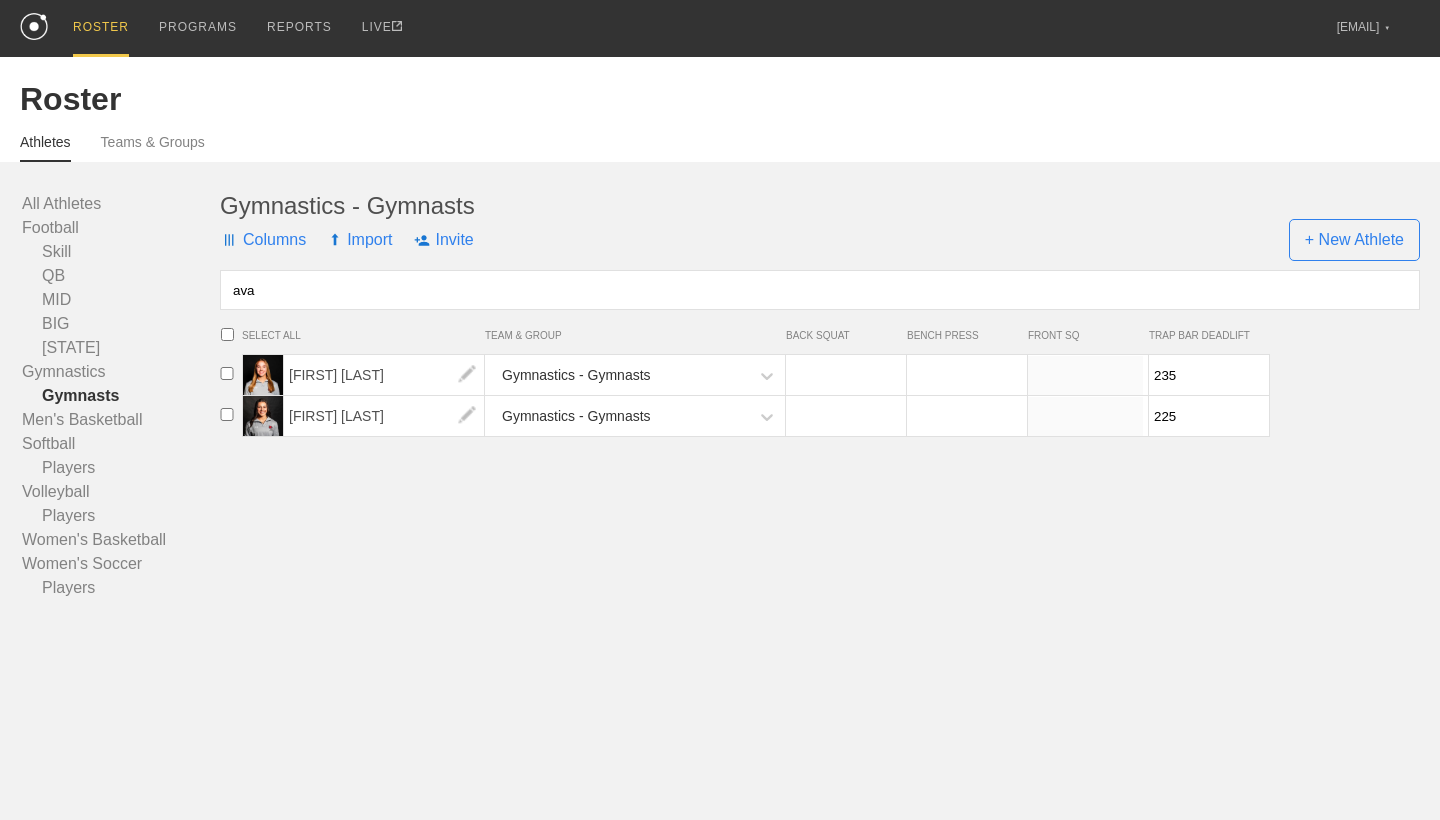 type on "ava" 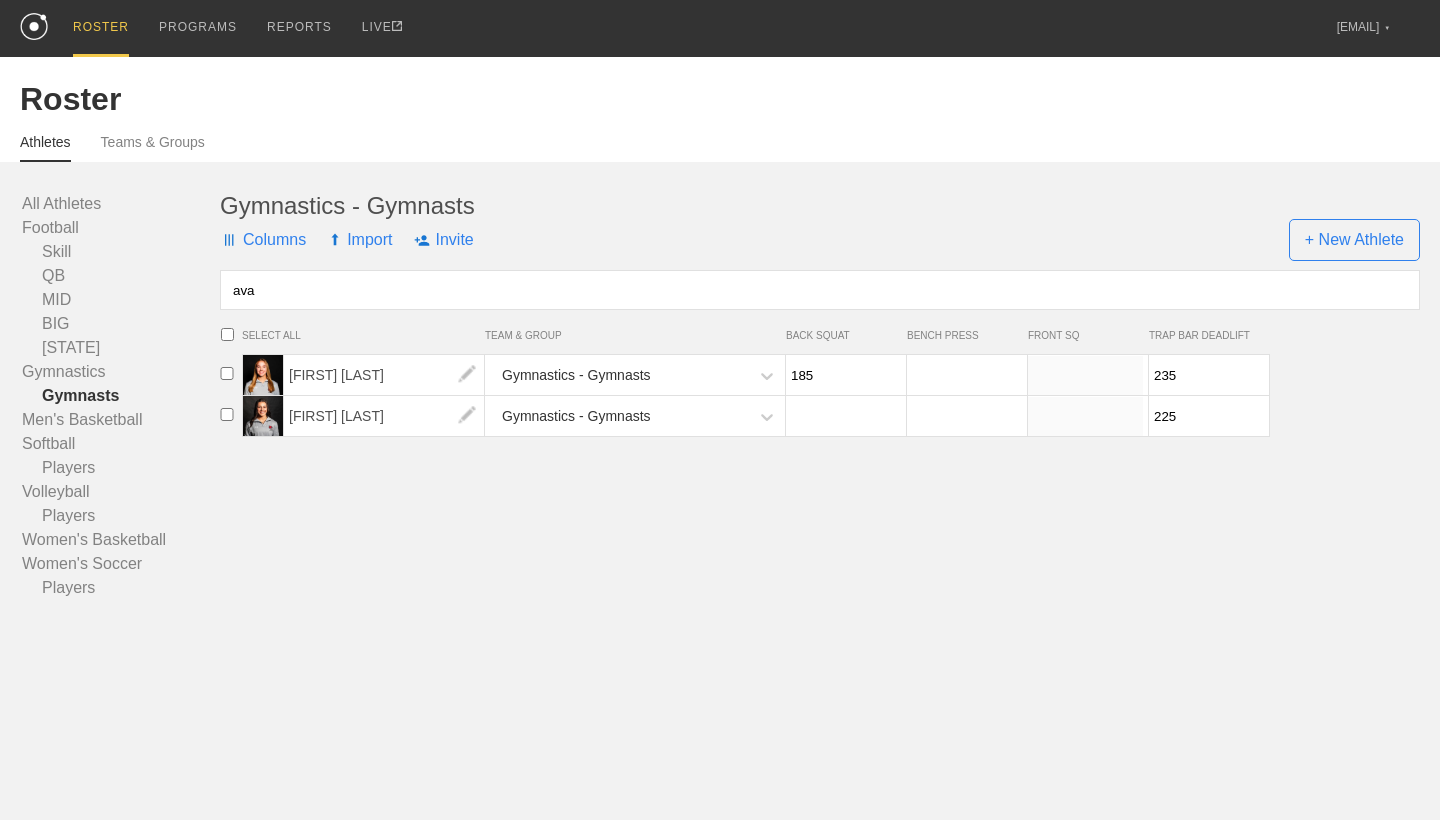 type on "185" 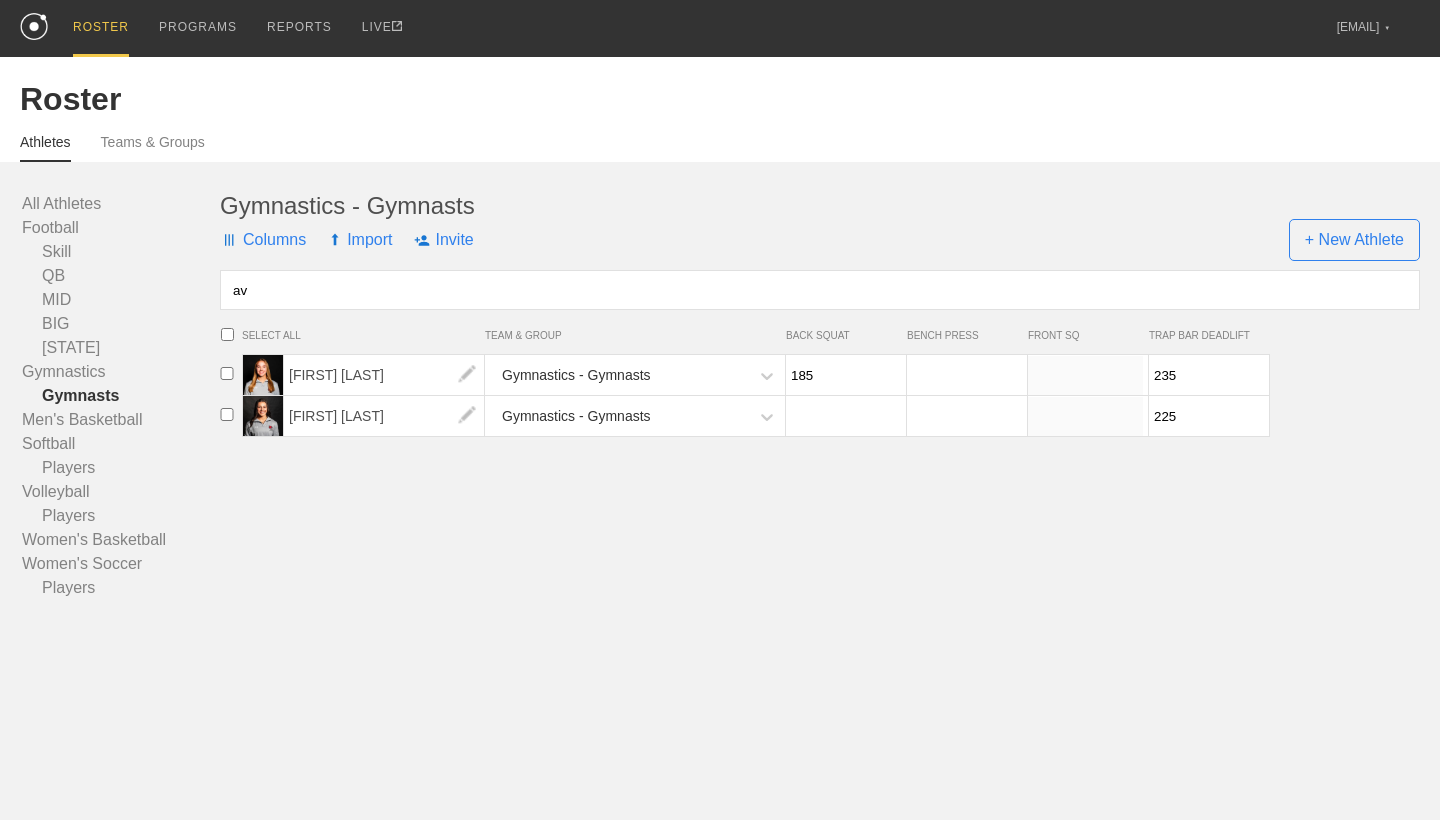 type on "a" 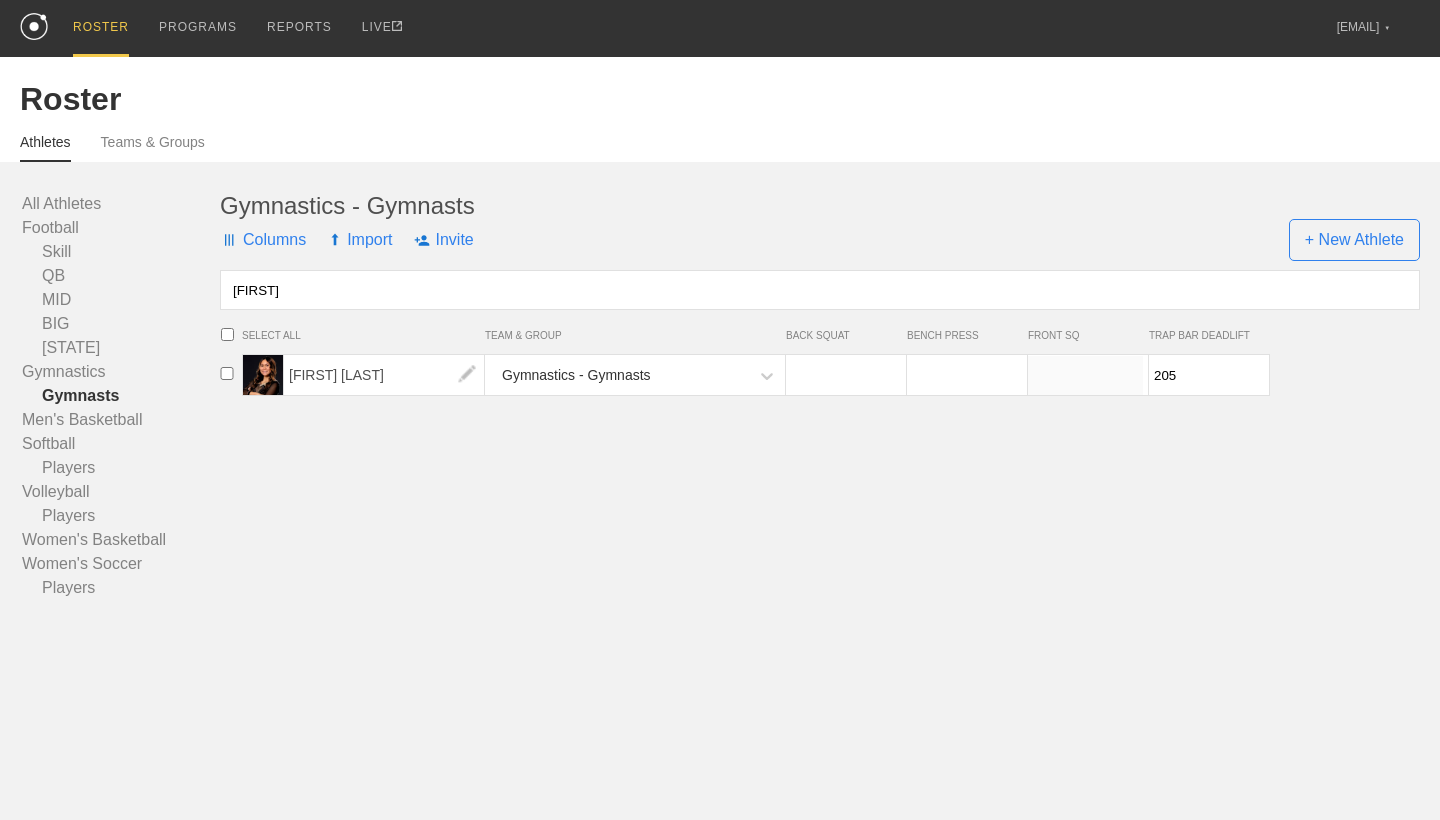type on "Jaida" 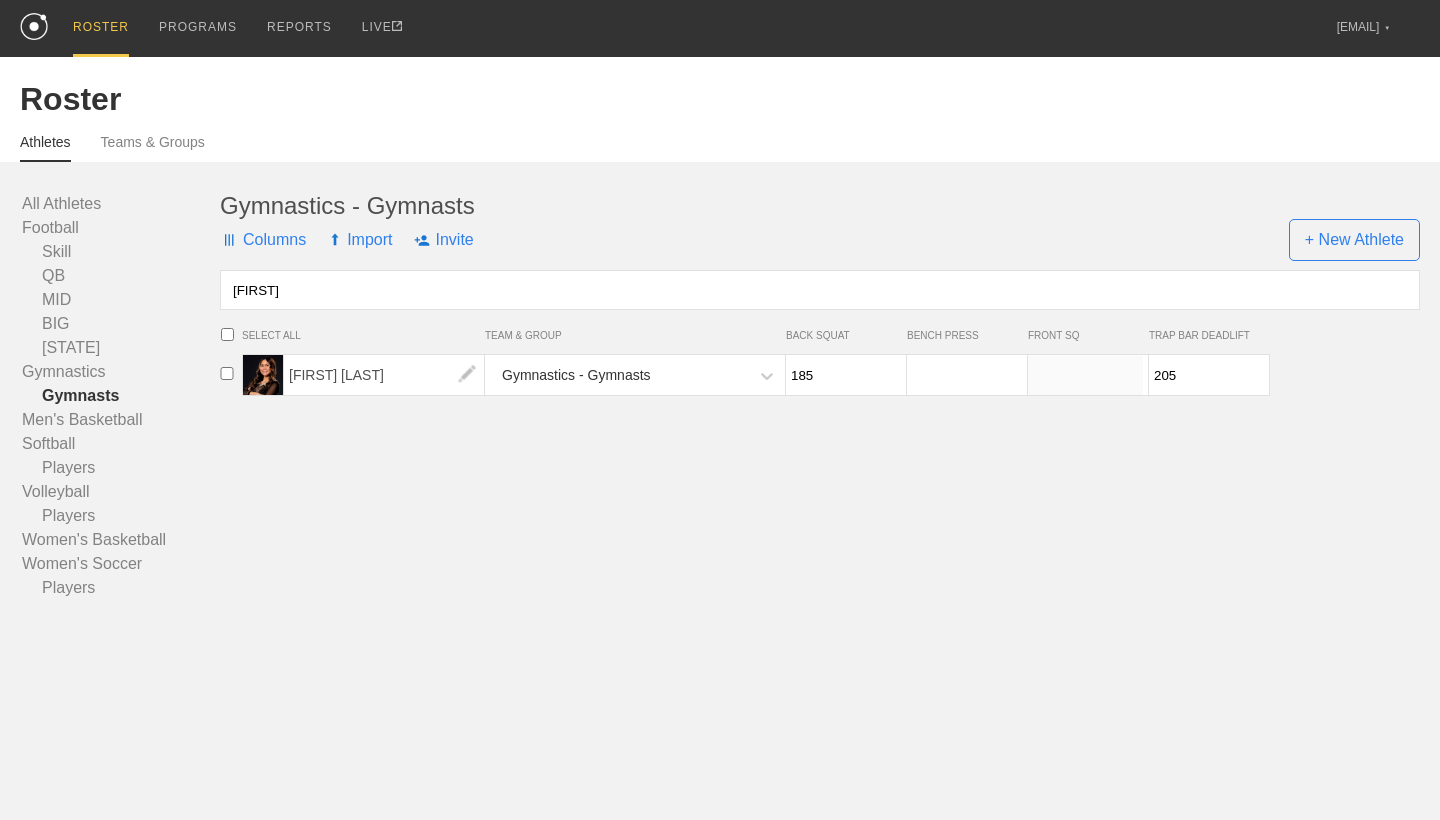 type on "185" 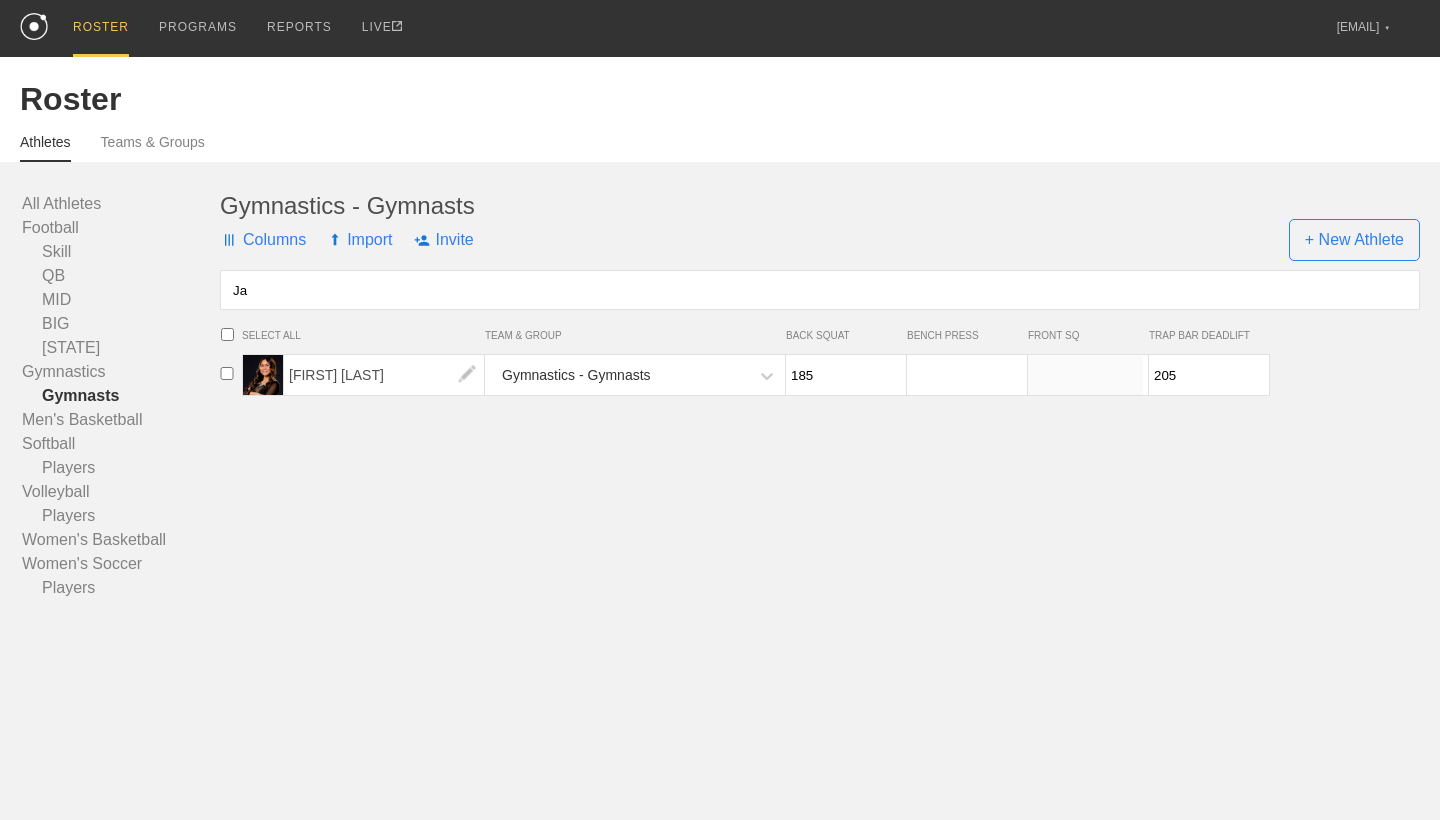 type on "J" 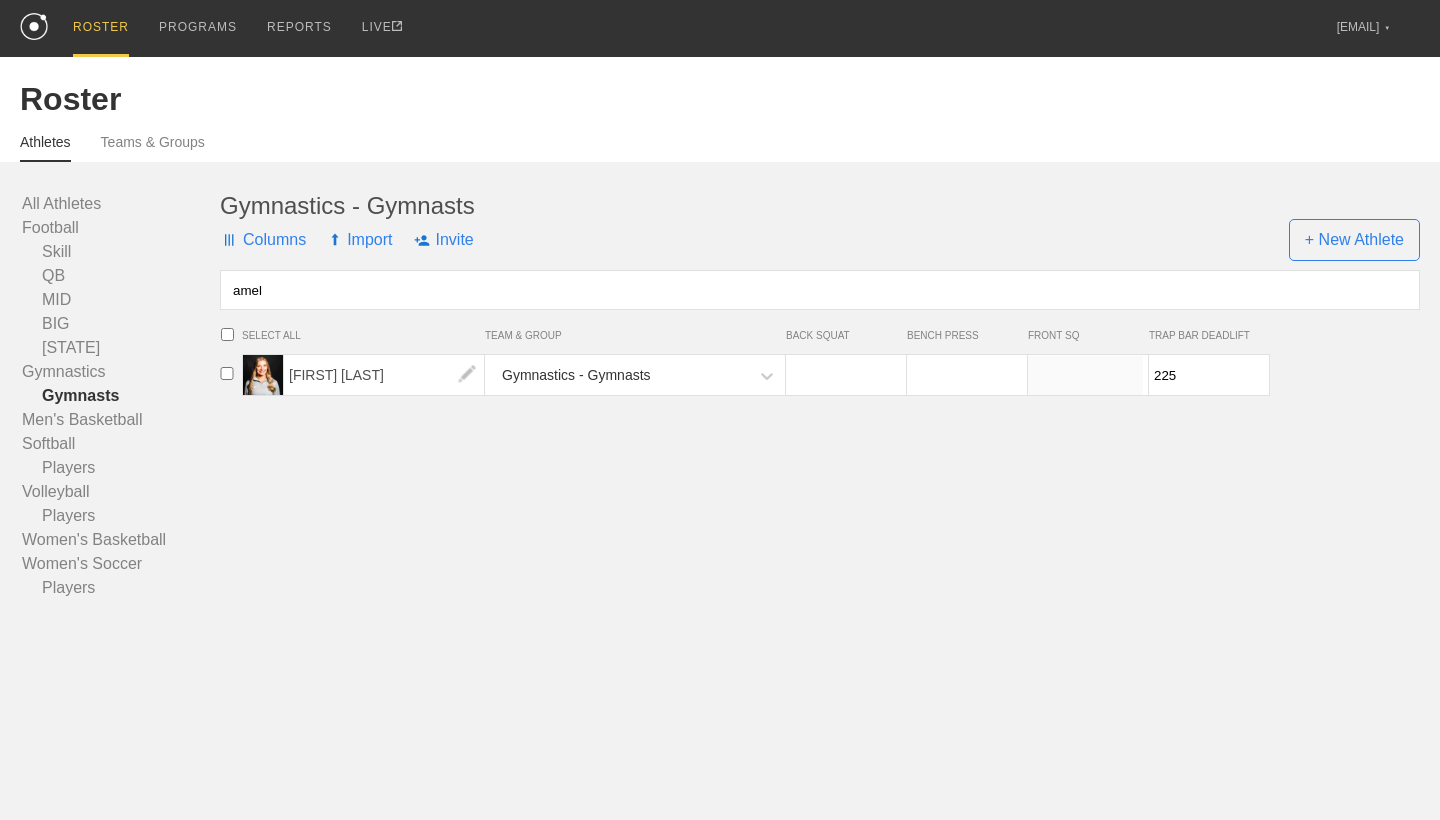 type on "amel" 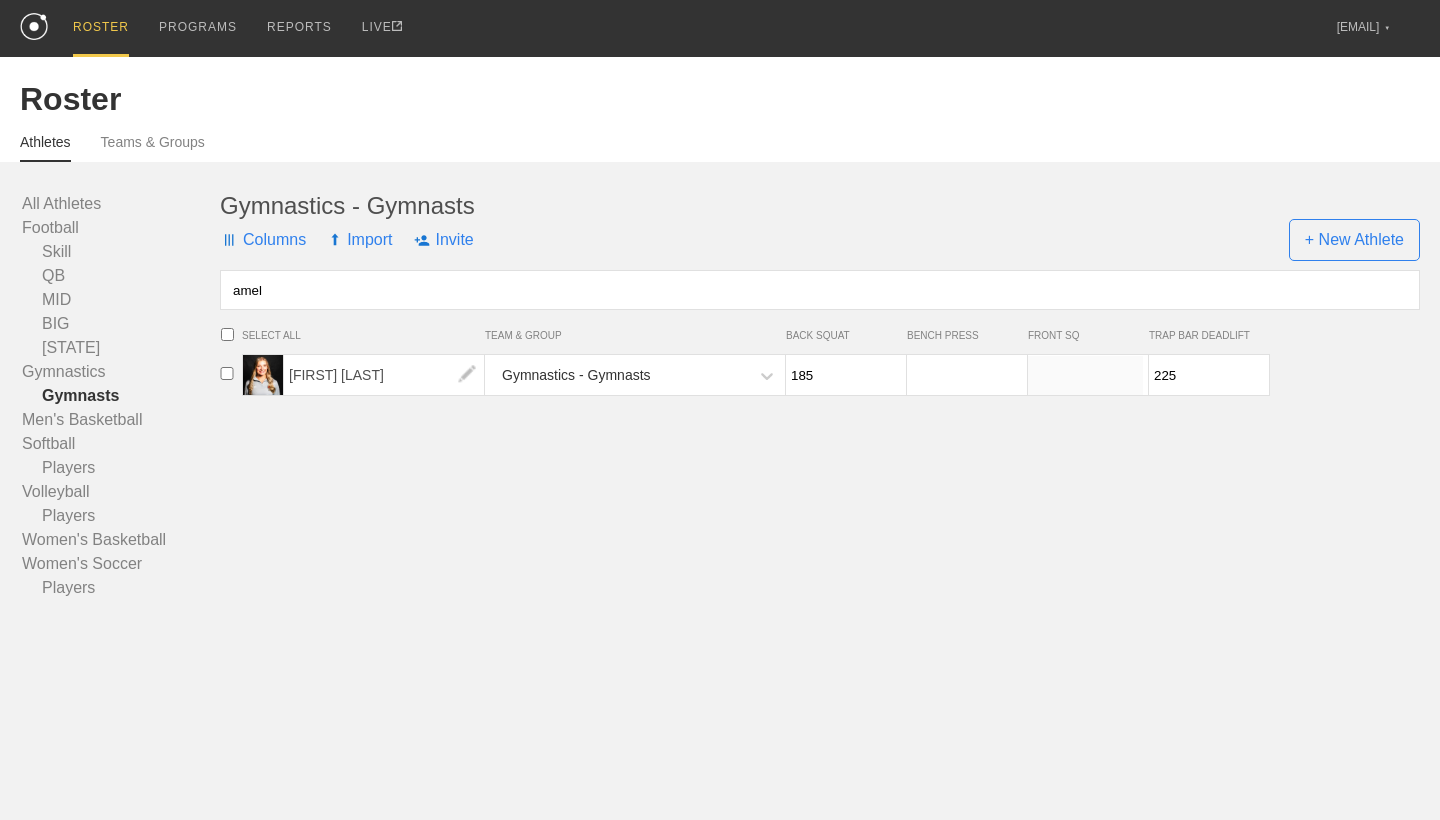 type on "185" 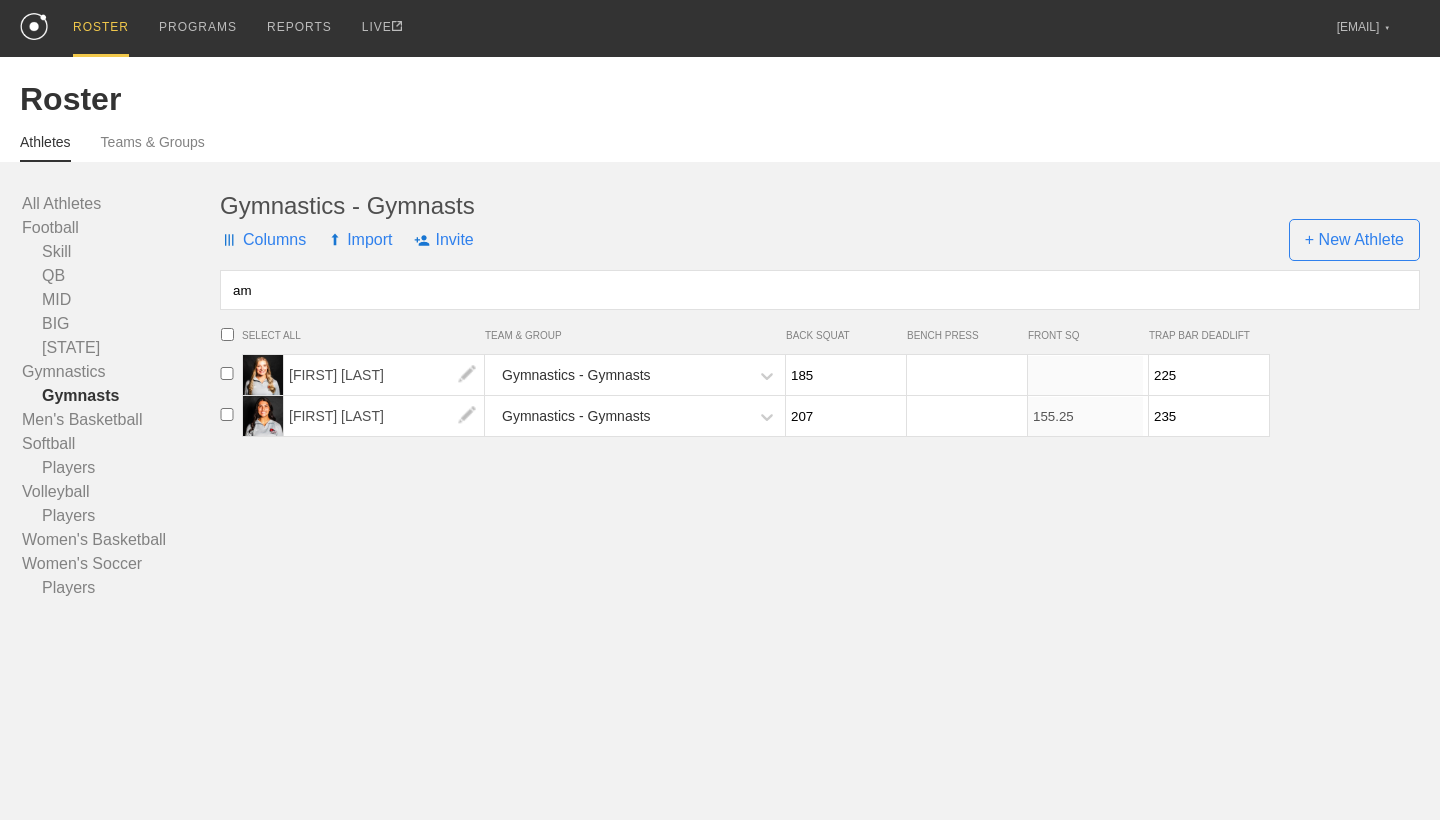 type on "a" 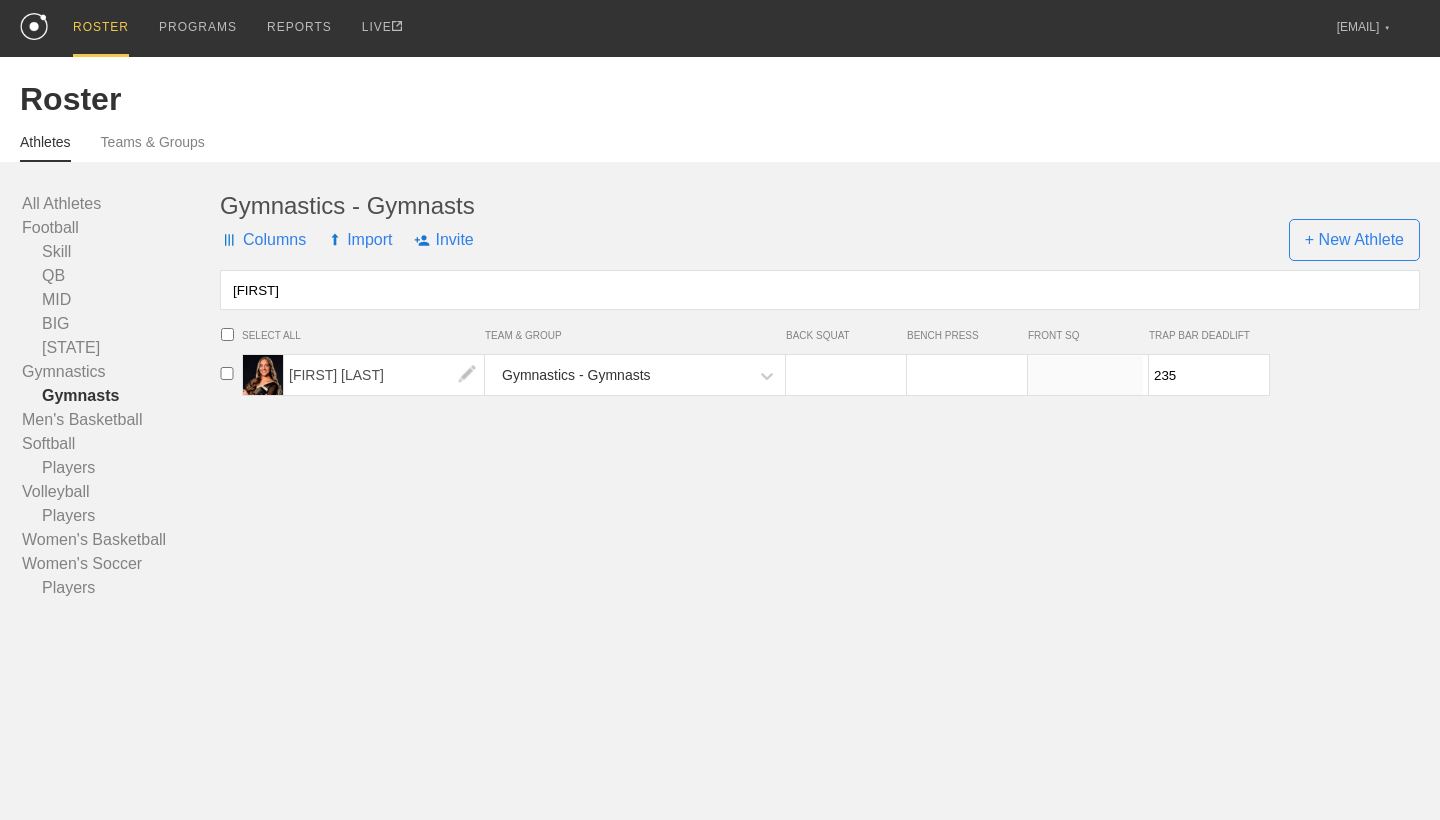 type on "Leah" 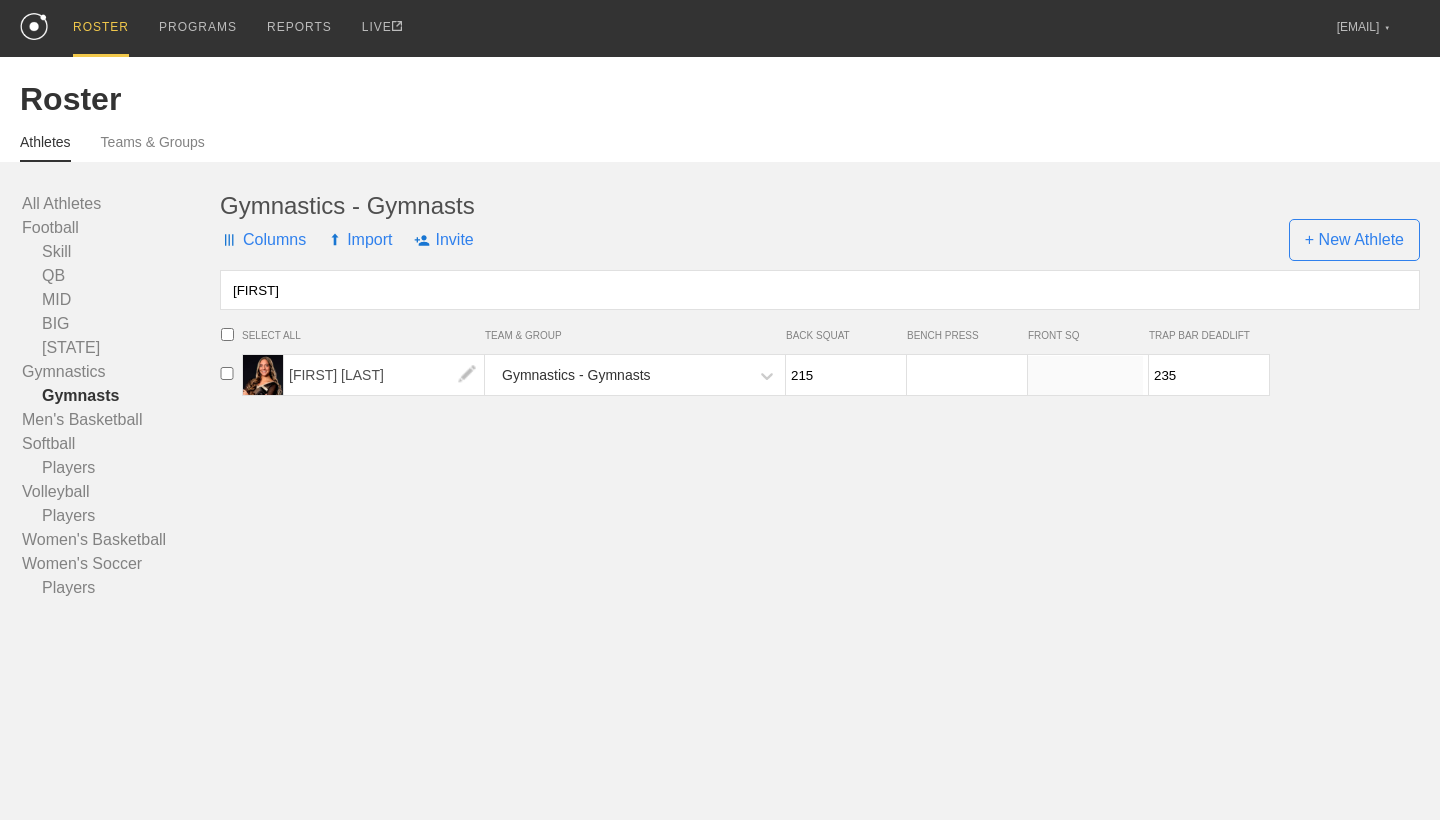 type on "215" 